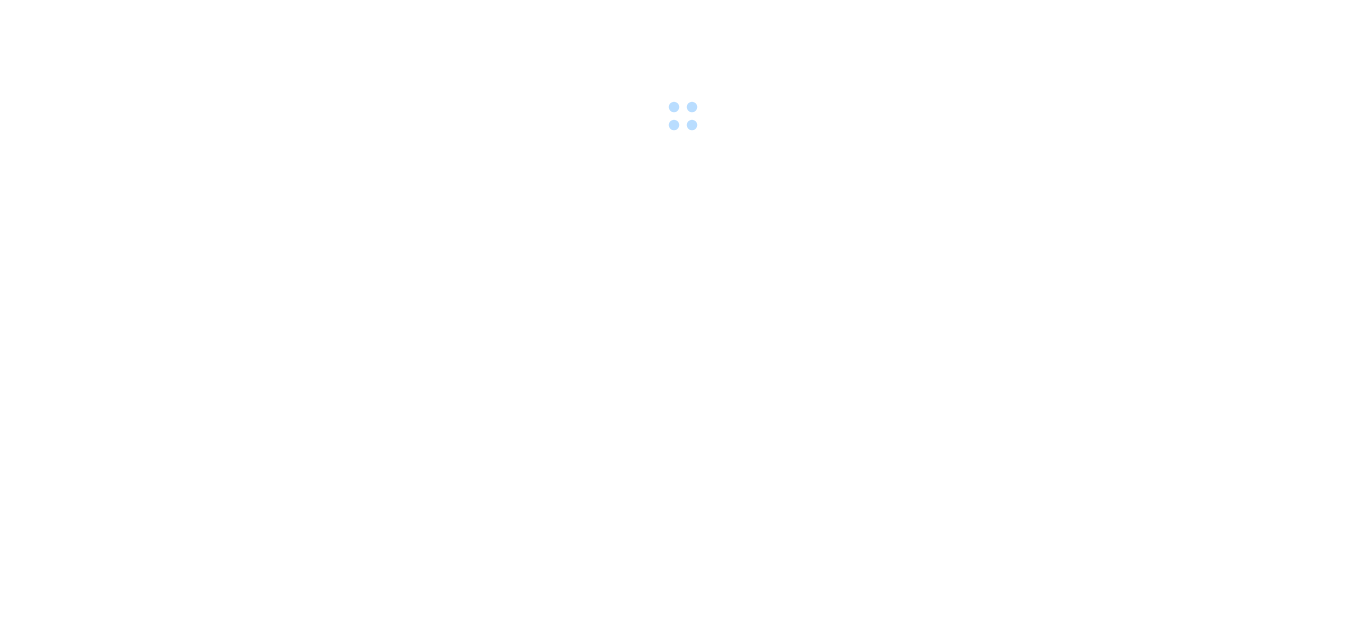 scroll, scrollTop: 0, scrollLeft: 0, axis: both 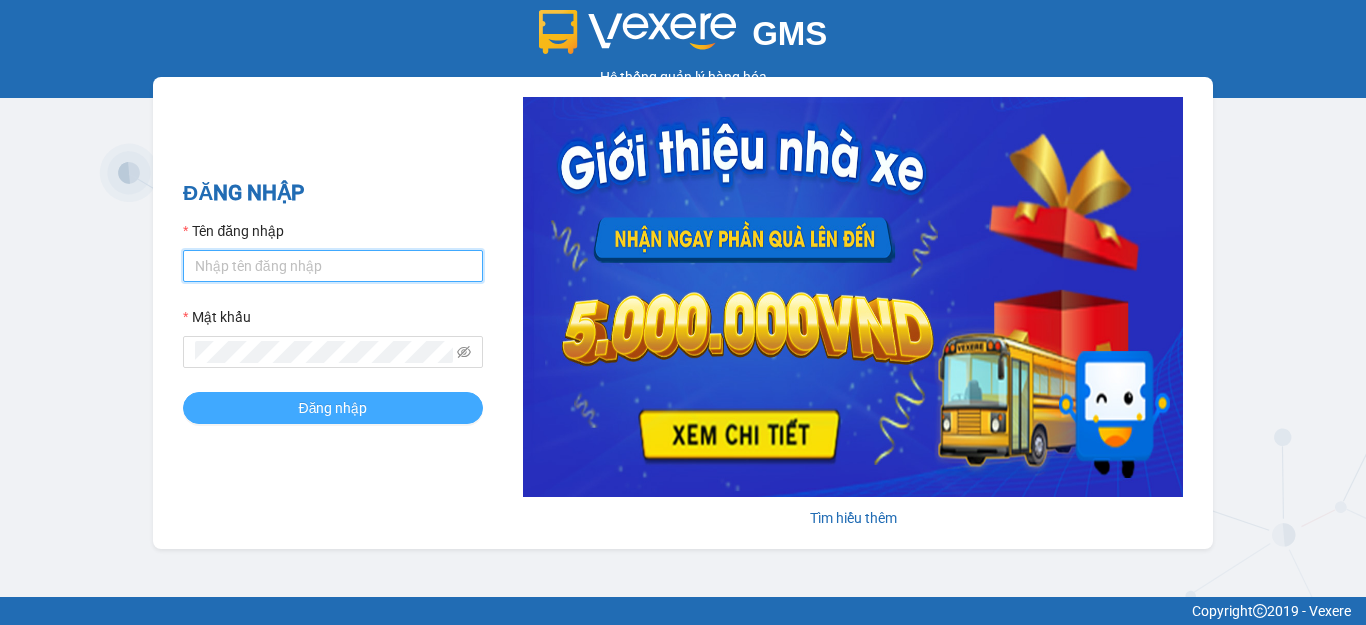 type on "duy.xedn" 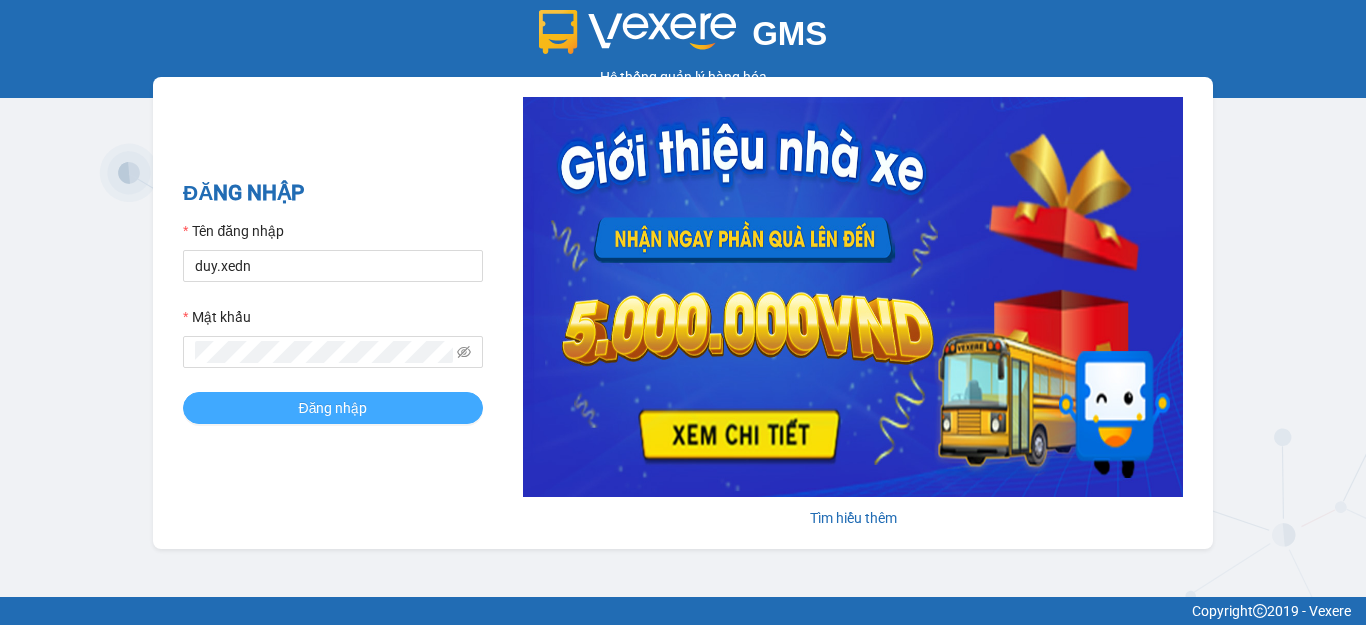 click on "Đăng nhập" at bounding box center [333, 408] 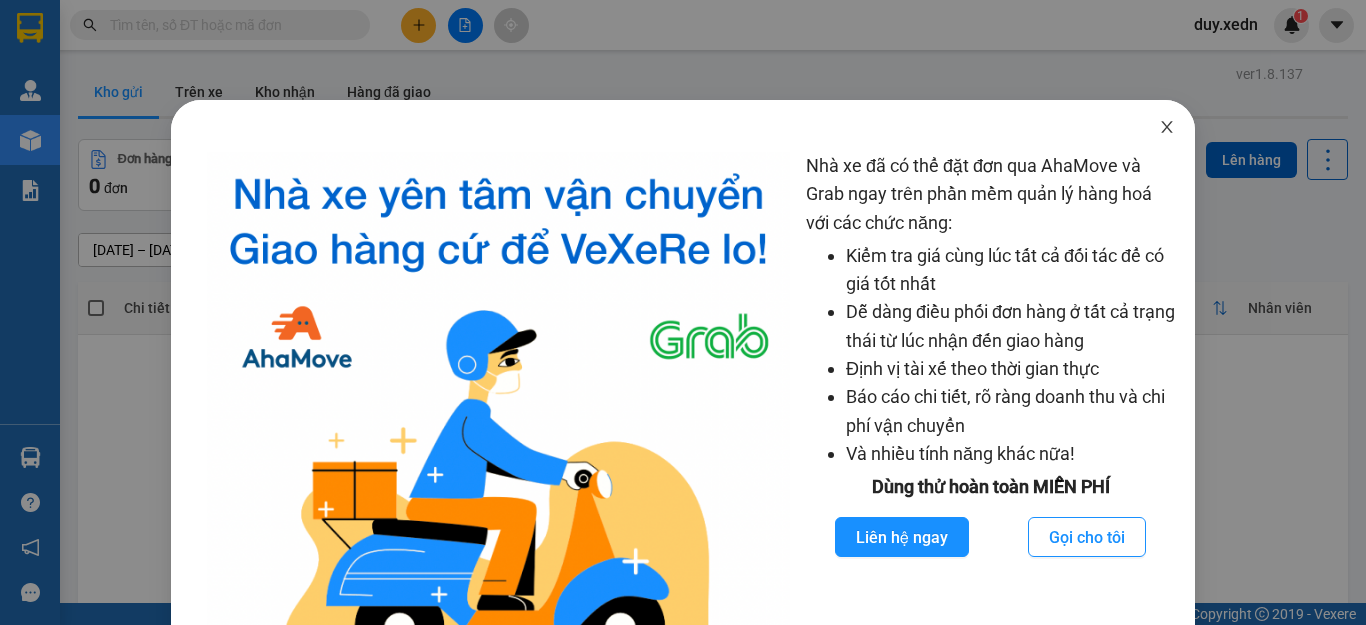 drag, startPoint x: 1159, startPoint y: 127, endPoint x: 863, endPoint y: 11, distance: 317.91824 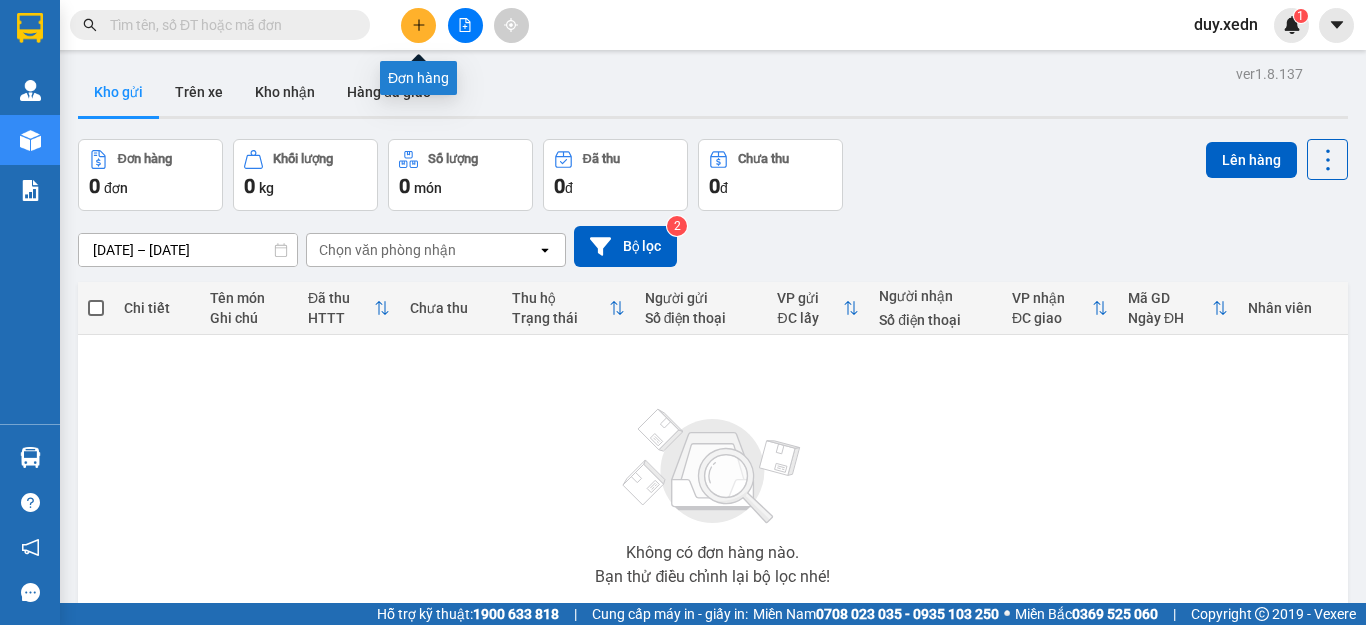 click 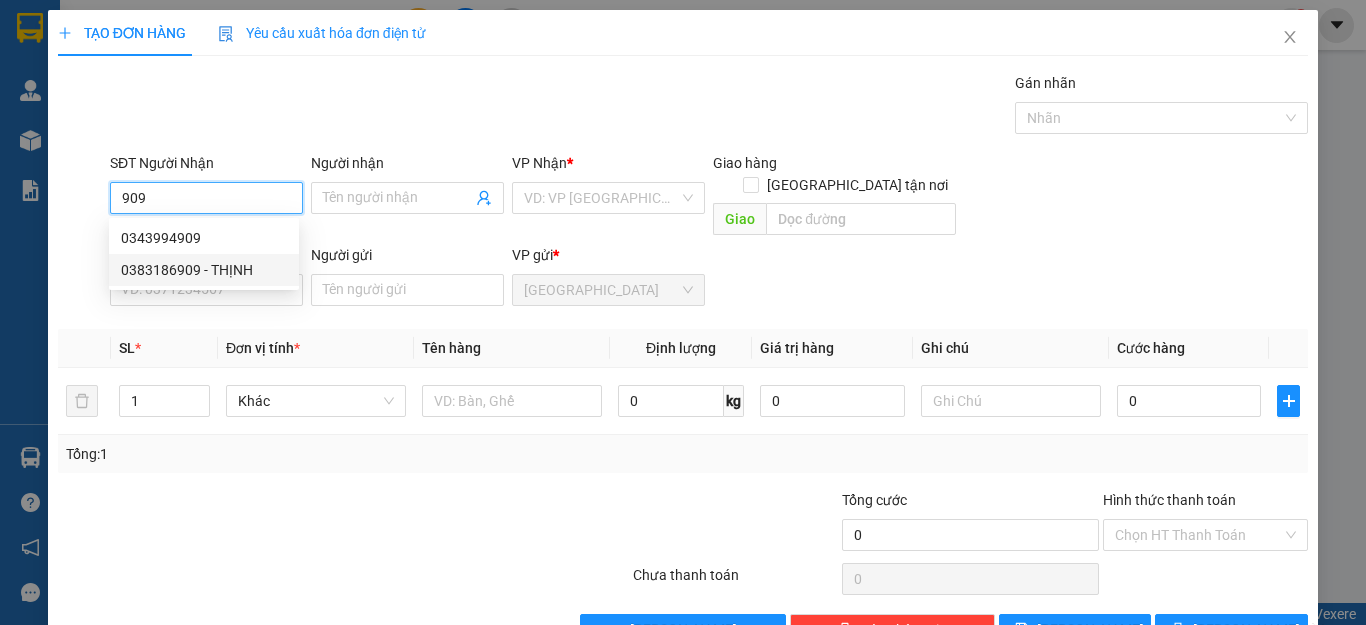 click on "0383186909 - THỊNH" at bounding box center [204, 270] 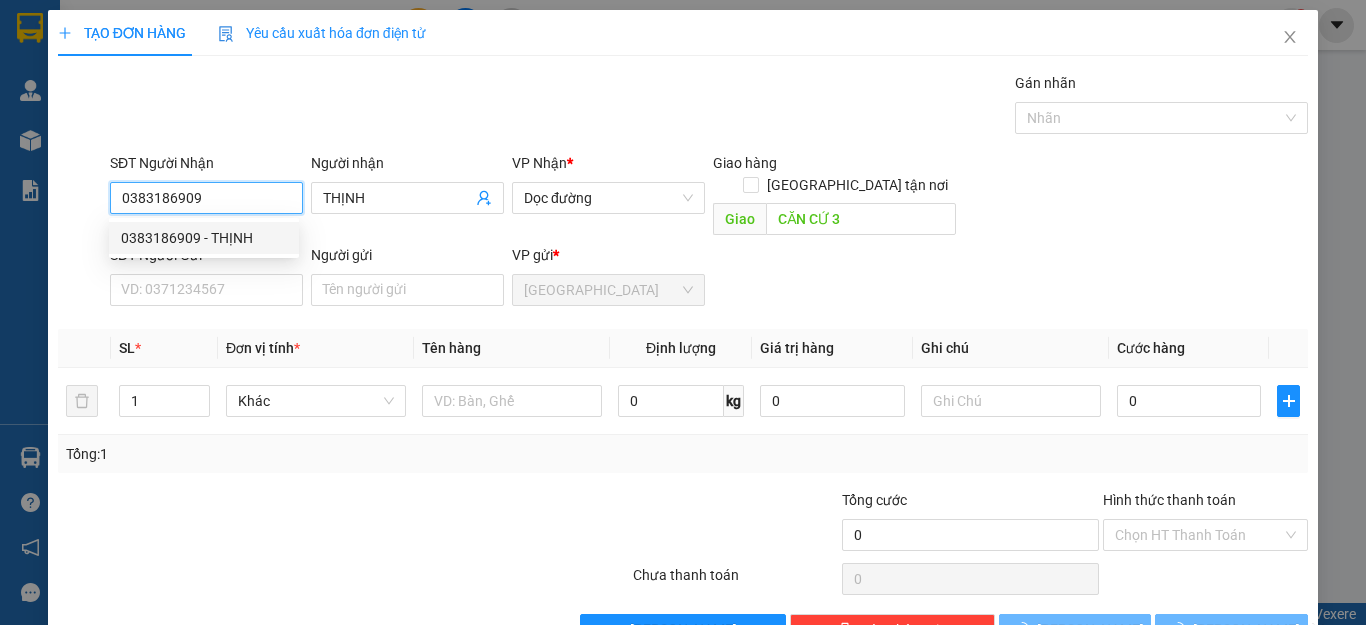 type on "150.000" 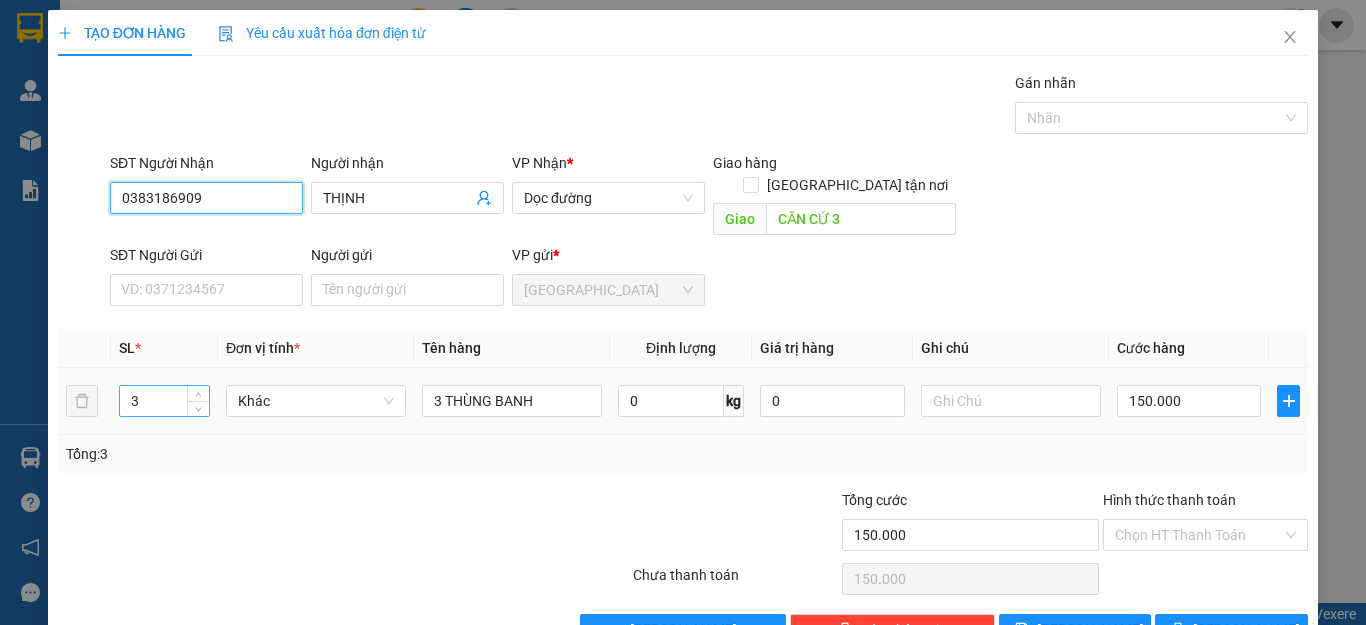 type on "0383186909" 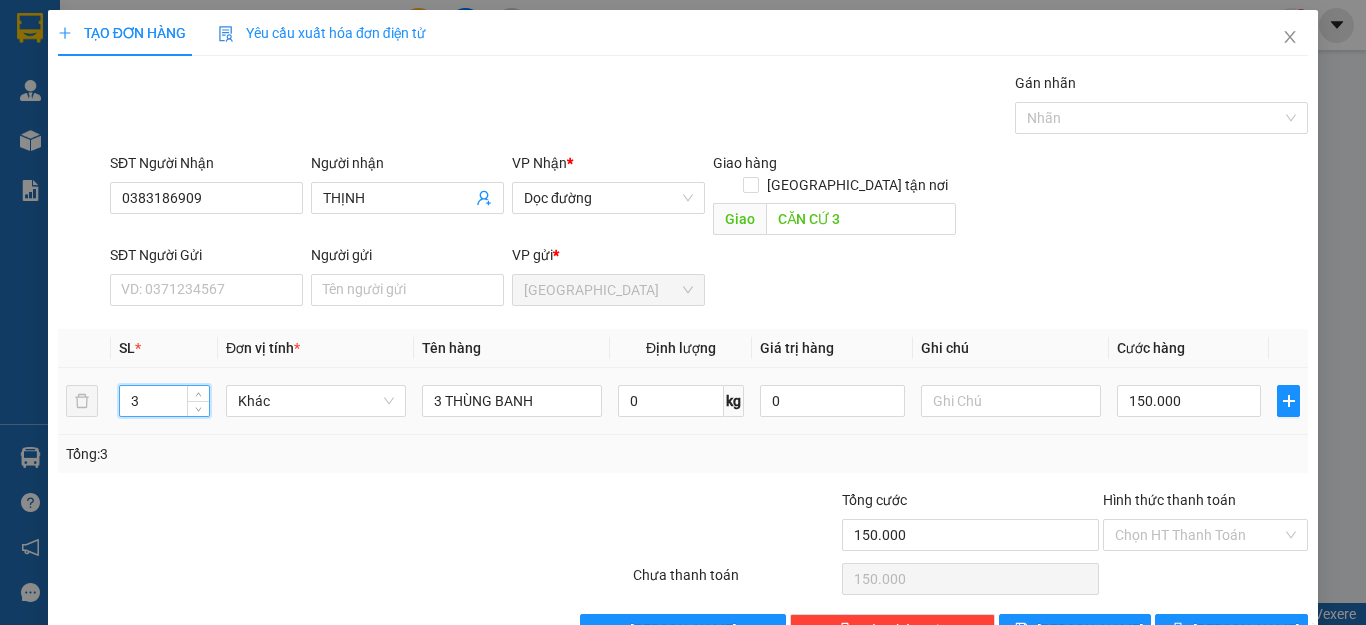 click on "3" at bounding box center (164, 401) 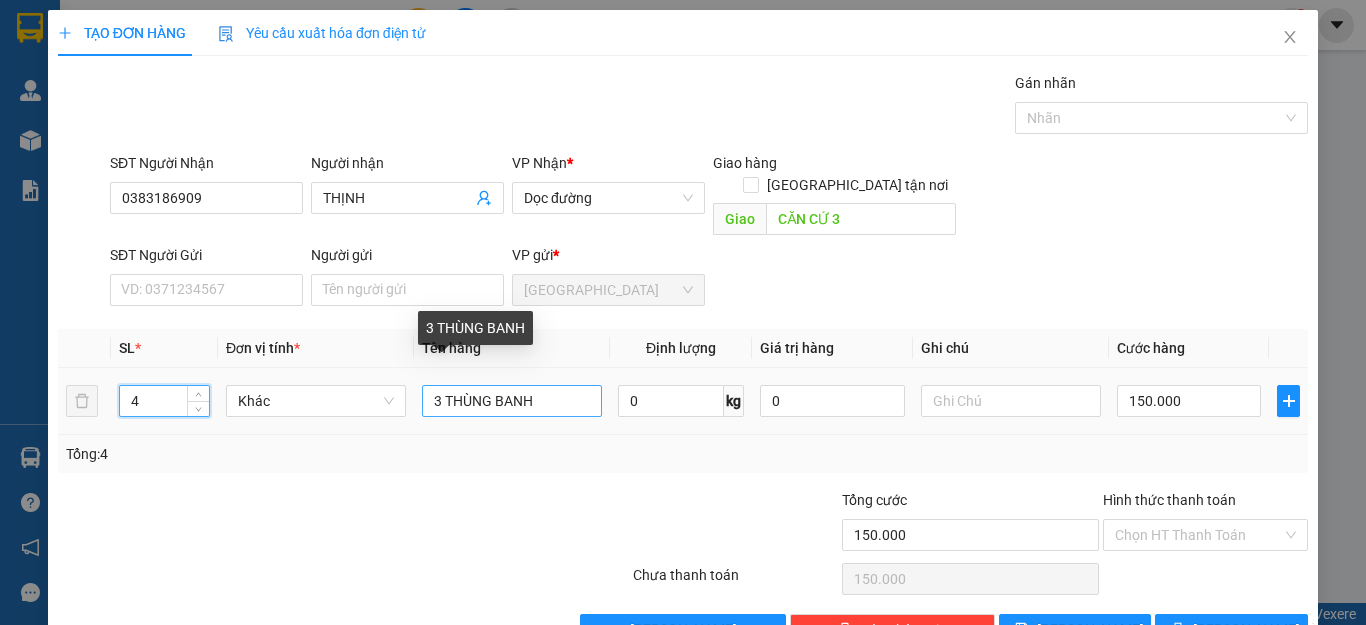 type on "4" 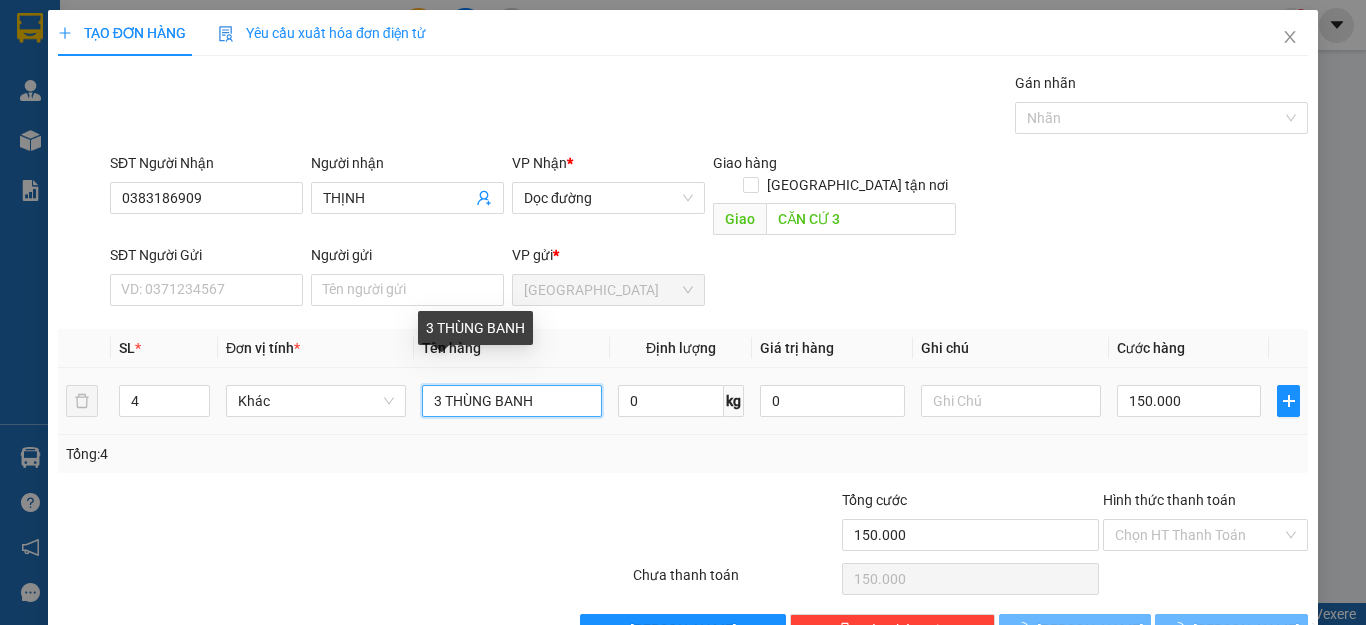 click on "3 THÙNG BANH" at bounding box center (512, 401) 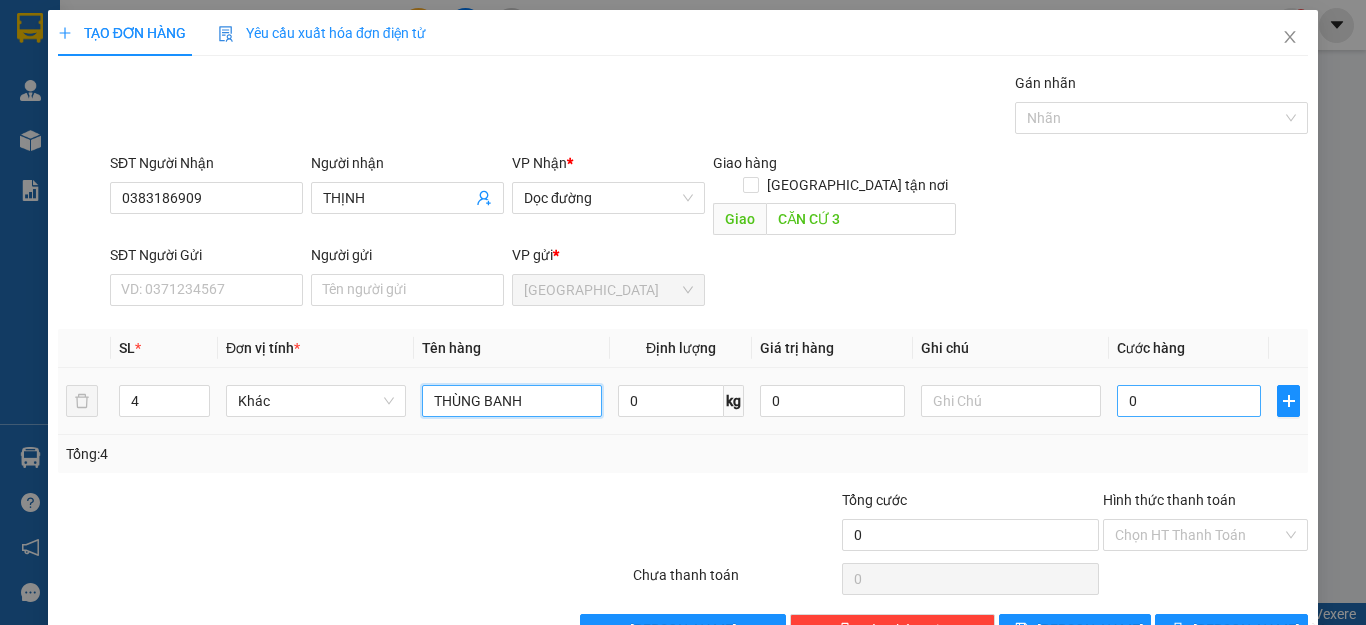 type on "THÙNG BANH" 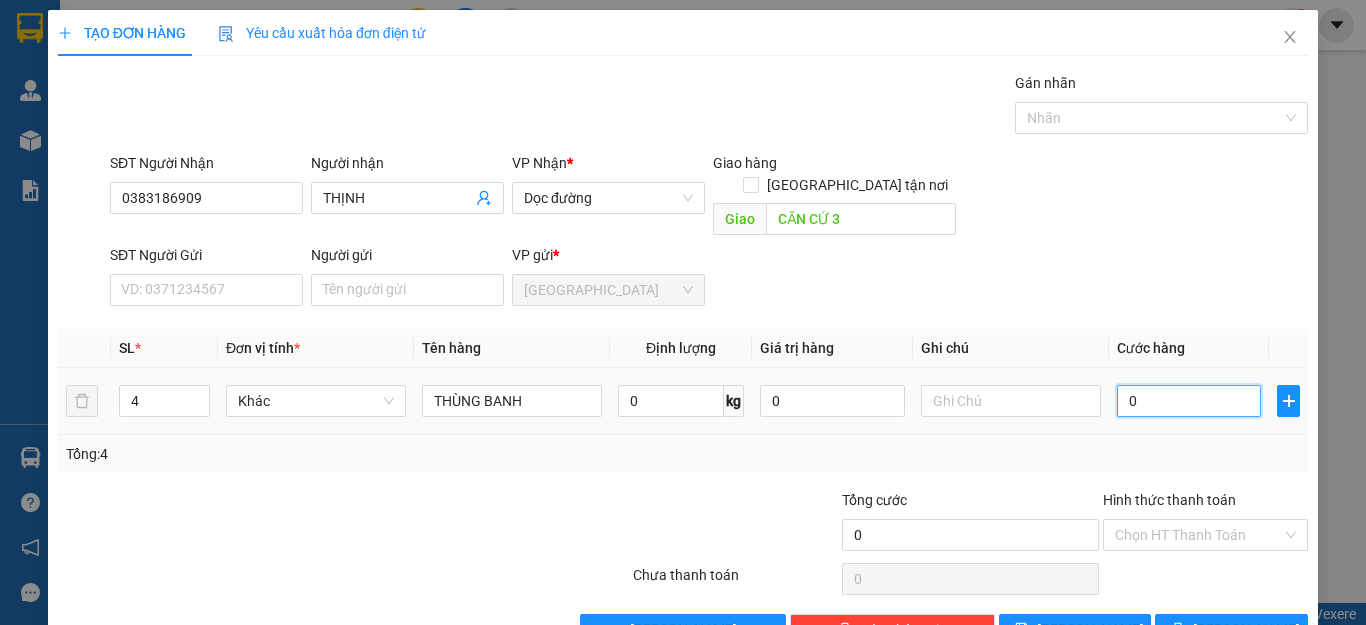 click on "0" at bounding box center [1189, 401] 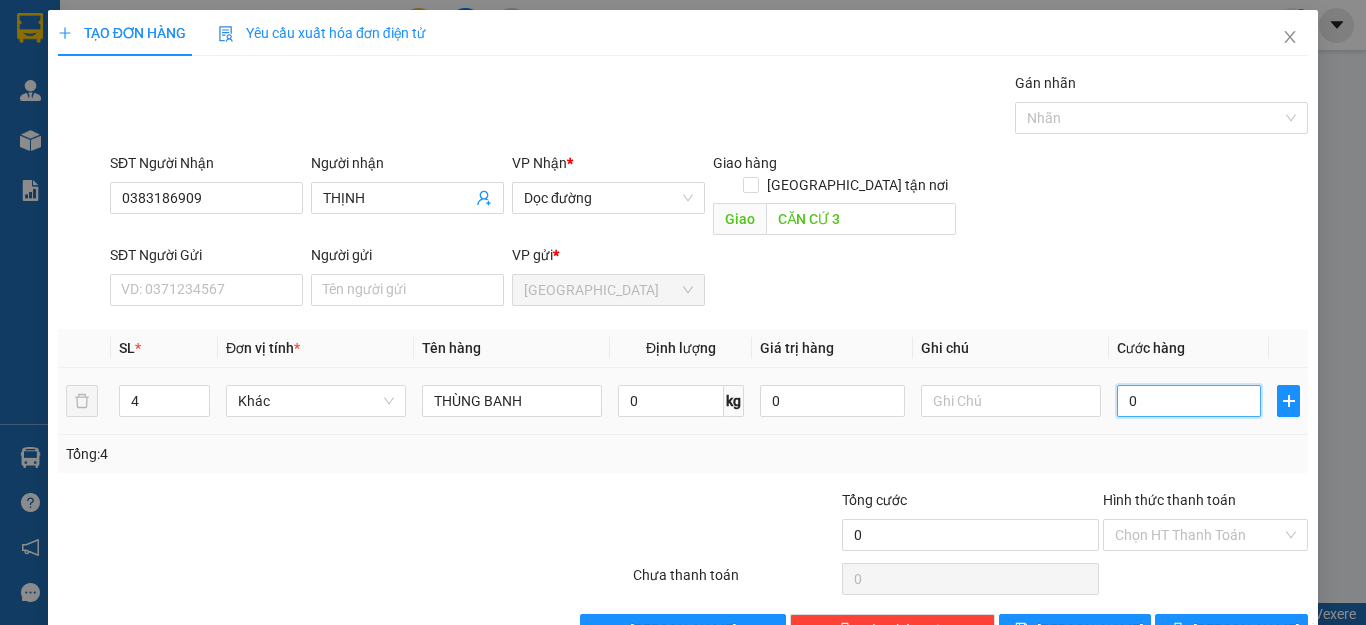 type on "4" 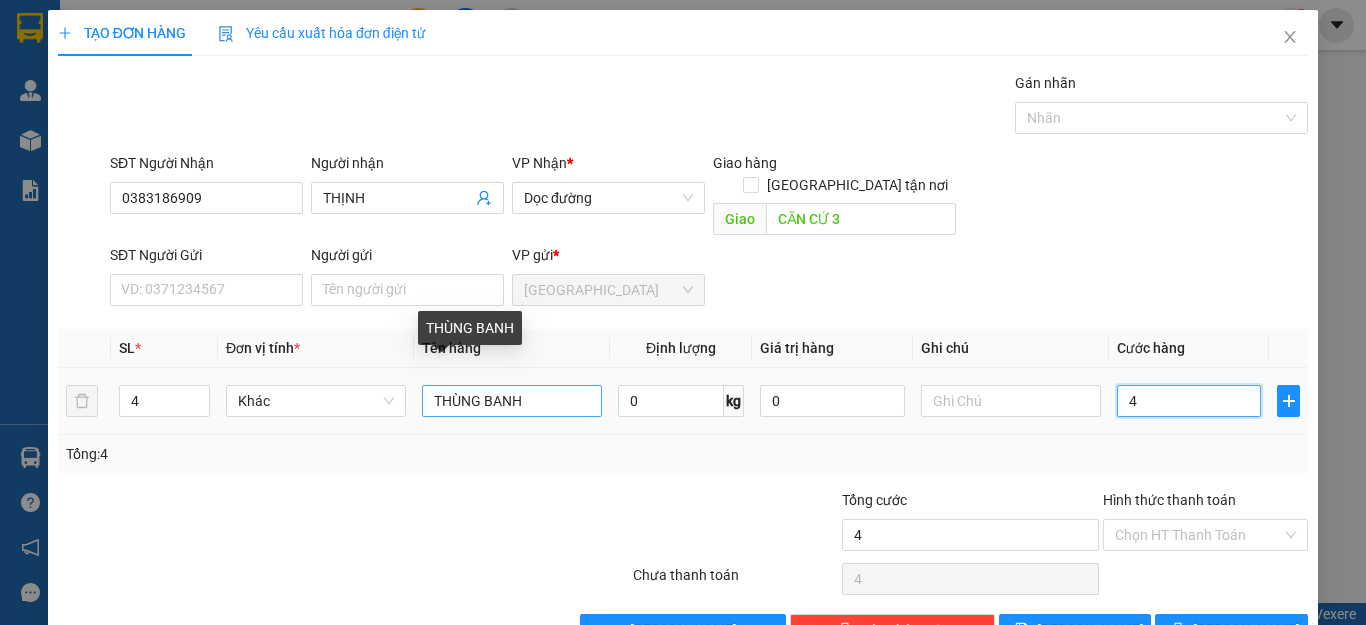 type on "4" 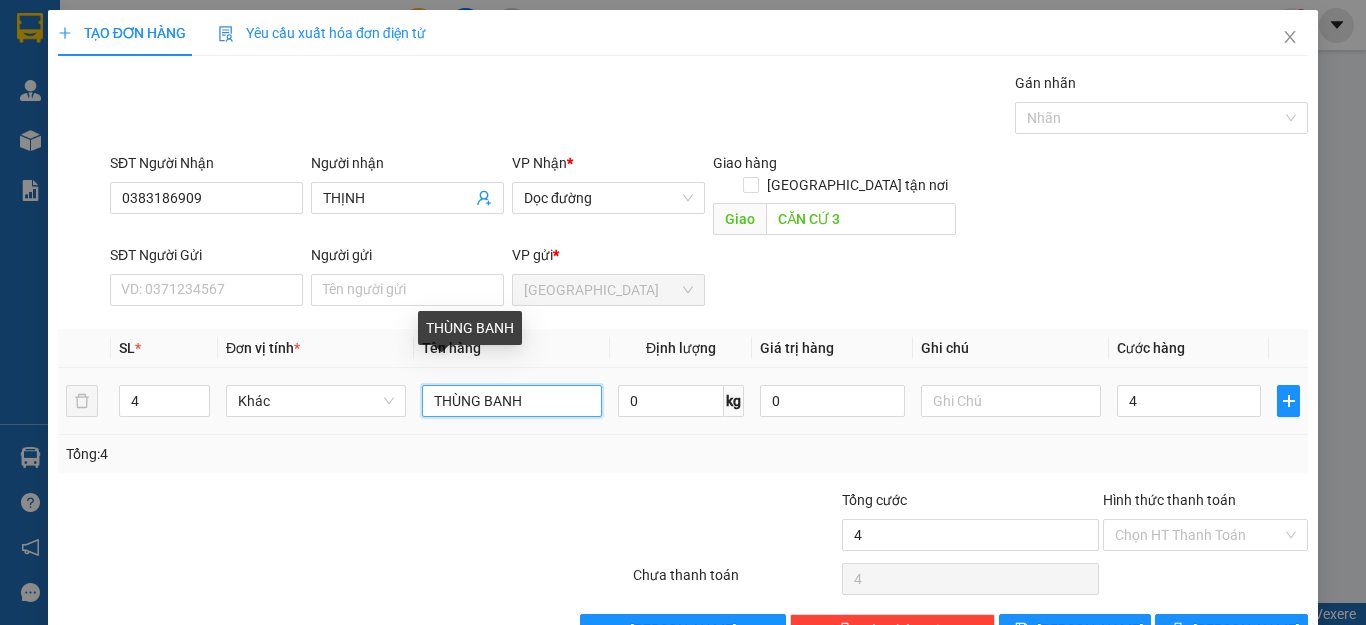type on "4.000" 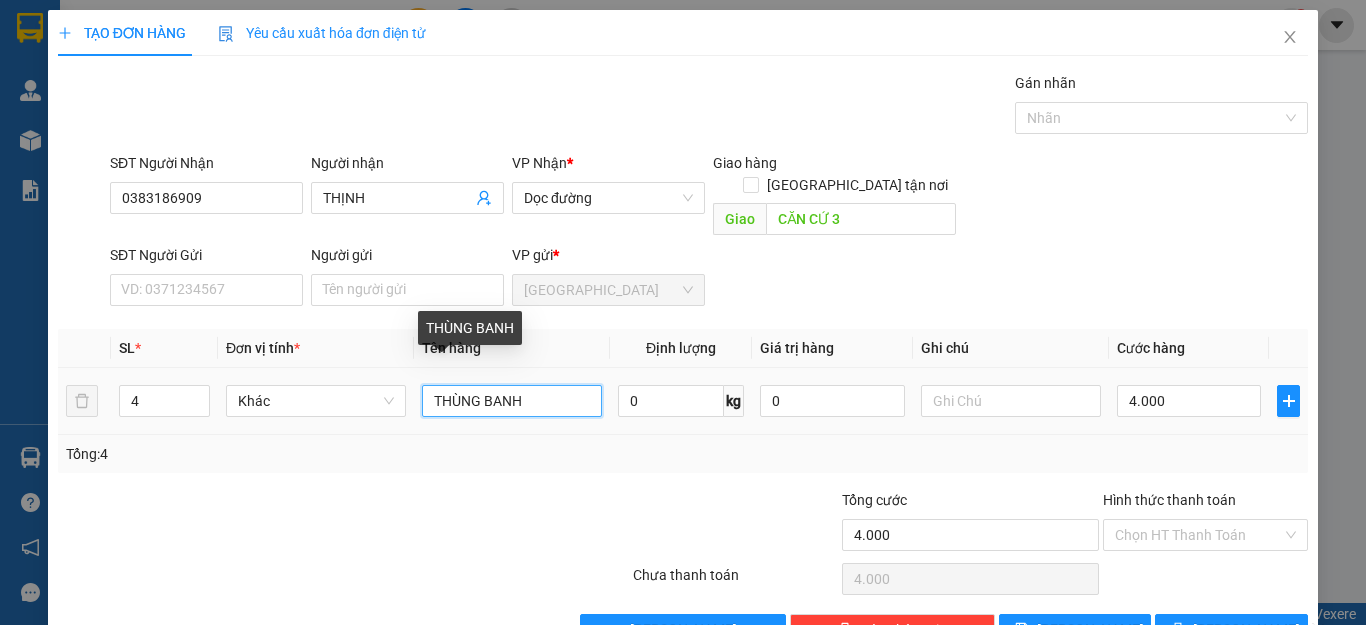 click on "THÙNG BANH" at bounding box center (512, 401) 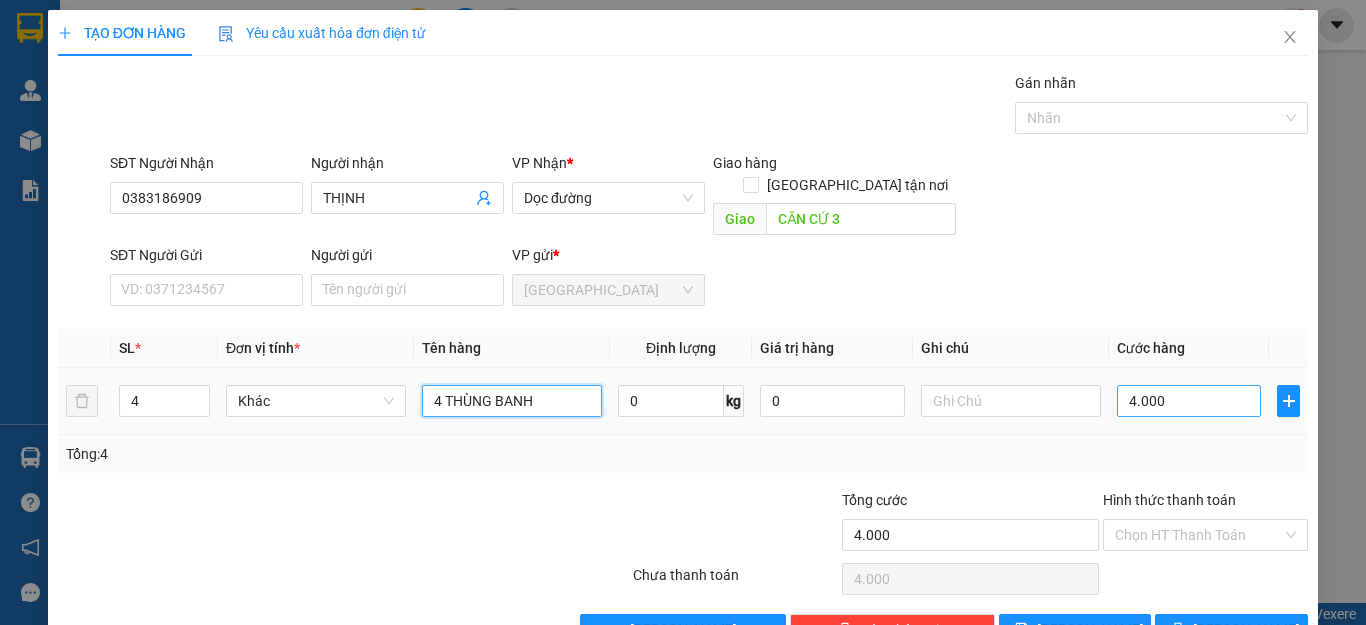 type on "4 THÙNG BANH" 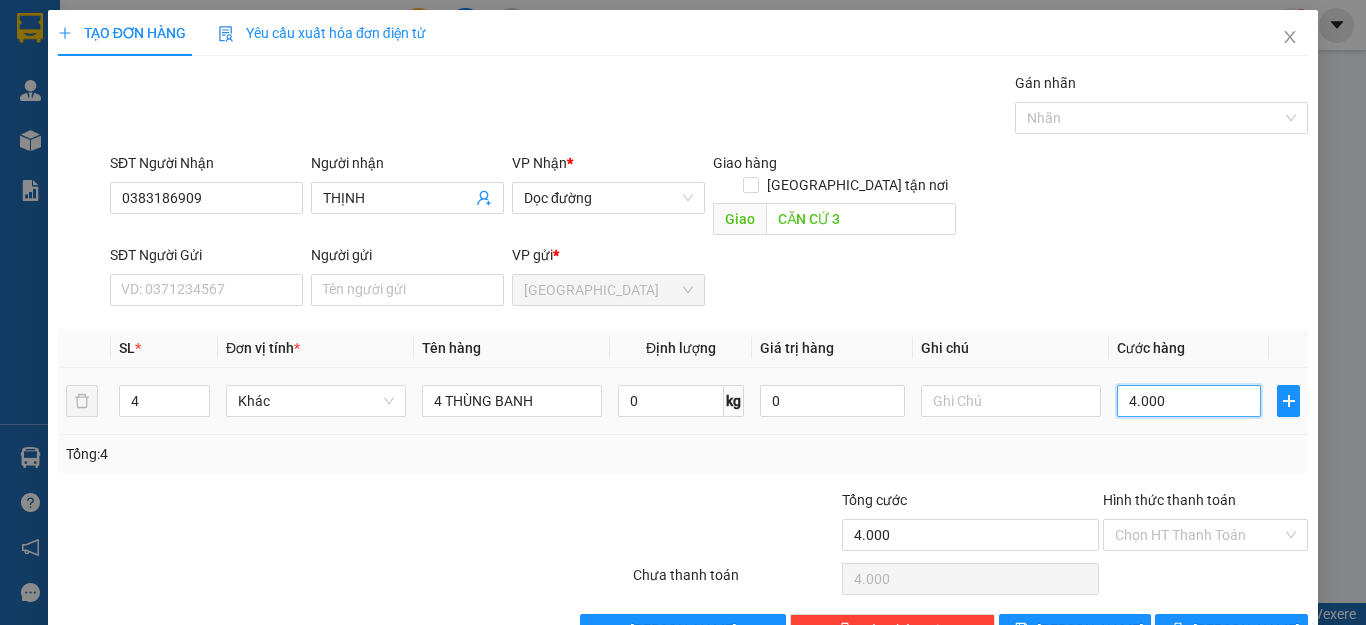 click on "4.000" at bounding box center [1189, 401] 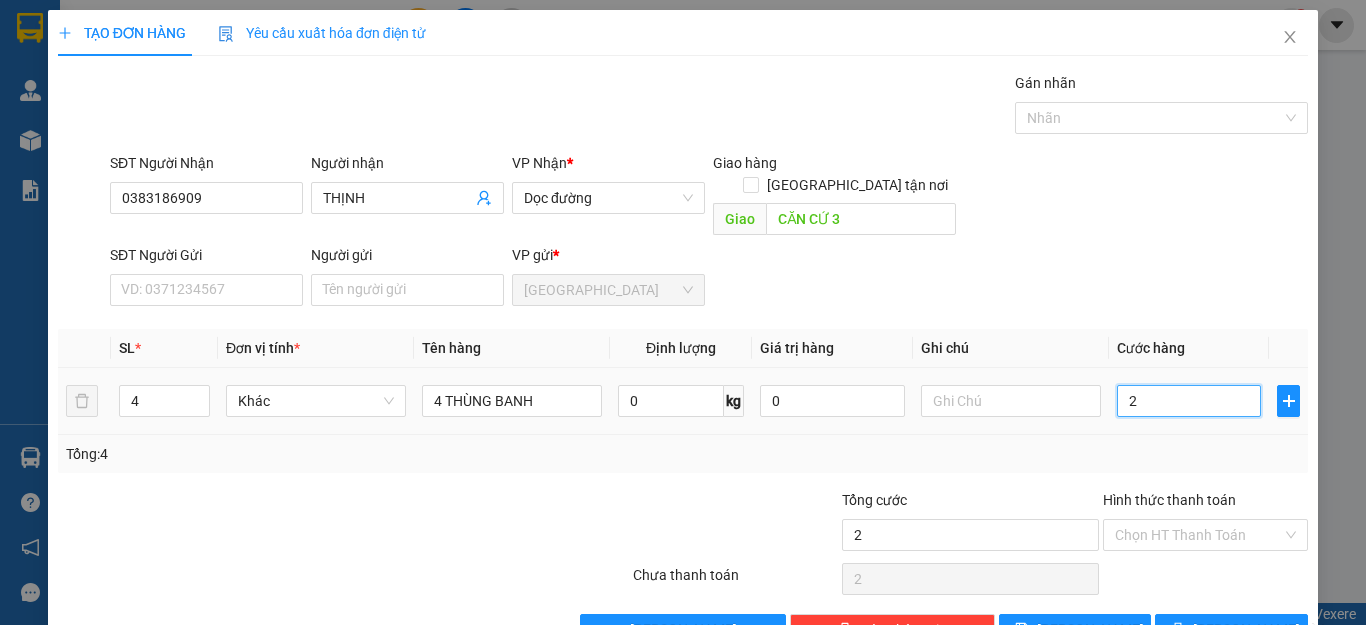 type on "20" 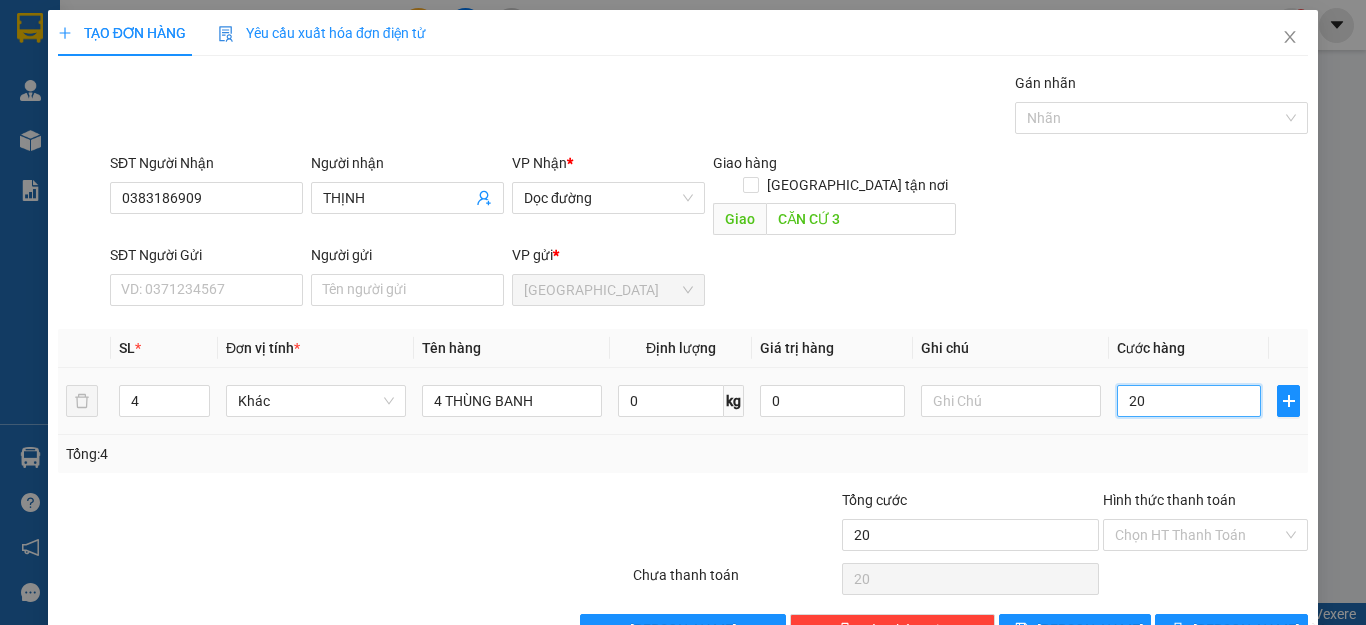 type on "200" 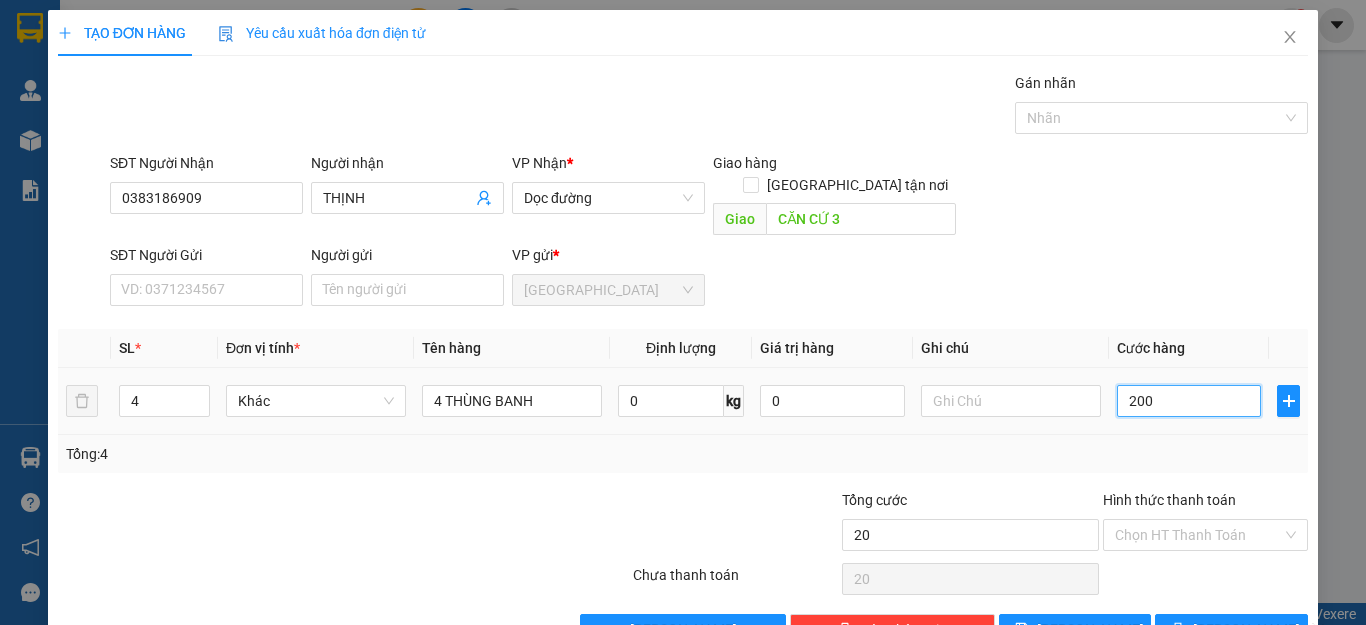 type on "200" 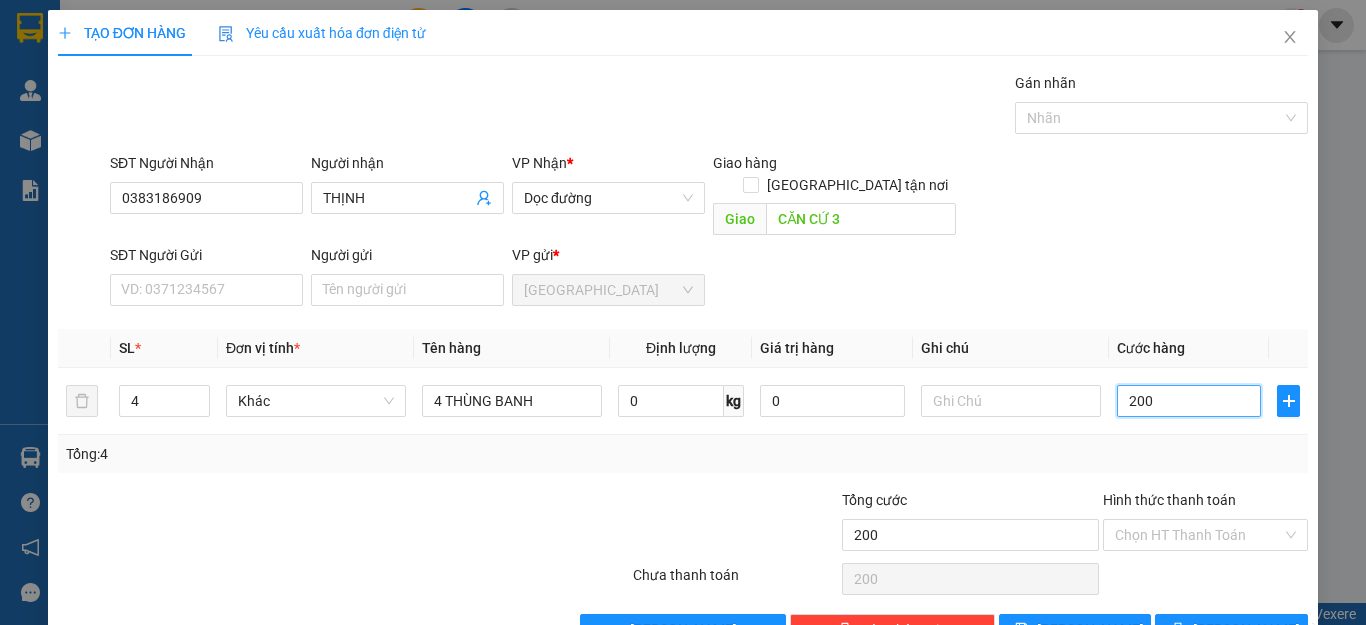 type on "200" 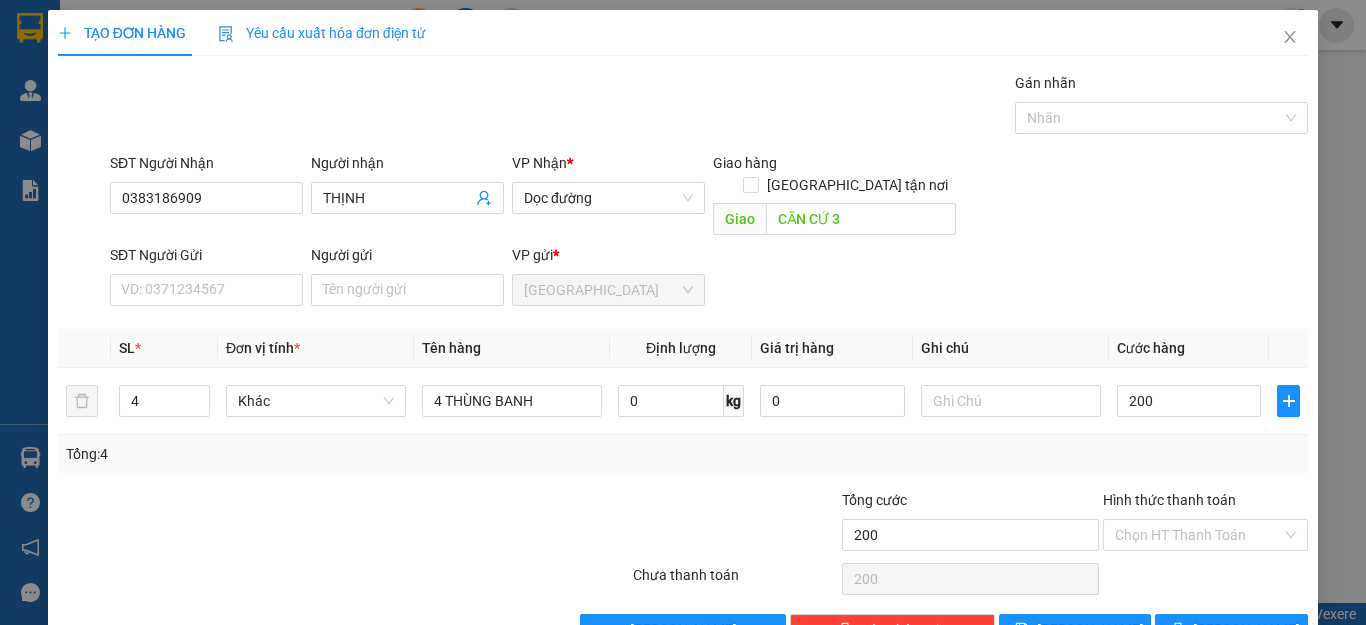type on "200.000" 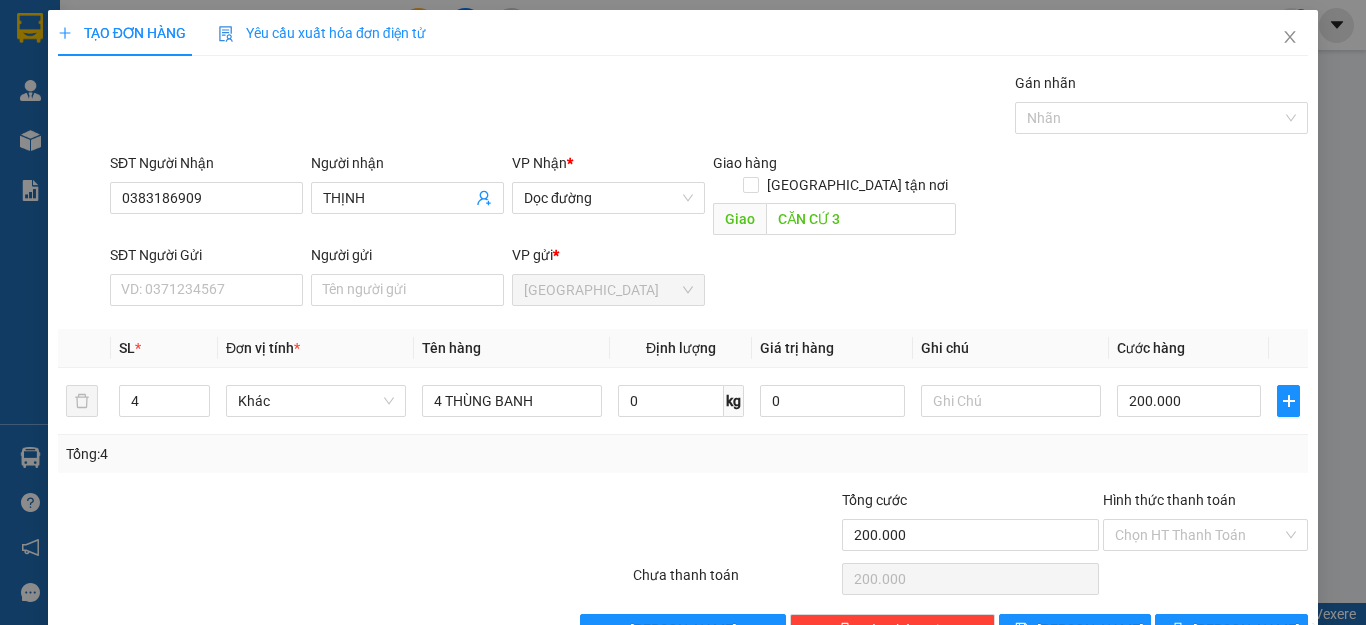 click on "SĐT Người Gửi VD: 0371234567 Người gửi Tên người gửi VP gửi  * [GEOGRAPHIC_DATA]" at bounding box center (709, 279) 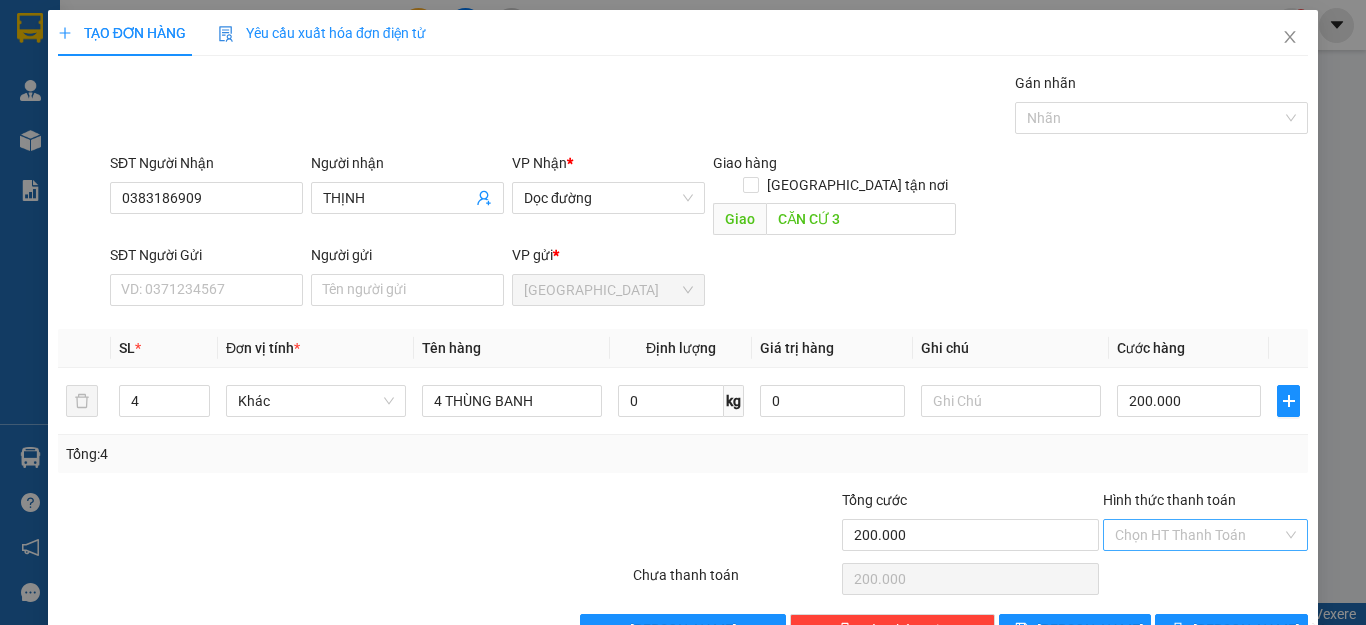 click on "Chọn HT Thanh Toán" at bounding box center [1205, 535] 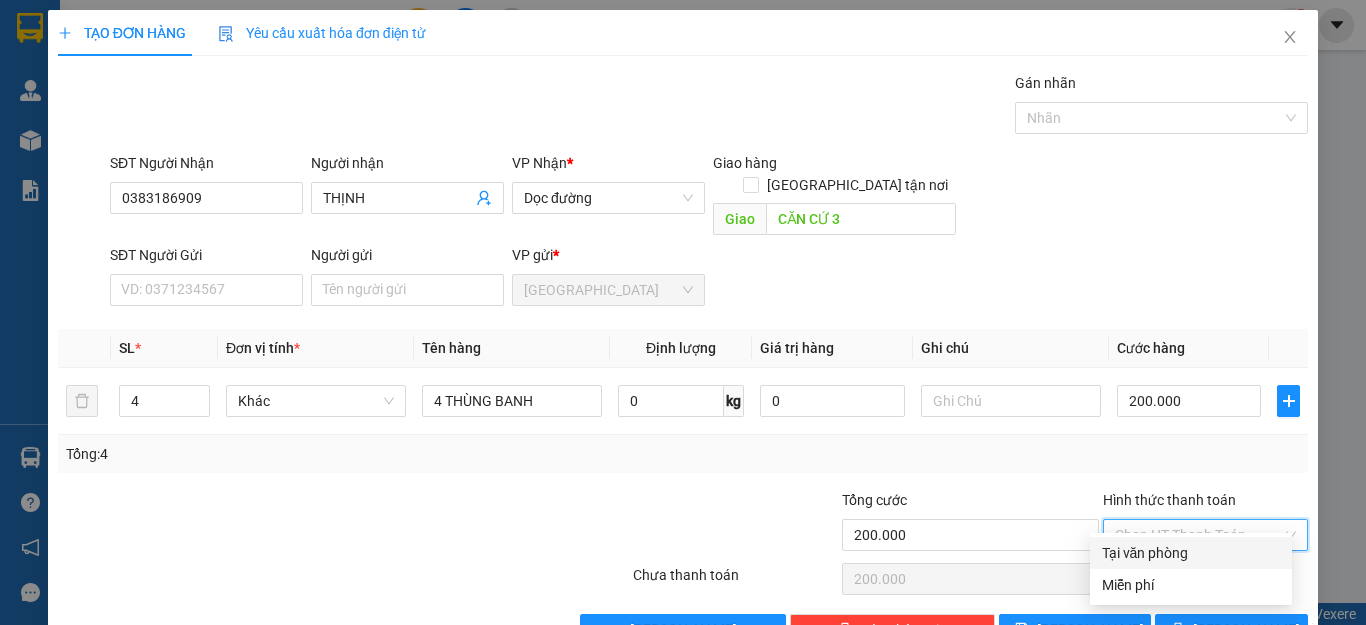 click on "Tại văn phòng" at bounding box center [1191, 553] 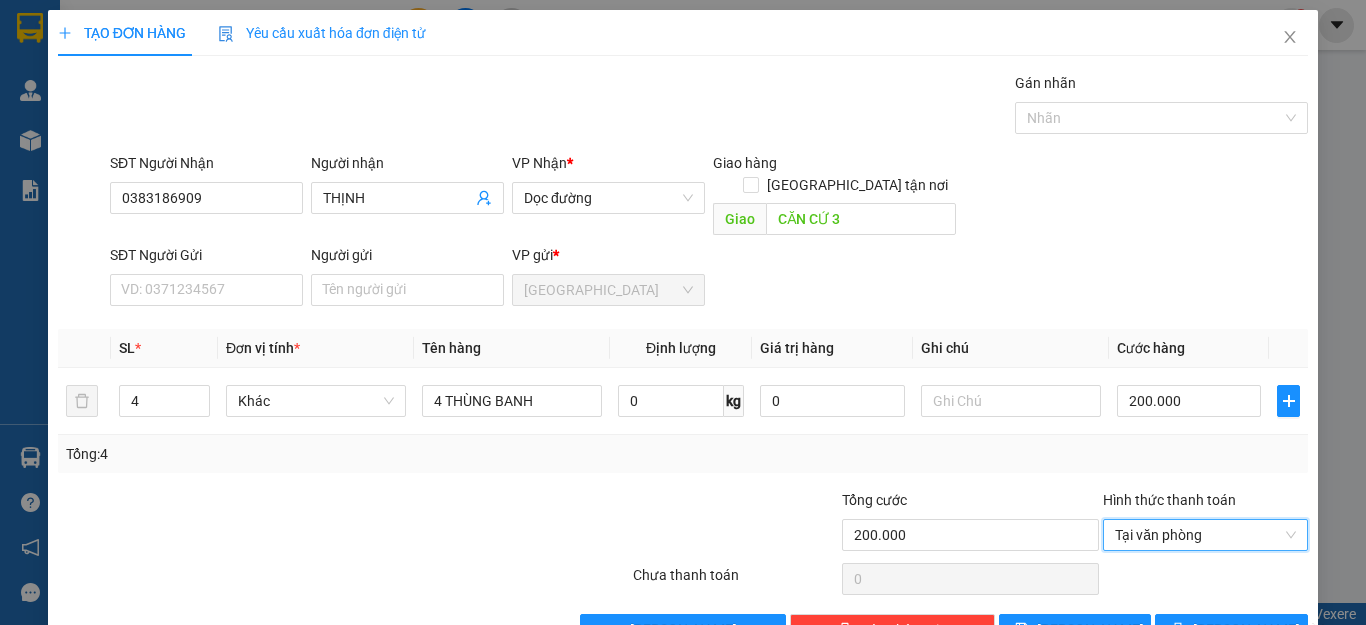 click on "Transit Pickup Surcharge Ids Transit Deliver Surcharge Ids Transit Deliver Surcharge Transit Deliver Surcharge Gói vận chuyển  * Tiêu chuẩn Gán nhãn   Nhãn SĐT Người Nhận 0383186909 Người nhận THỊNH VP Nhận  * Dọc đường Giao hàng Giao tận nơi Giao CĂN CỨ 3 SĐT Người Gửi VD: 0371234567 Người gửi Tên người gửi VP gửi  * Quảng Sơn SL  * Đơn vị tính  * Tên hàng  Định lượng Giá trị hàng Ghi chú Cước hàng                   4 Khác 4 THÙNG BANH 0 kg 0 200.000 Tổng:  4 Tổng cước 200.000 Hình thức thanh toán Tại văn phòng Tại văn phòng Số tiền thu trước 0 Tại văn phòng Chưa thanh toán 0 Lưu nháp Xóa Thông tin Lưu Lưu và In  4 THÙNG BANH Tại văn phòng Miễn phí Tại văn phòng Miễn phí" at bounding box center (683, 359) 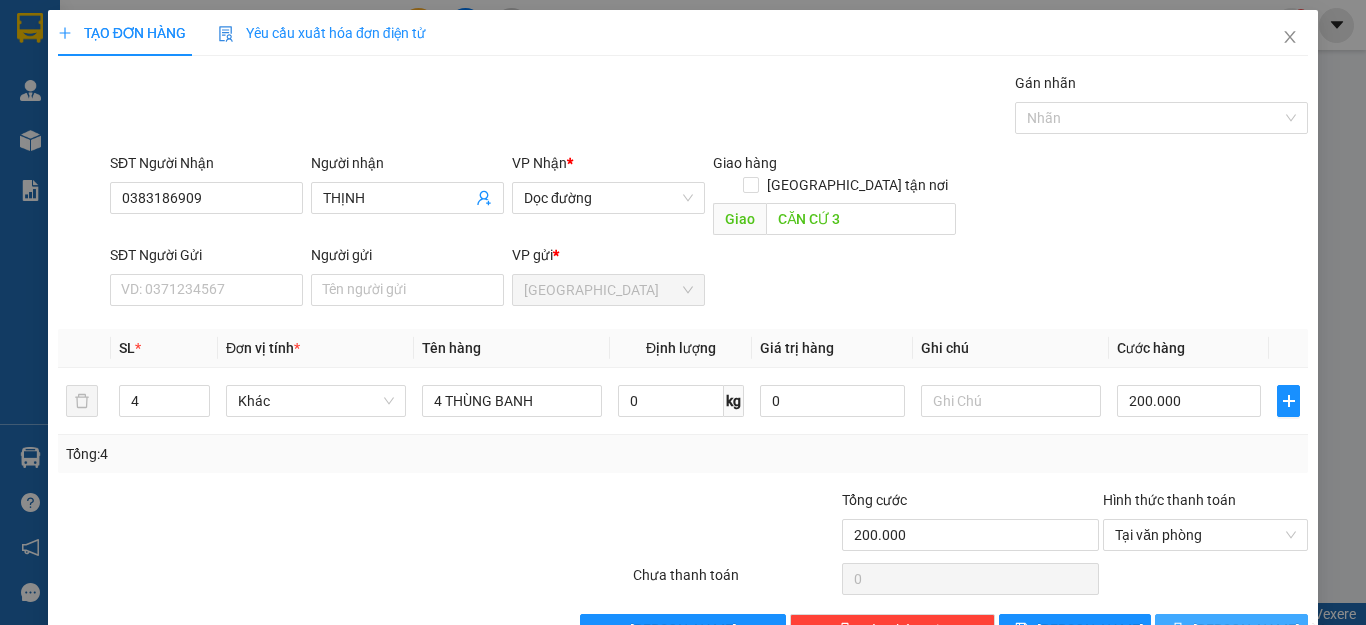 click on "[PERSON_NAME] và In" at bounding box center [1263, 630] 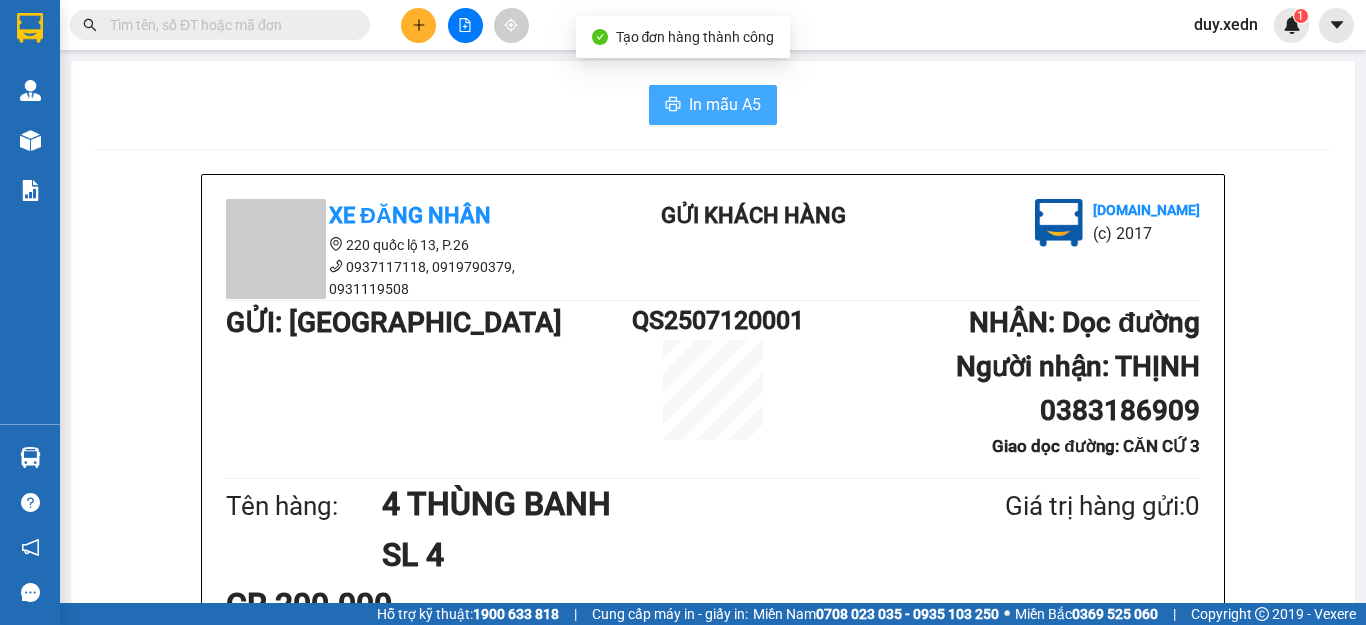 click on "In mẫu A5" at bounding box center (725, 104) 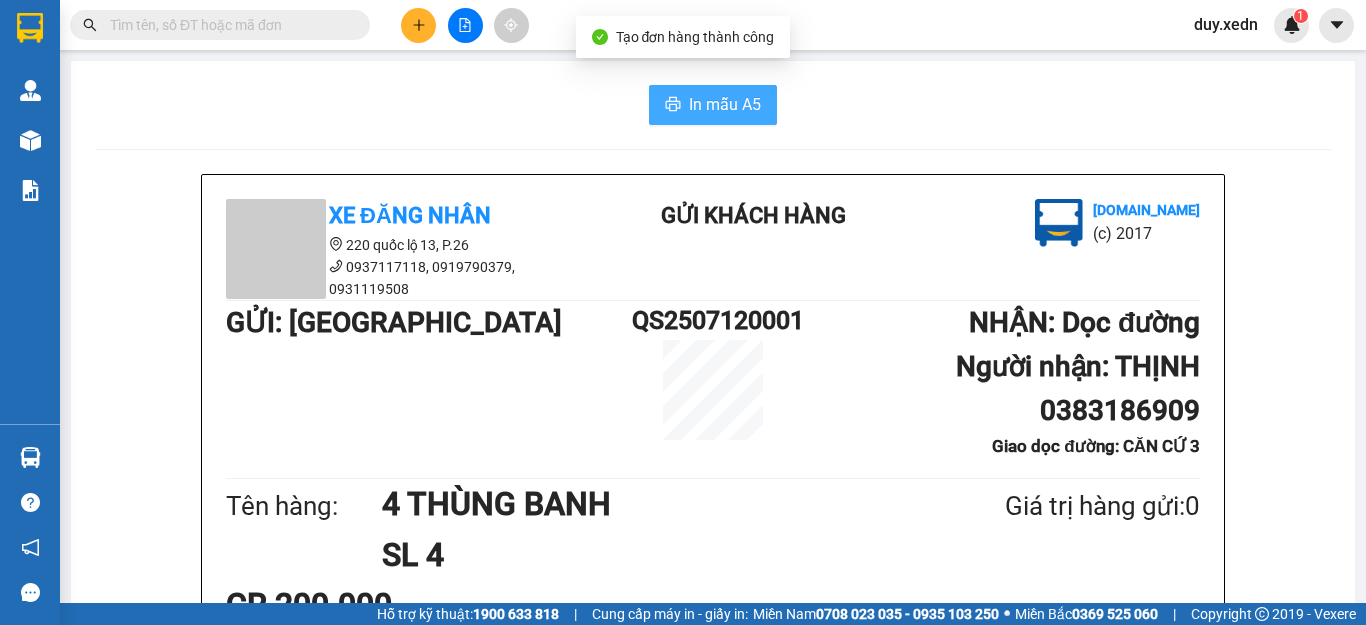 scroll, scrollTop: 0, scrollLeft: 0, axis: both 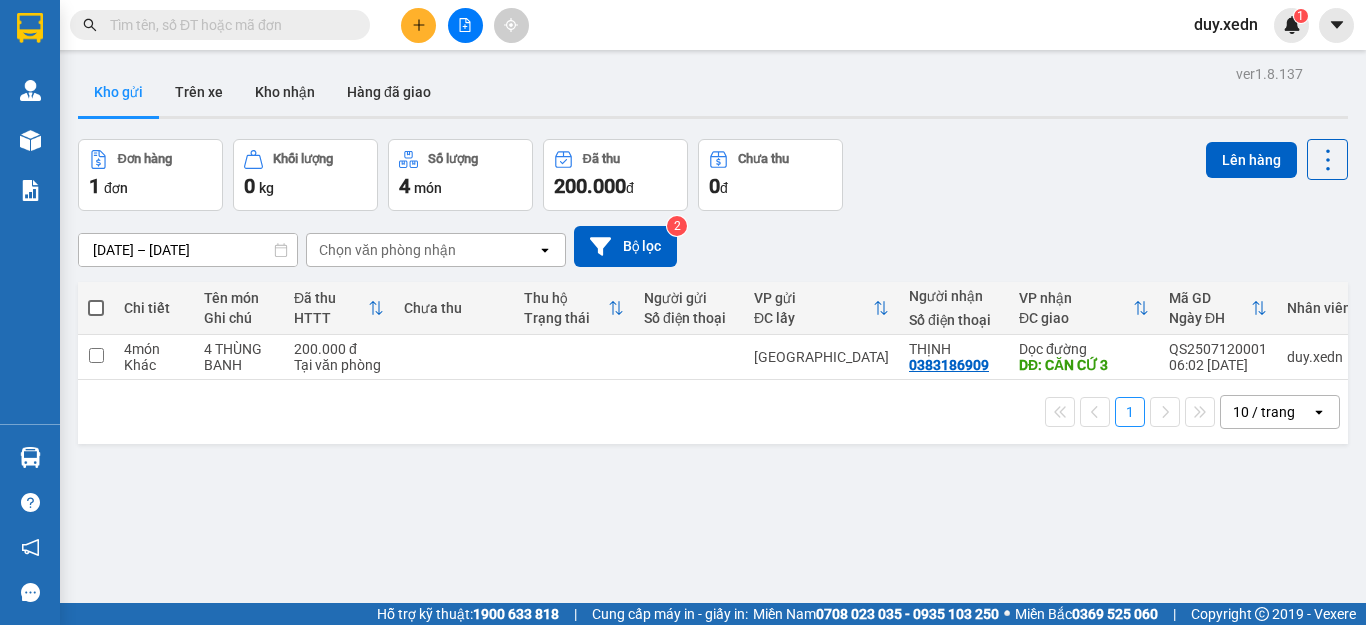 click at bounding box center [228, 25] 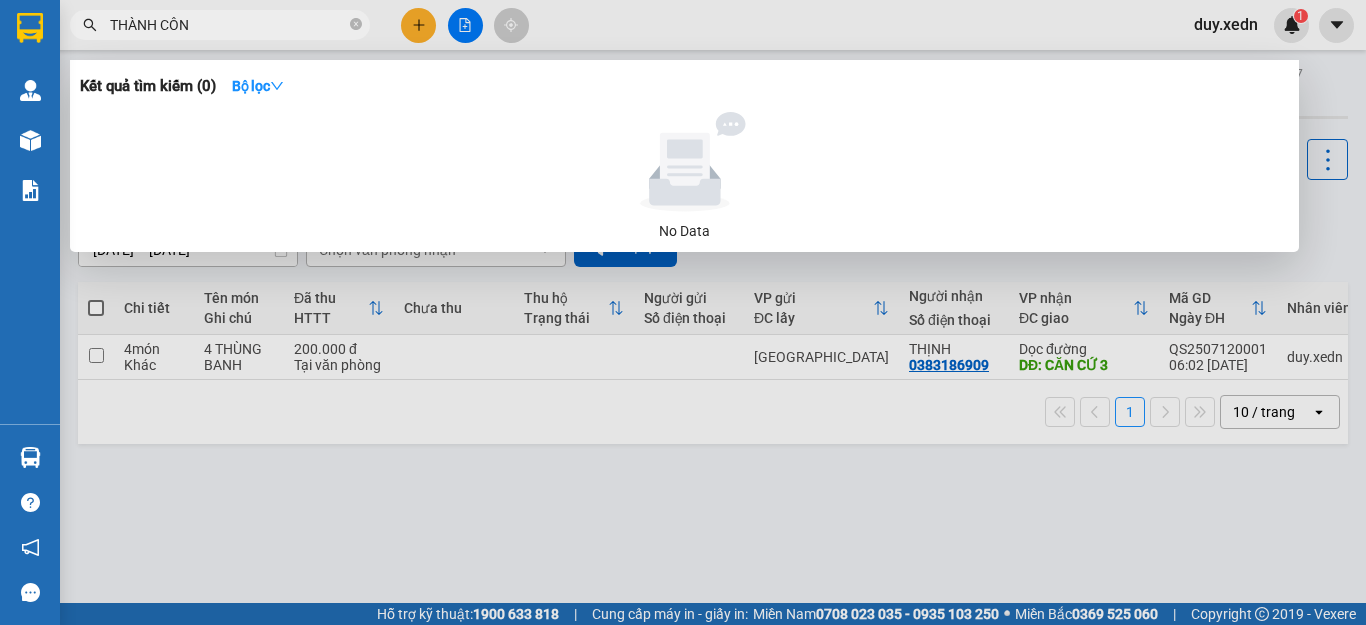 type on "THÀNH CÔNG" 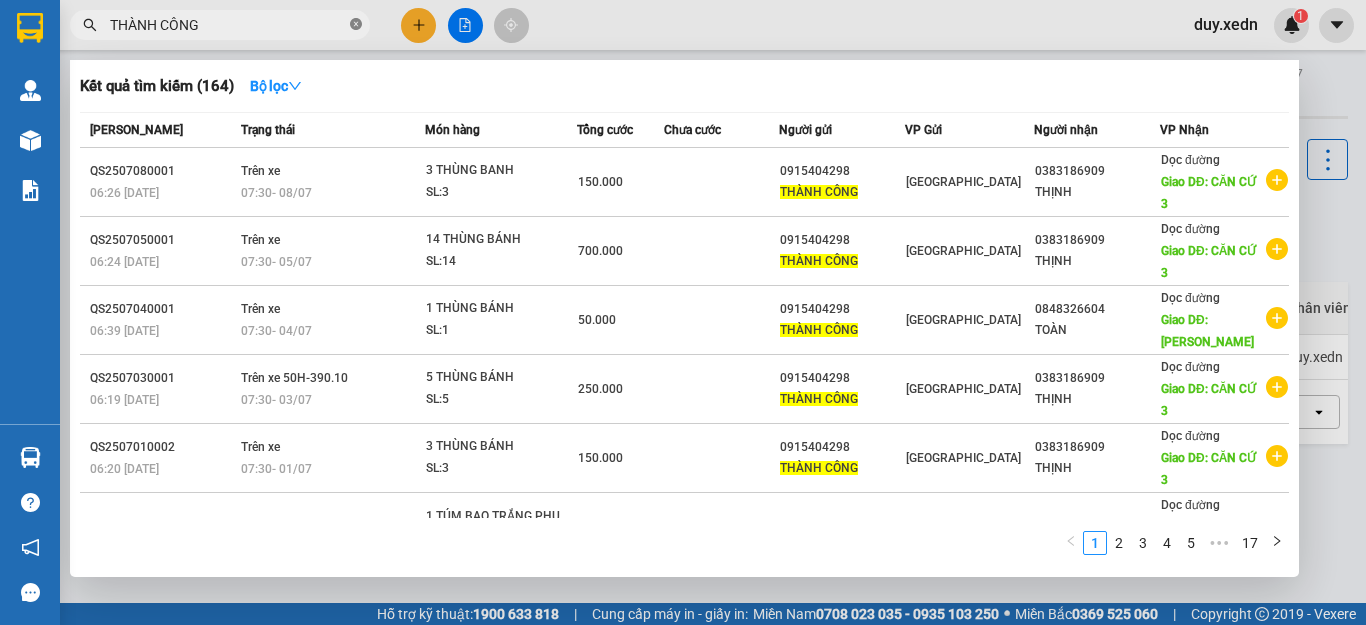 click 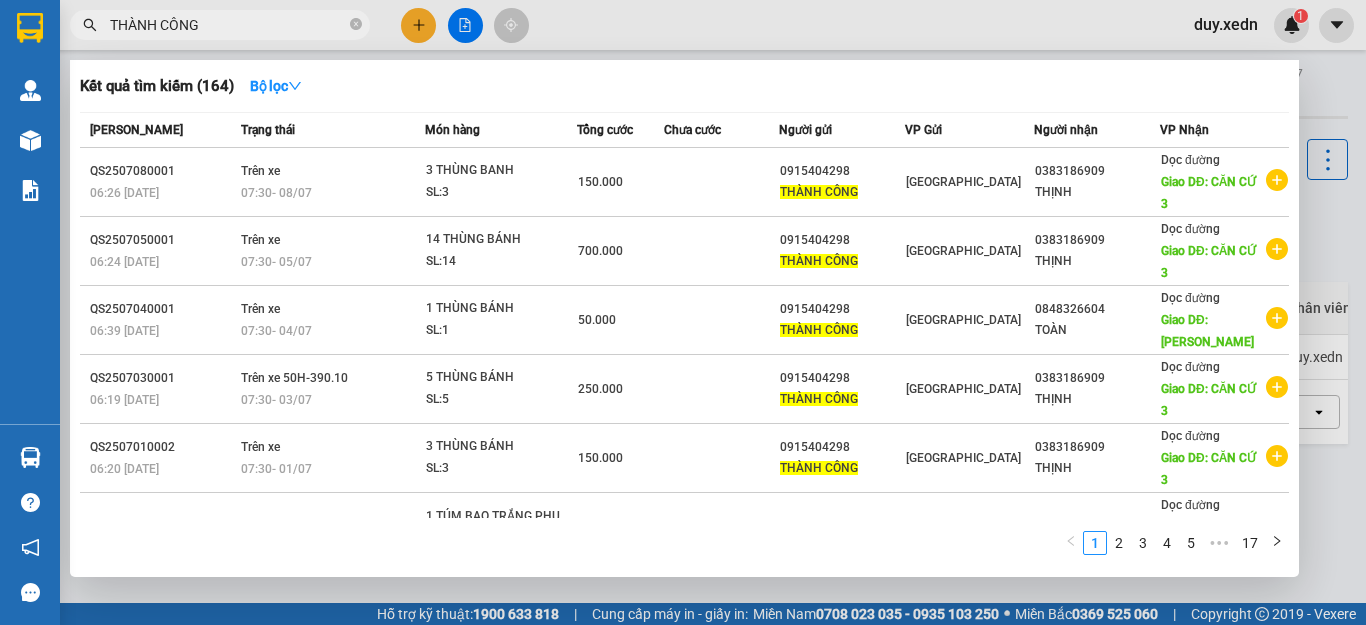 type 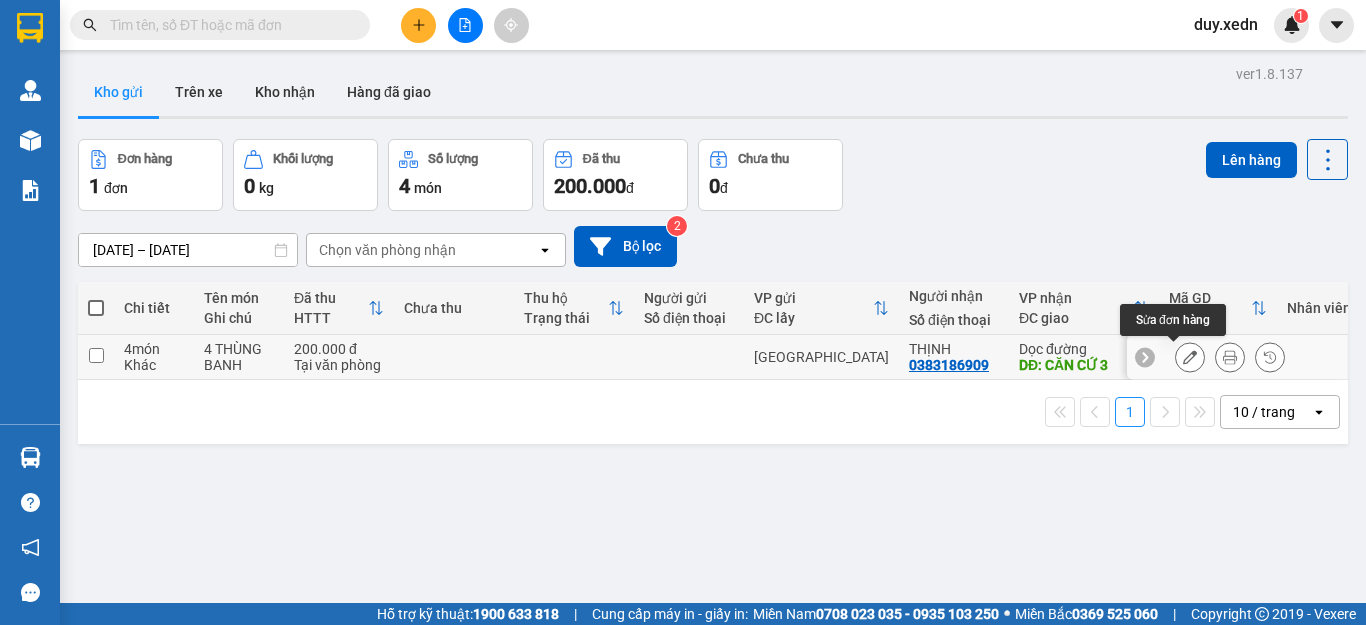 click 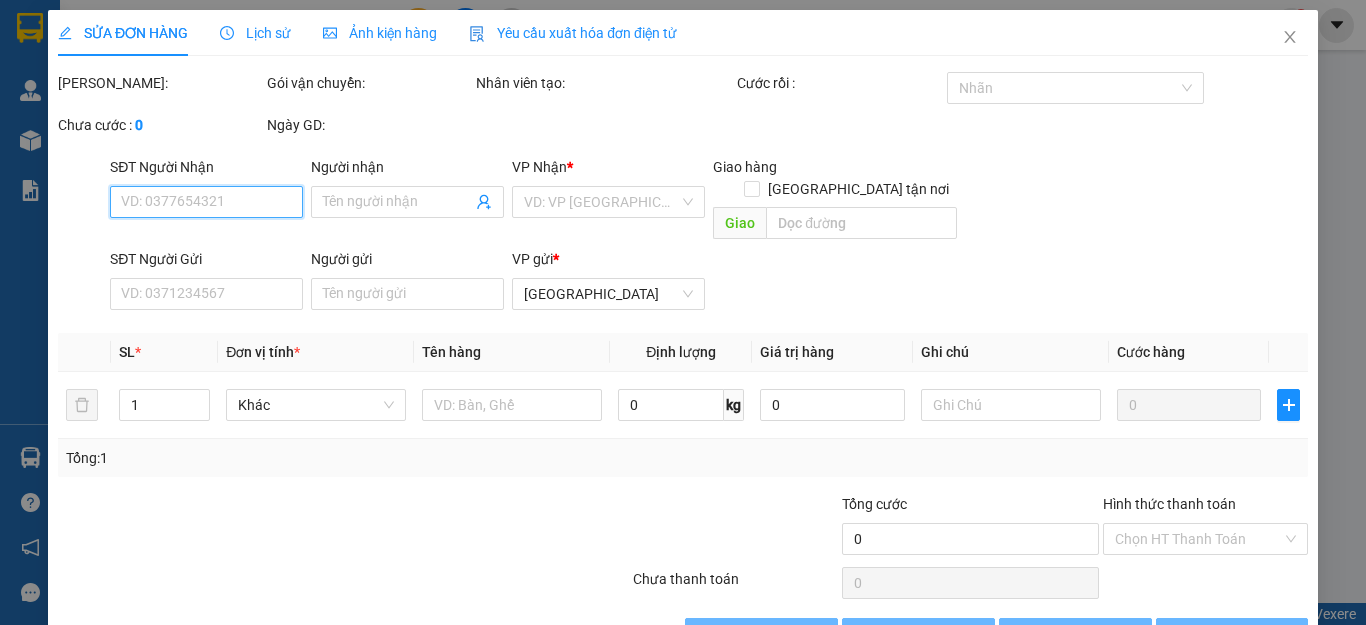 type on "0383186909" 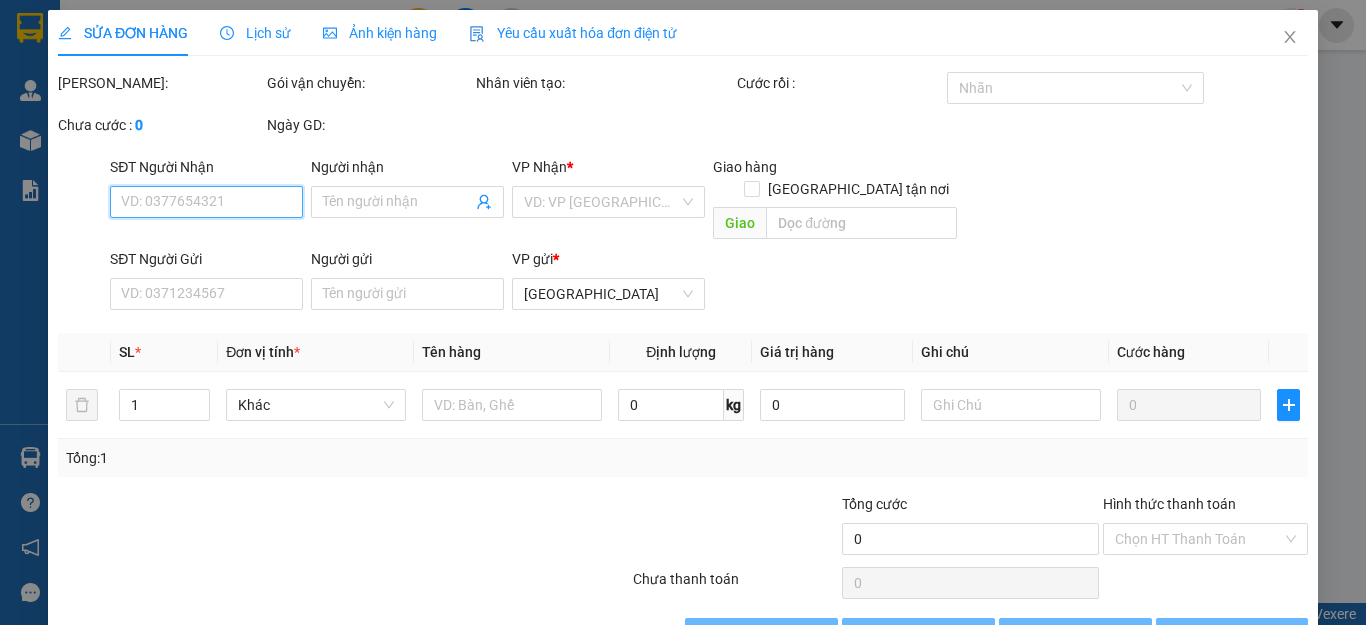type on "THỊNH" 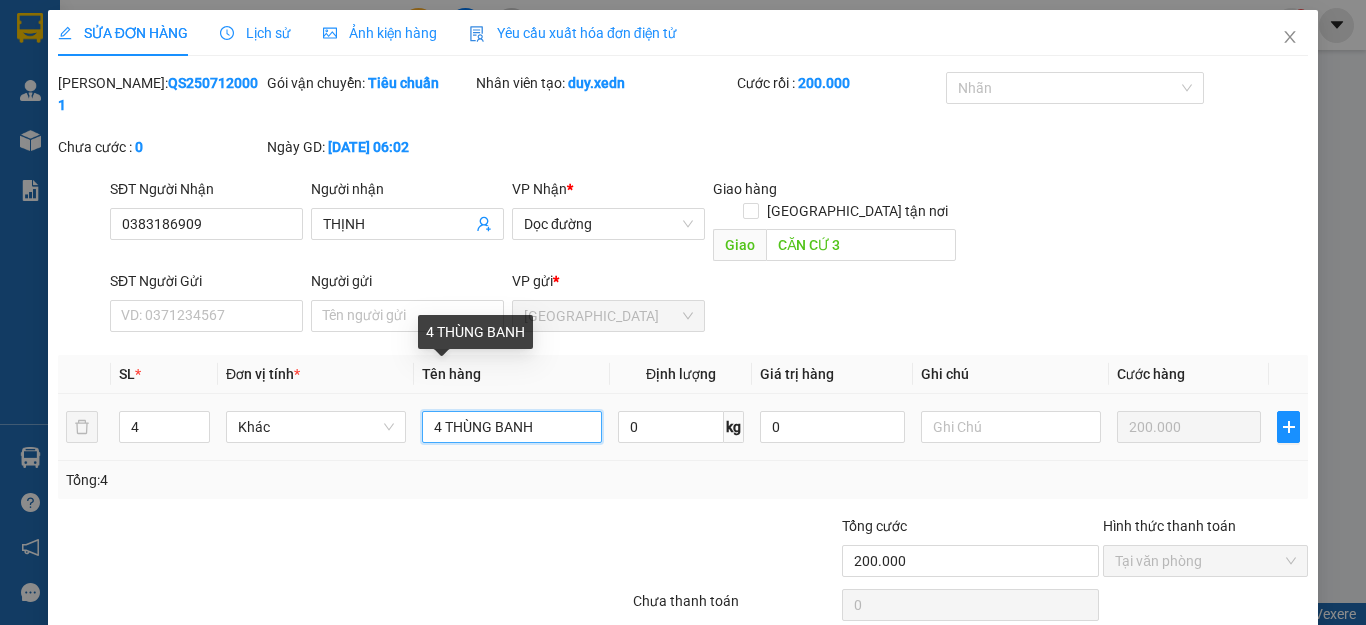 click on "4 THÙNG BANH" at bounding box center [512, 427] 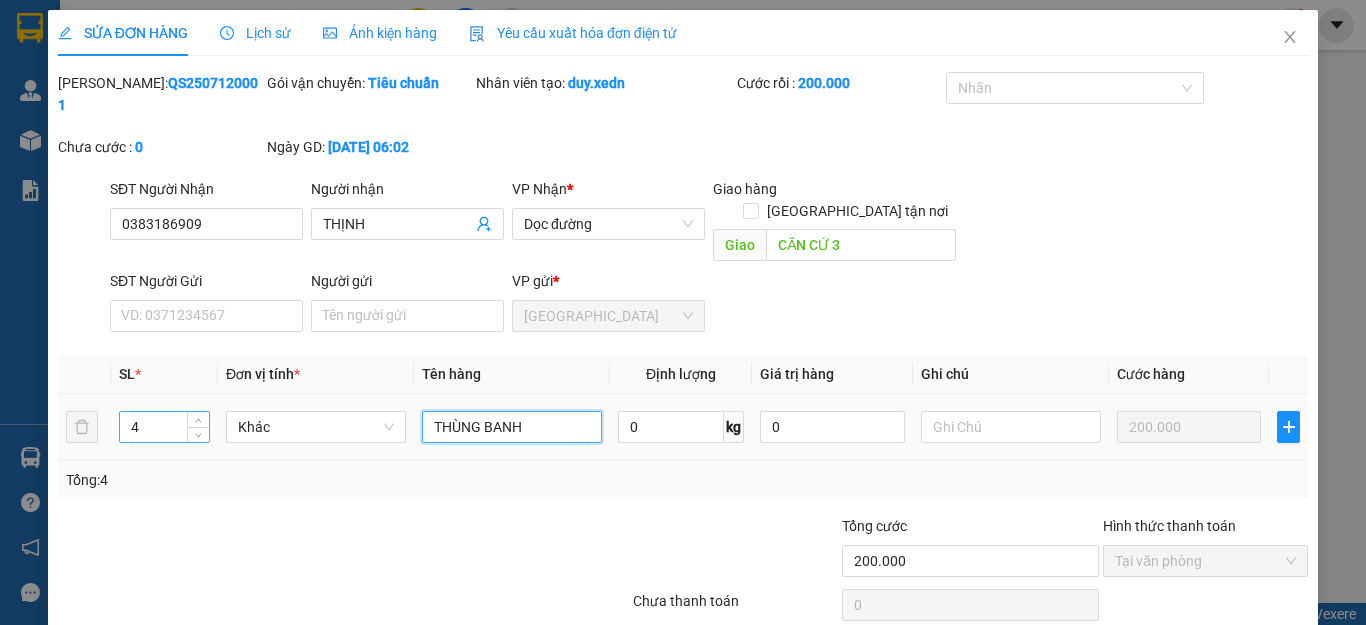 type on "THÙNG BANH" 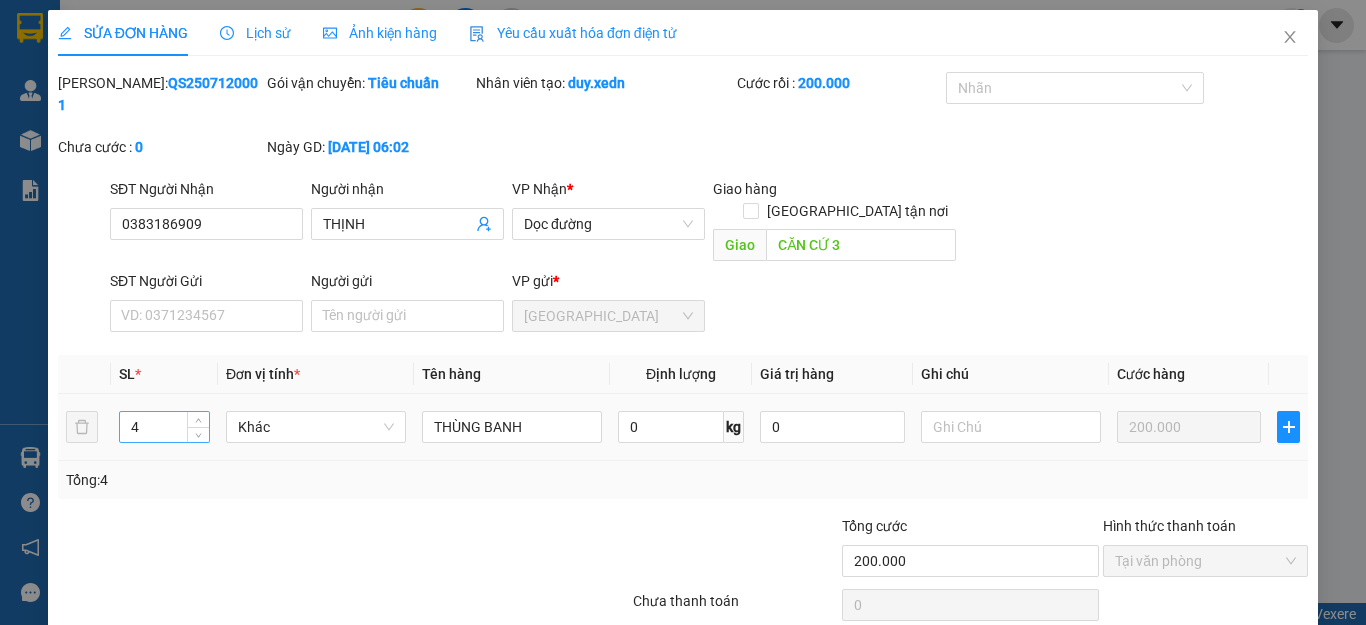click on "4" at bounding box center (164, 427) 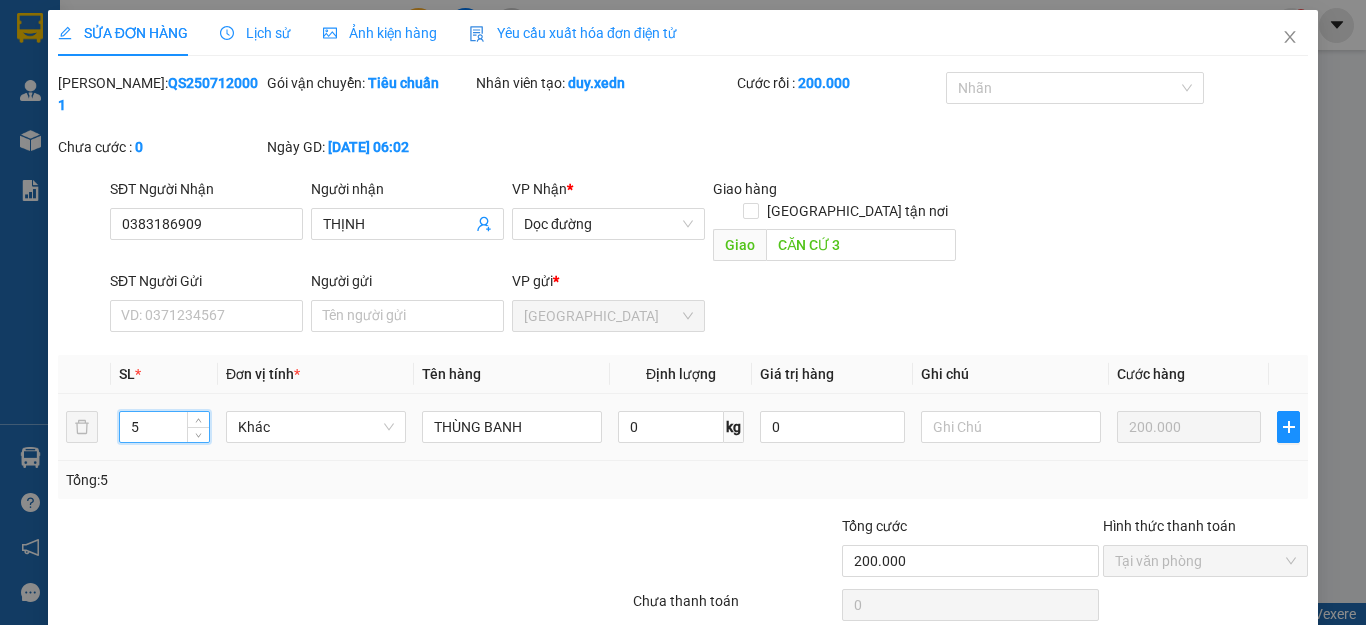 type on "5" 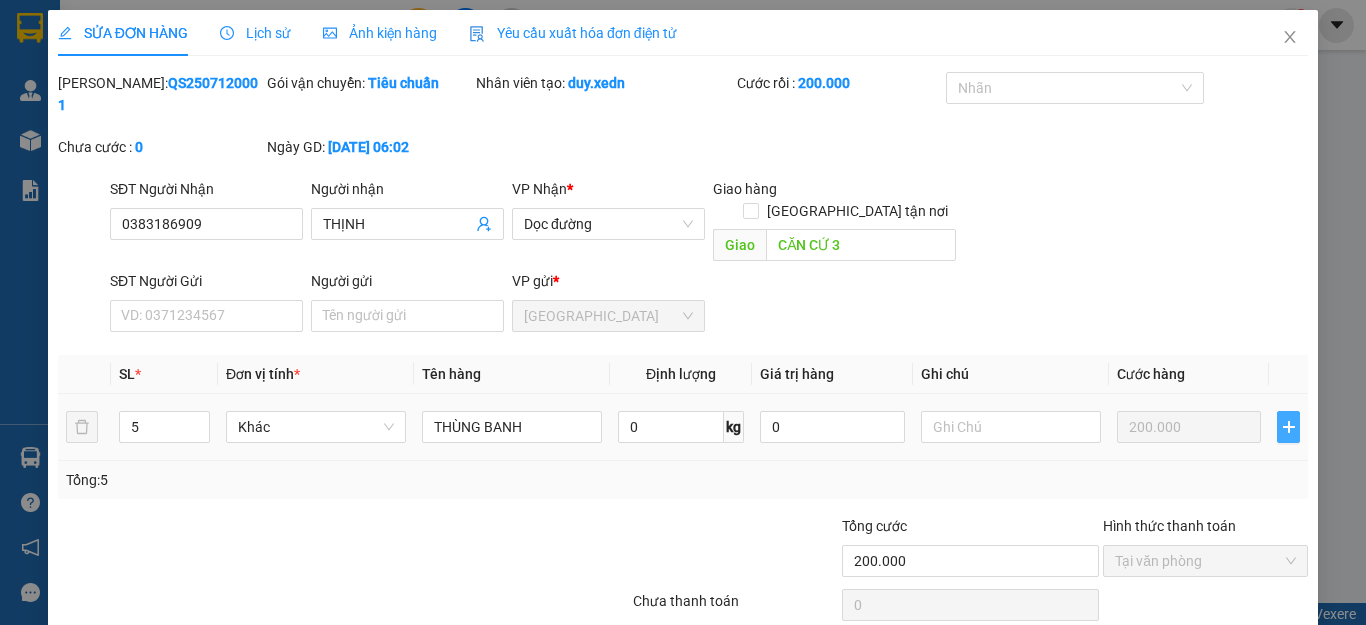 click at bounding box center [1288, 427] 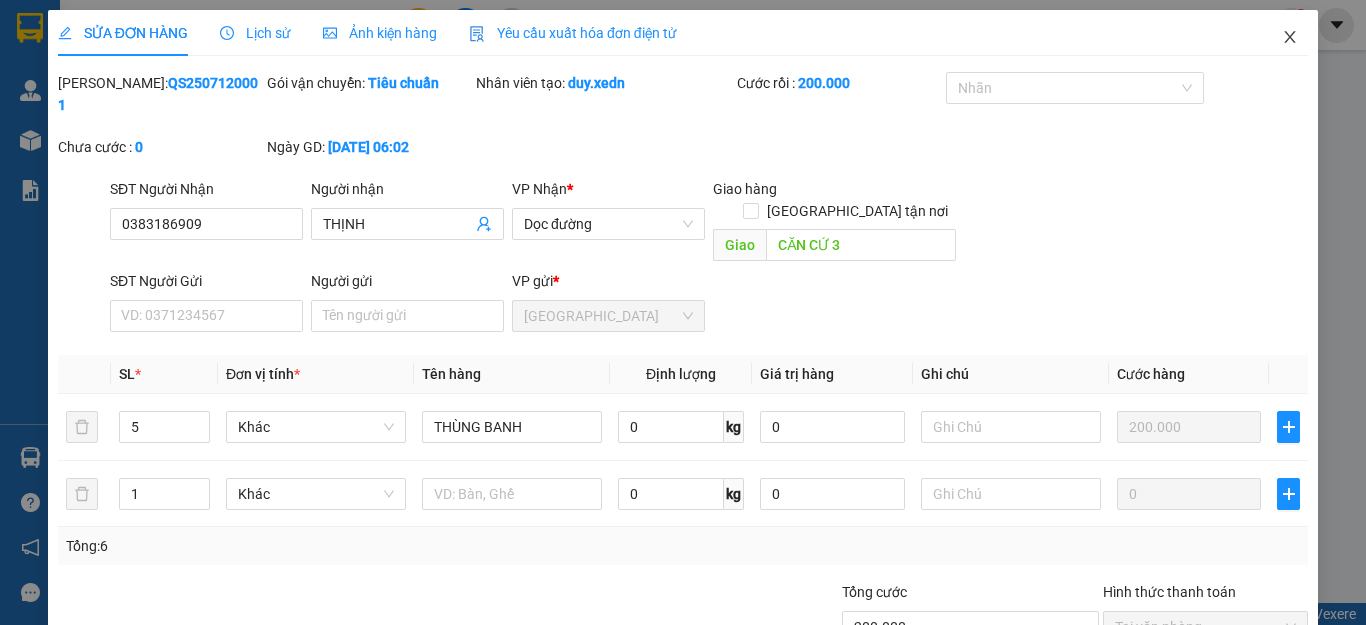 click 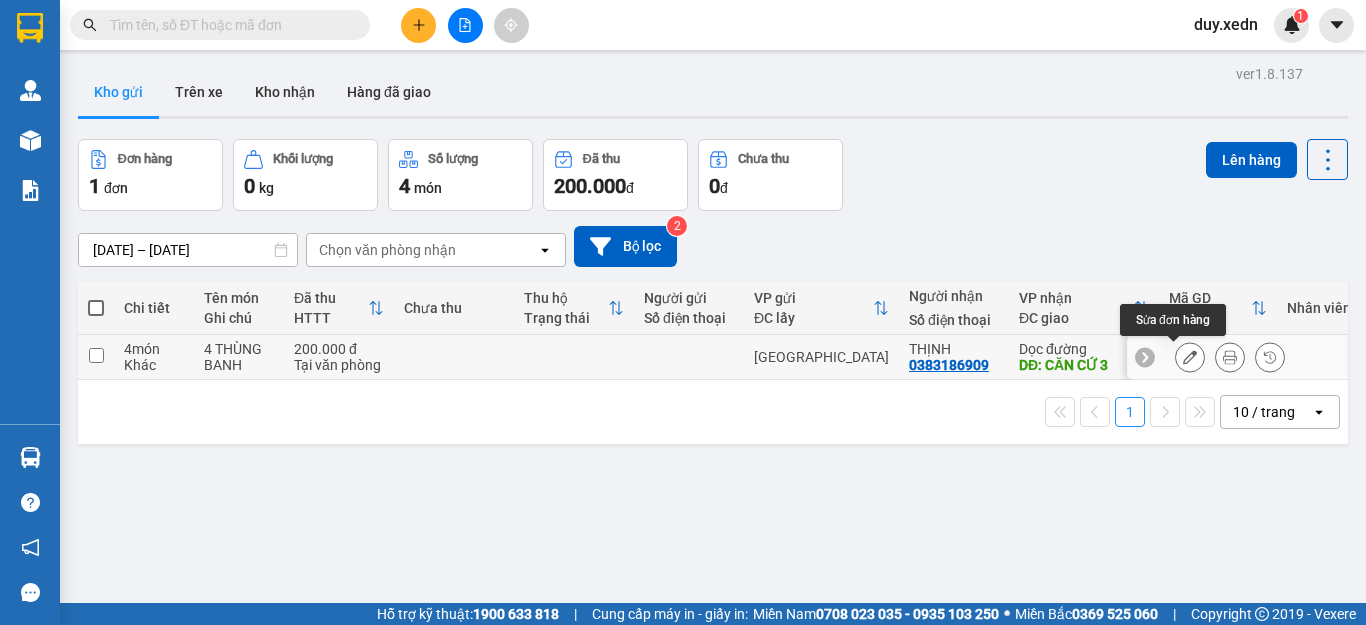click 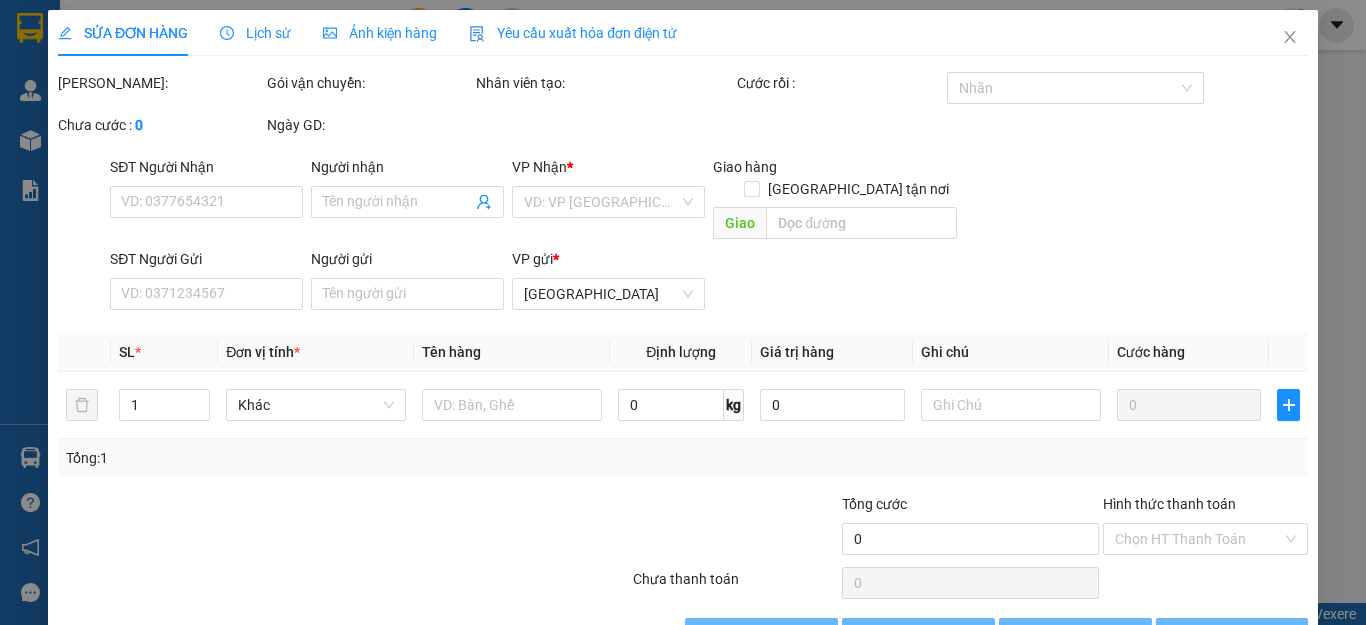 type on "0383186909" 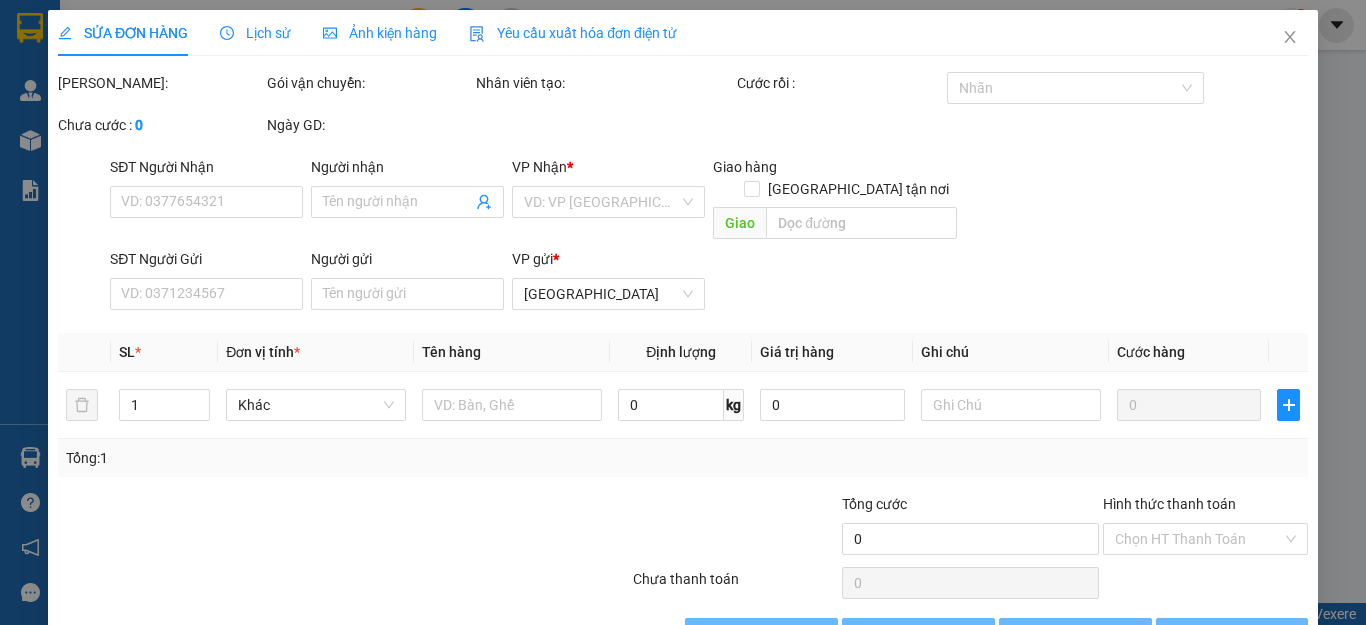 type on "THỊNH" 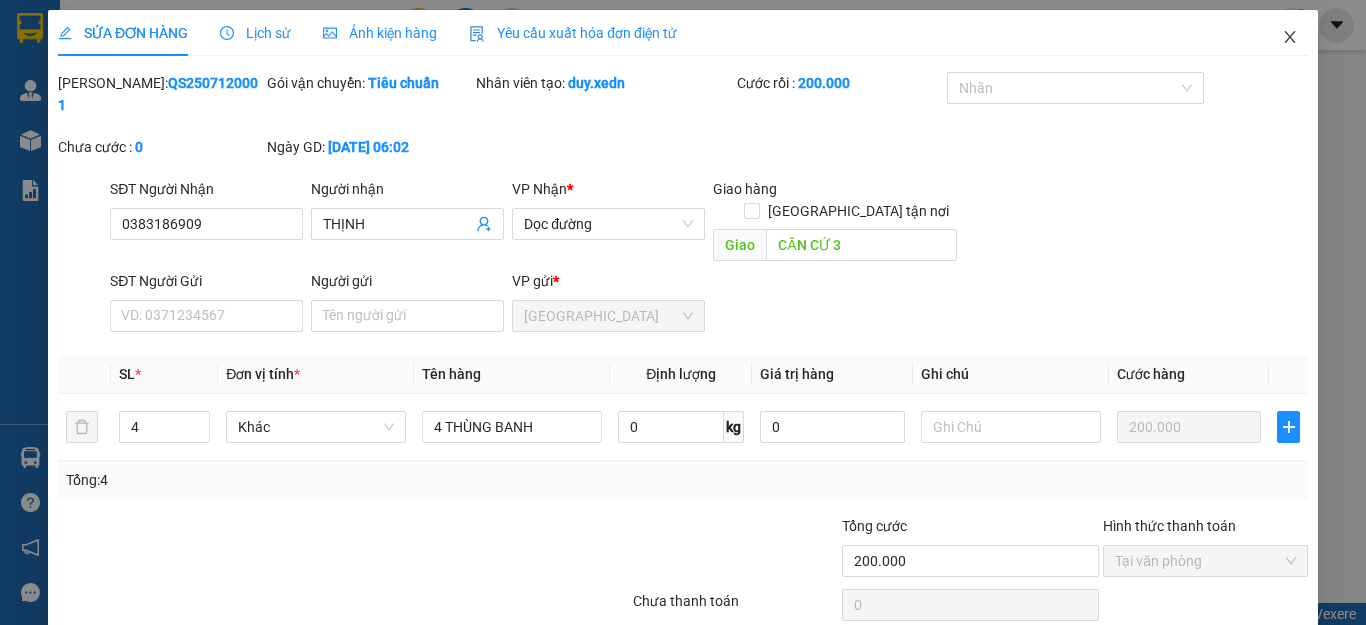 click 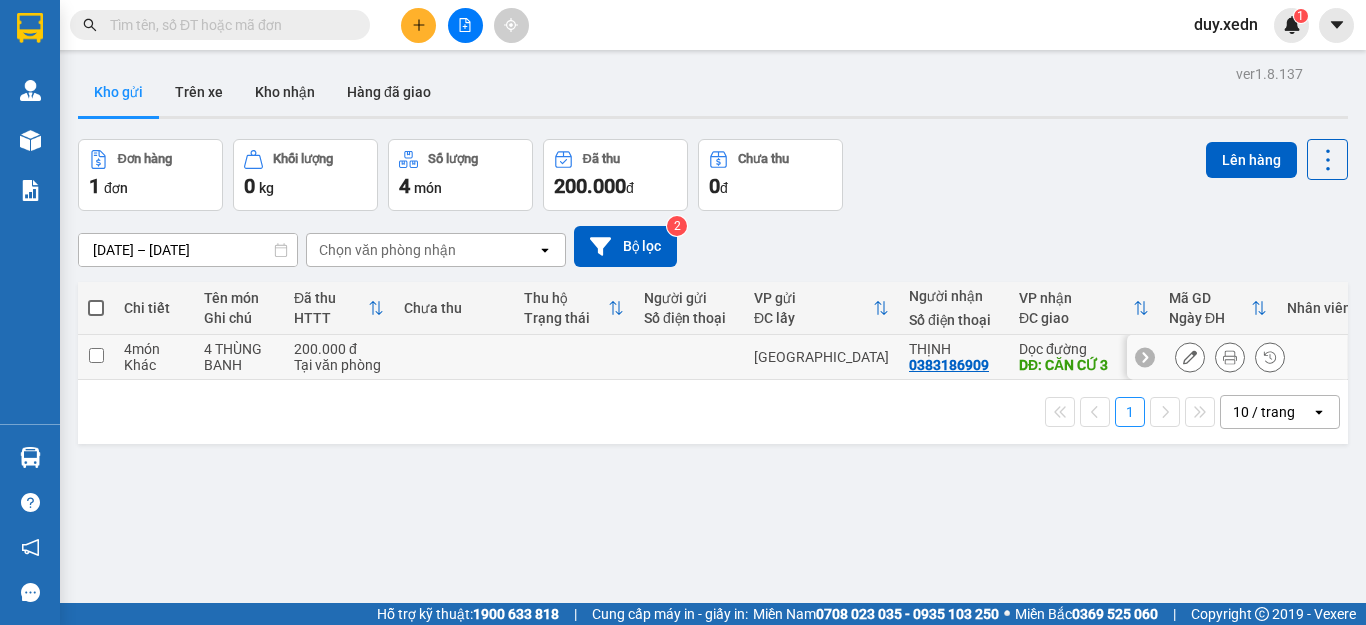 click at bounding box center [1237, 357] 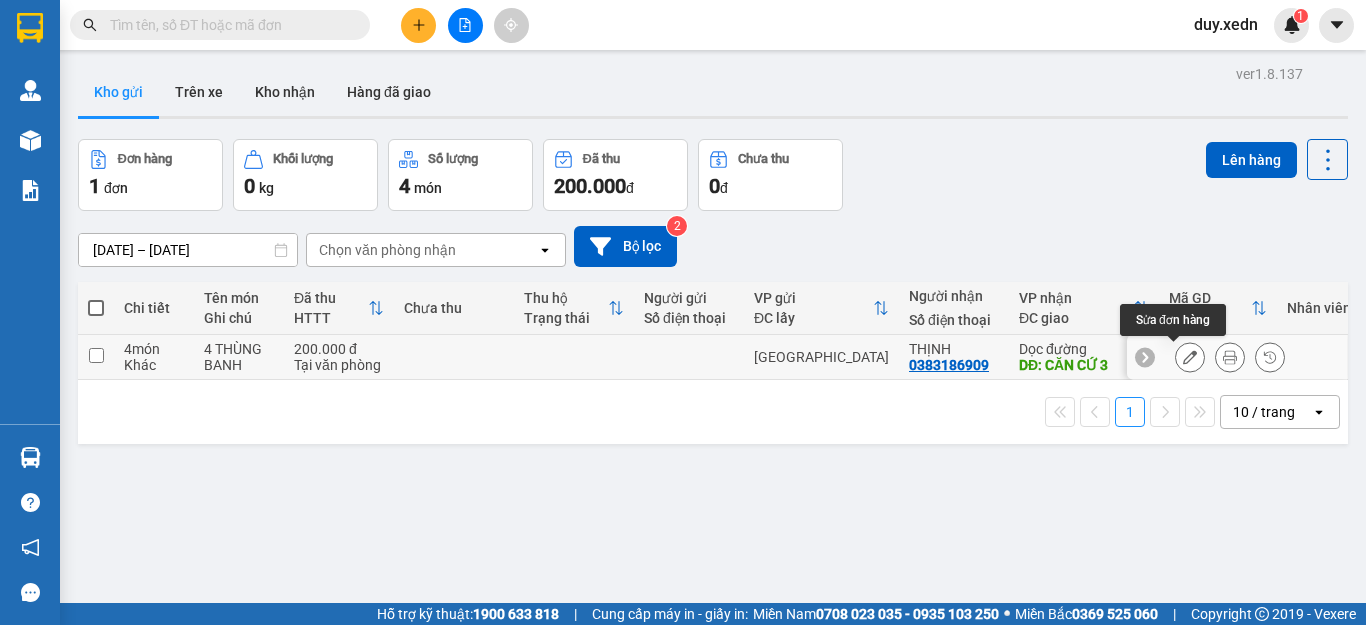 click 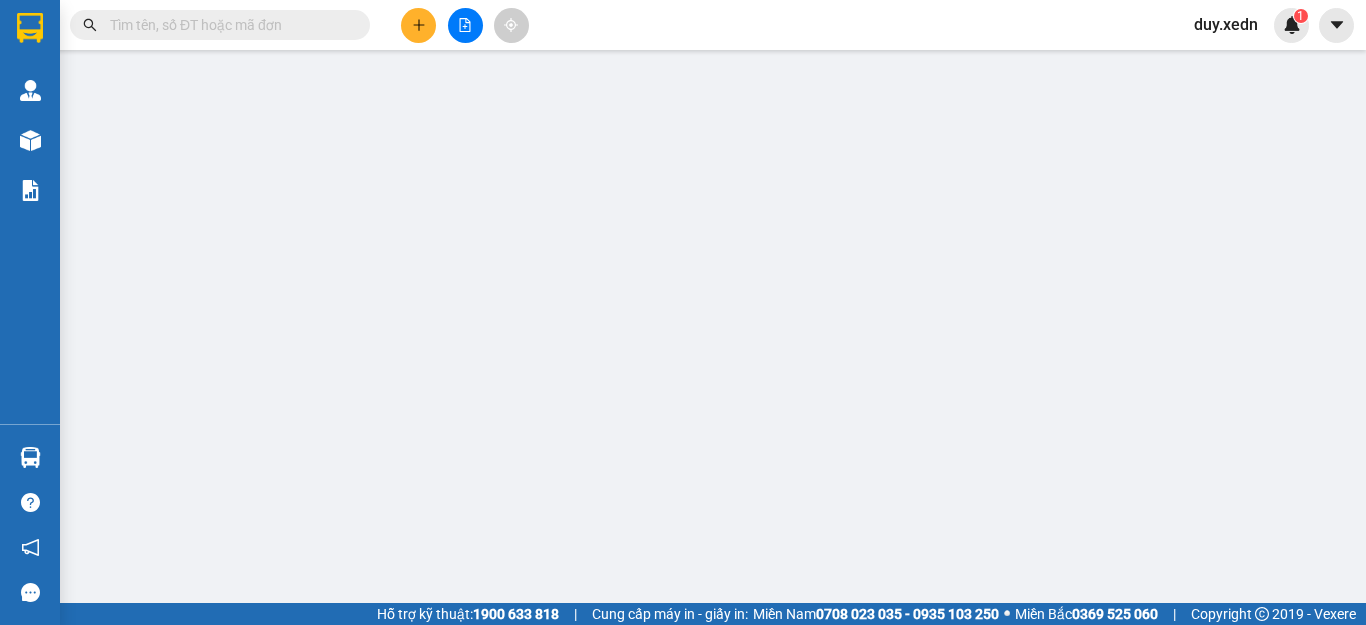 type on "0383186909" 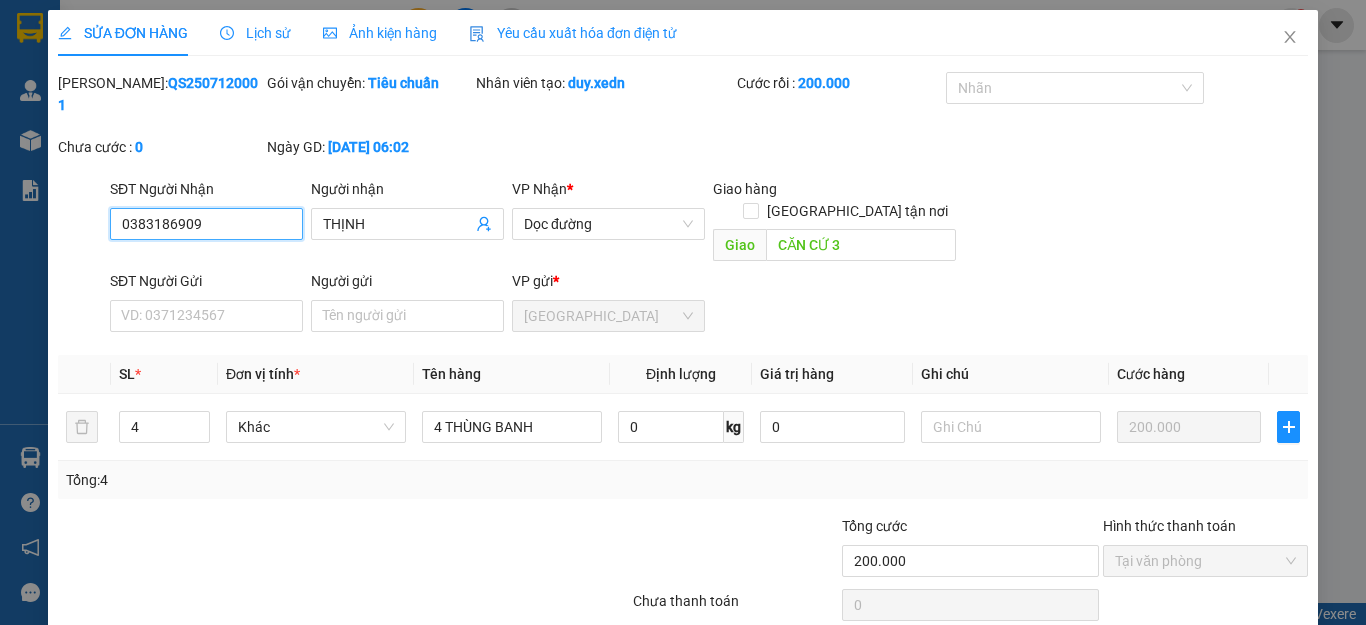 scroll, scrollTop: 42, scrollLeft: 0, axis: vertical 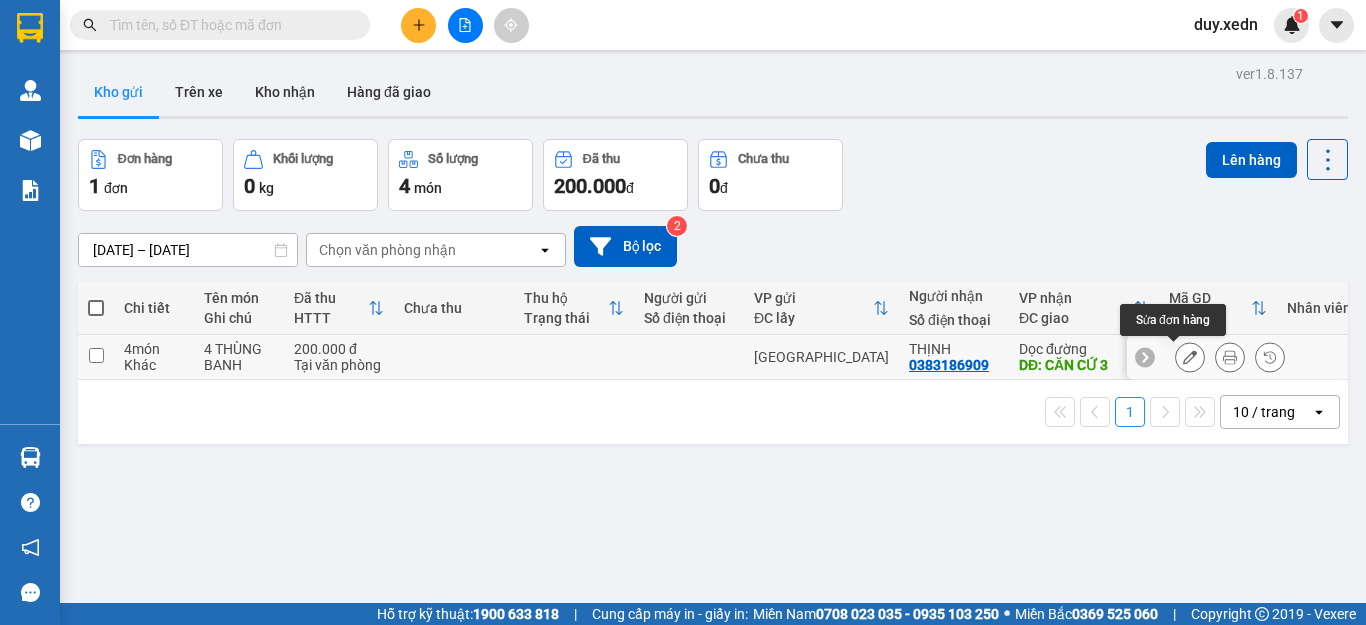 click 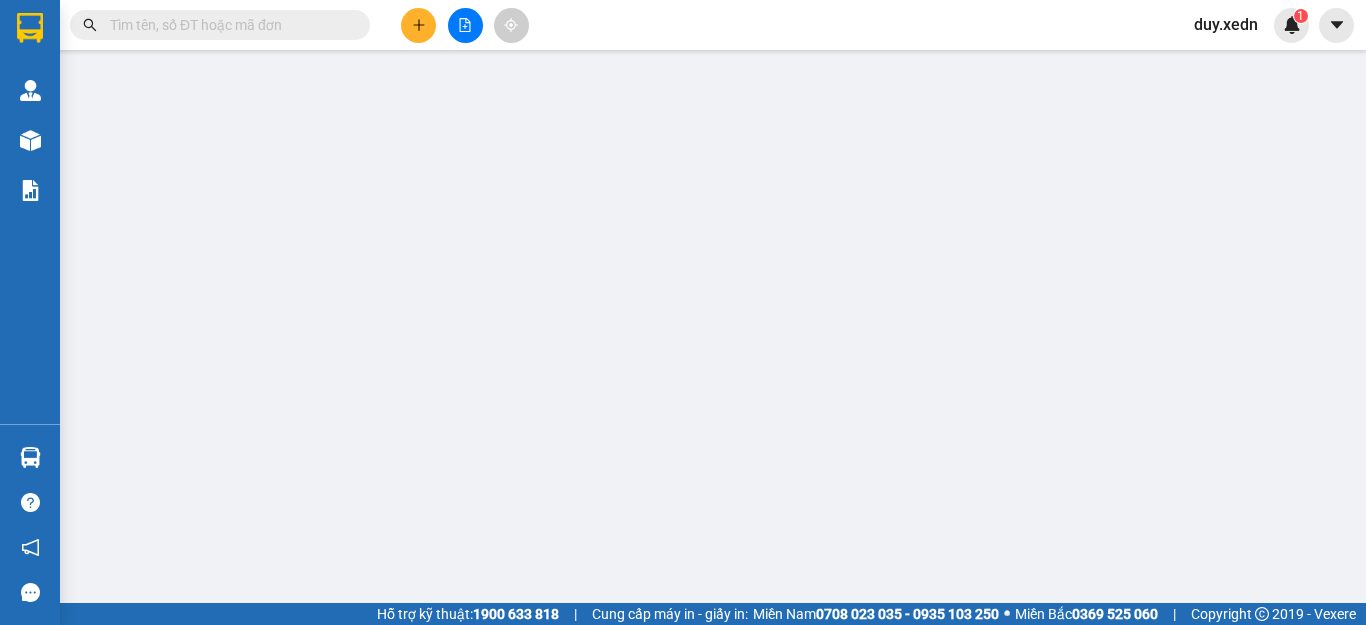type on "0383186909" 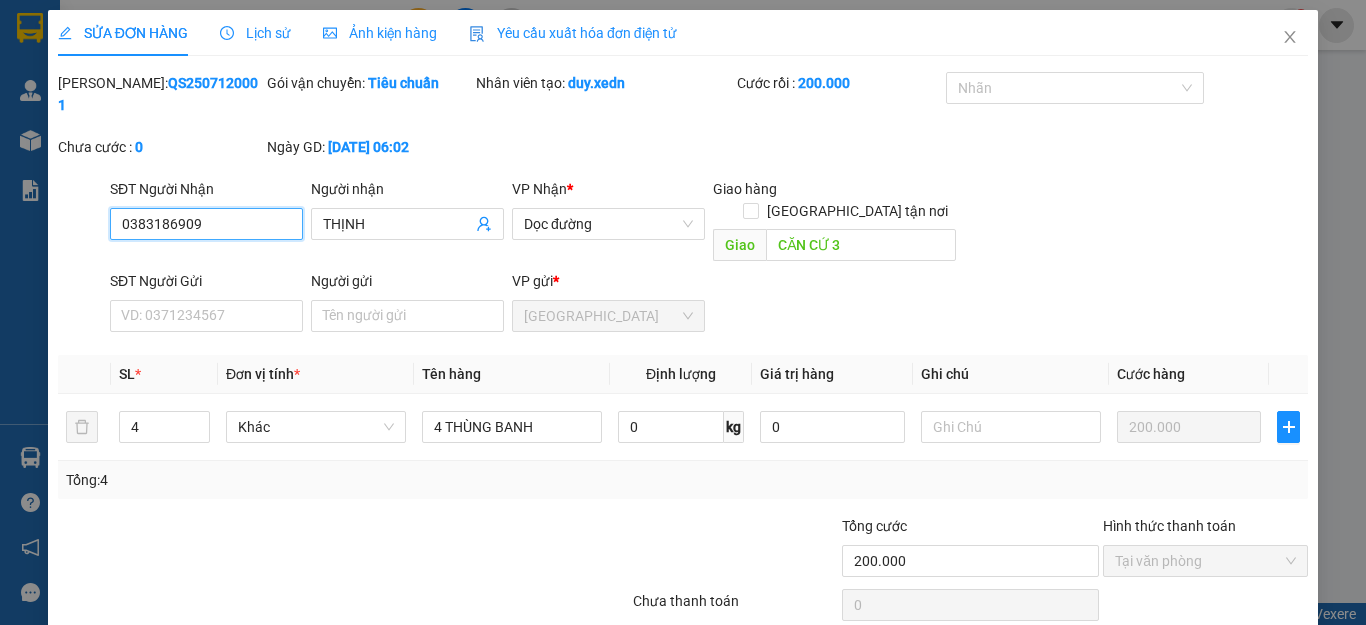 scroll, scrollTop: 42, scrollLeft: 0, axis: vertical 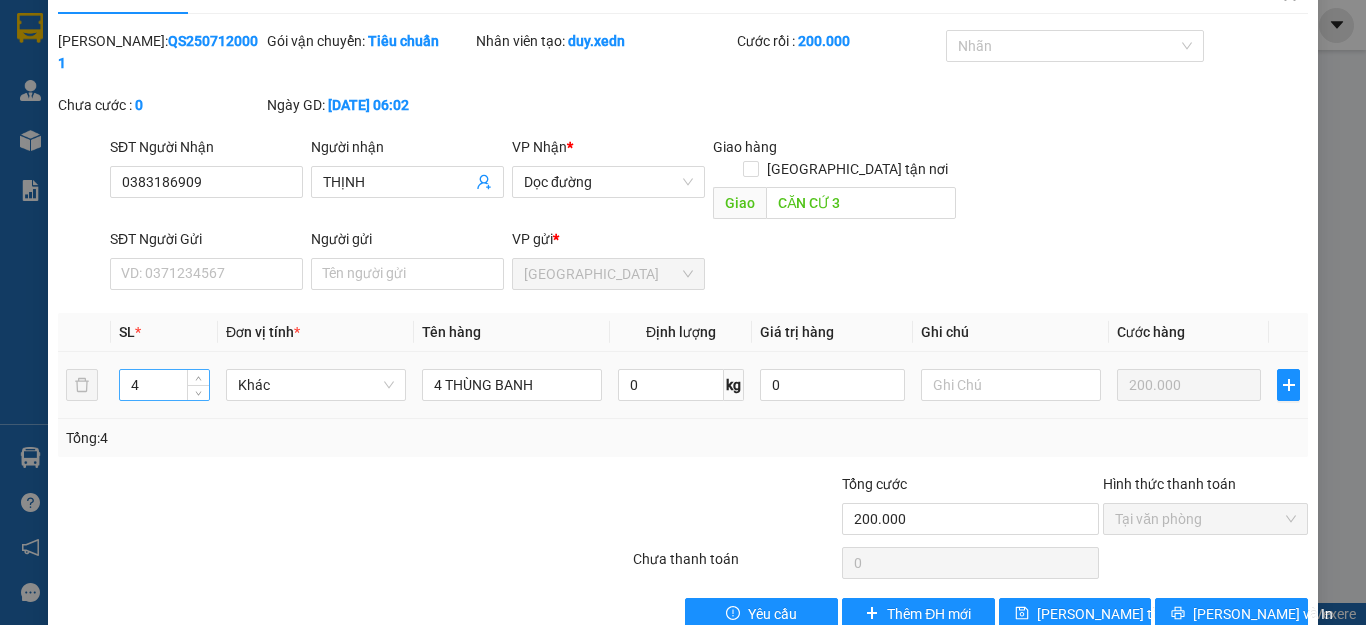 click on "4" at bounding box center (164, 385) 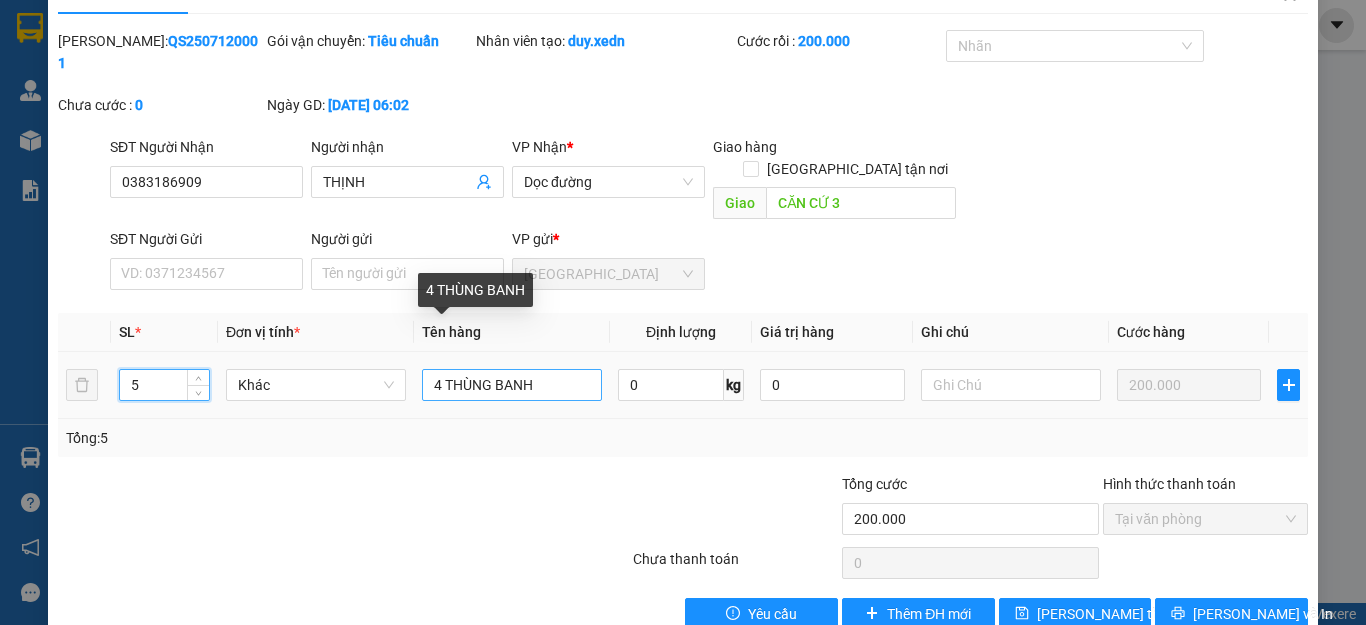 type on "5" 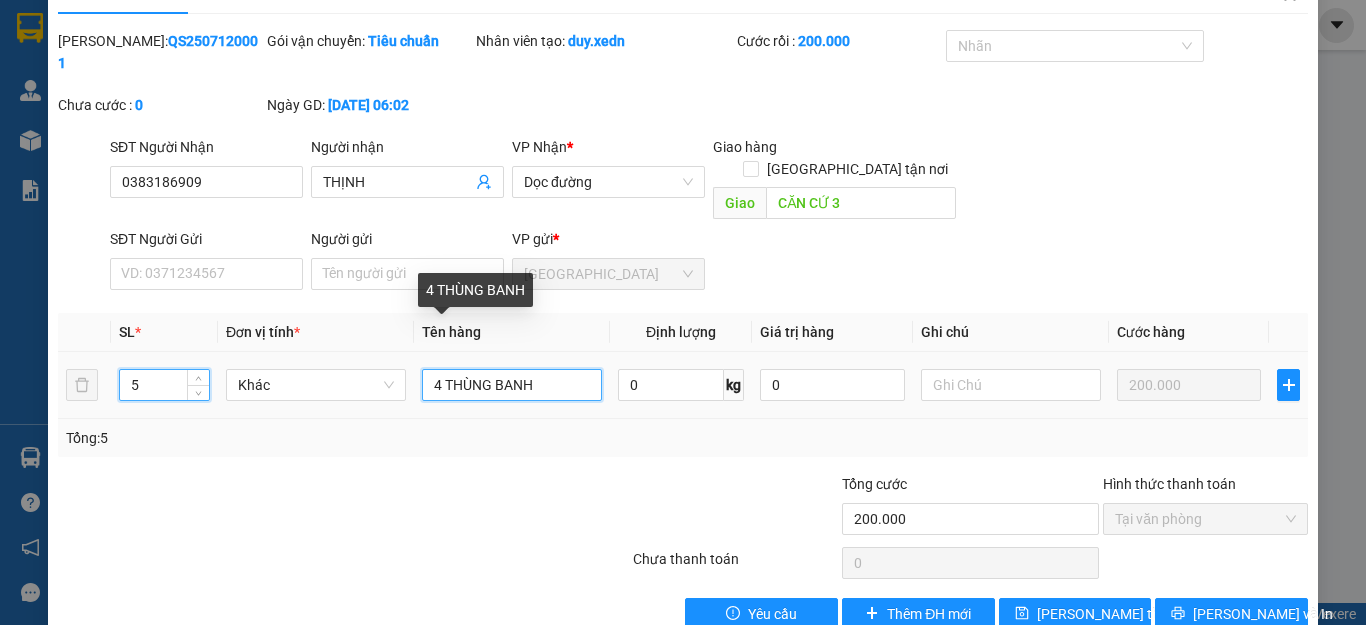 click on "4 THÙNG BANH" at bounding box center (512, 385) 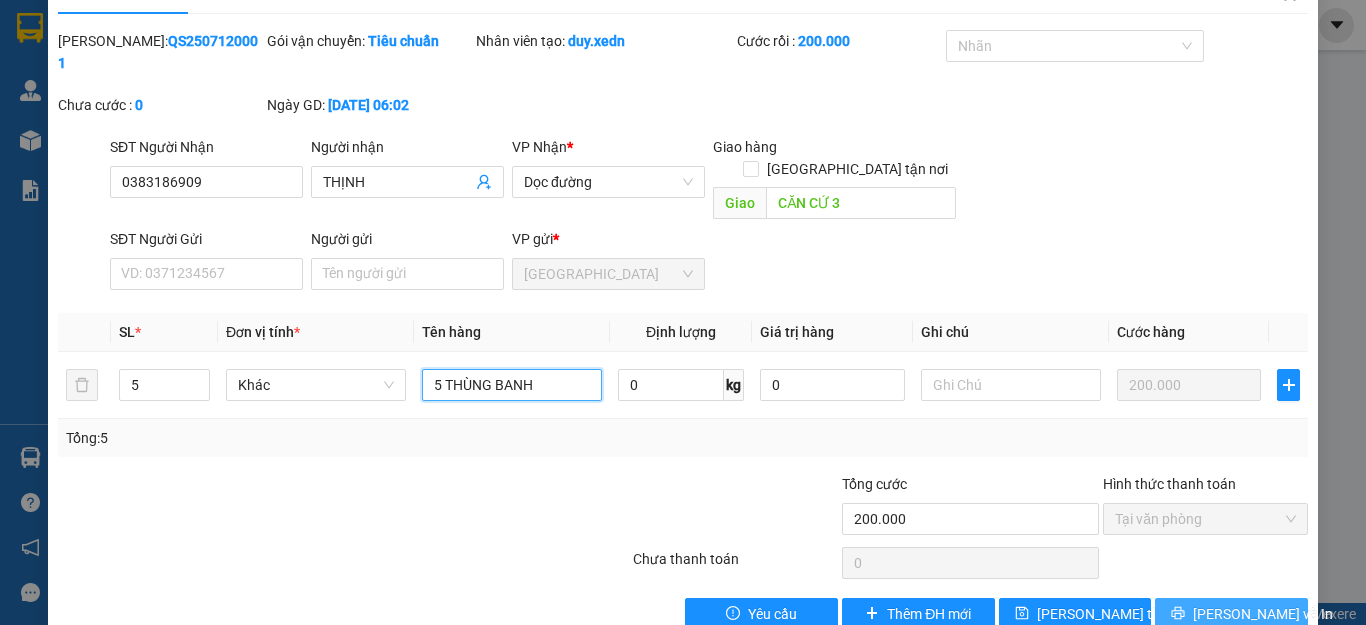 type on "5 THÙNG BANH" 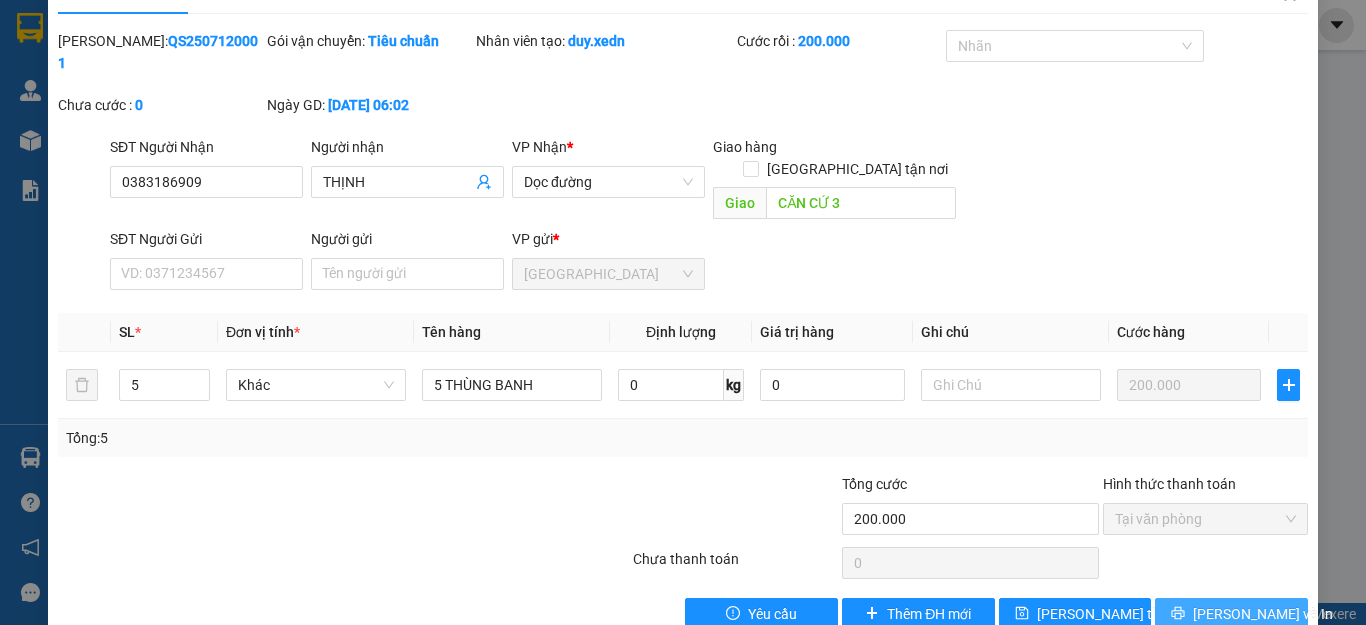 click on "[PERSON_NAME] và In" at bounding box center [1263, 614] 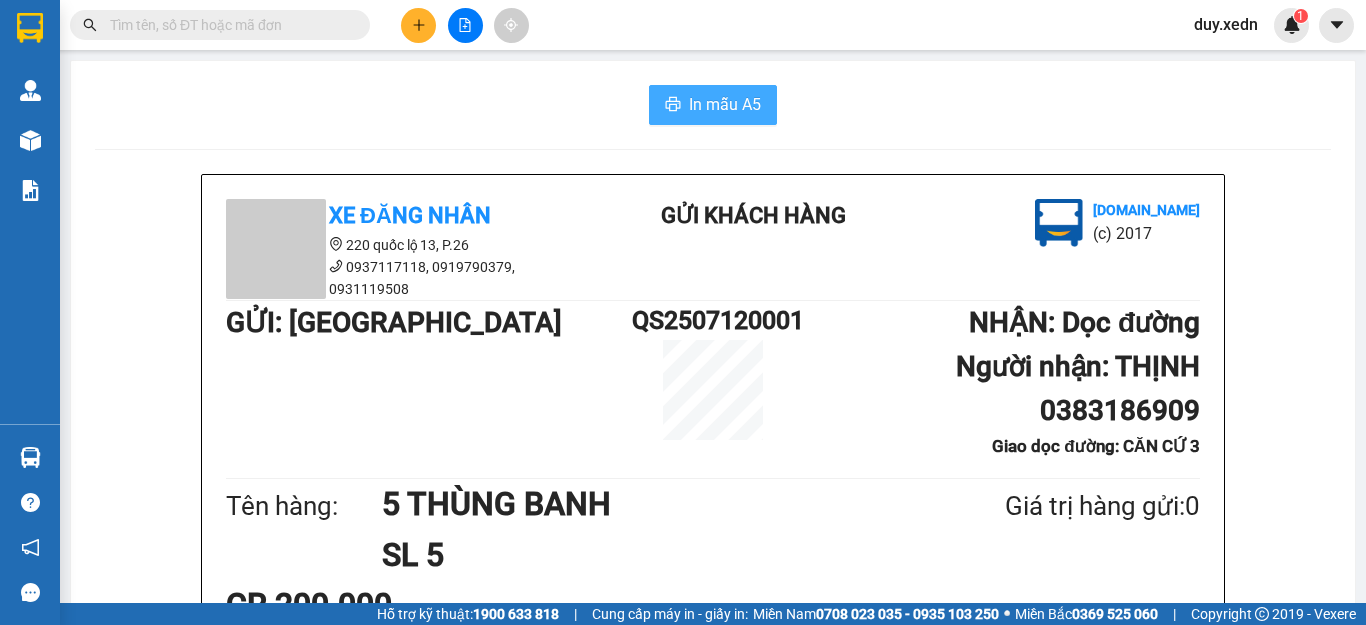 click on "In mẫu A5" at bounding box center (725, 104) 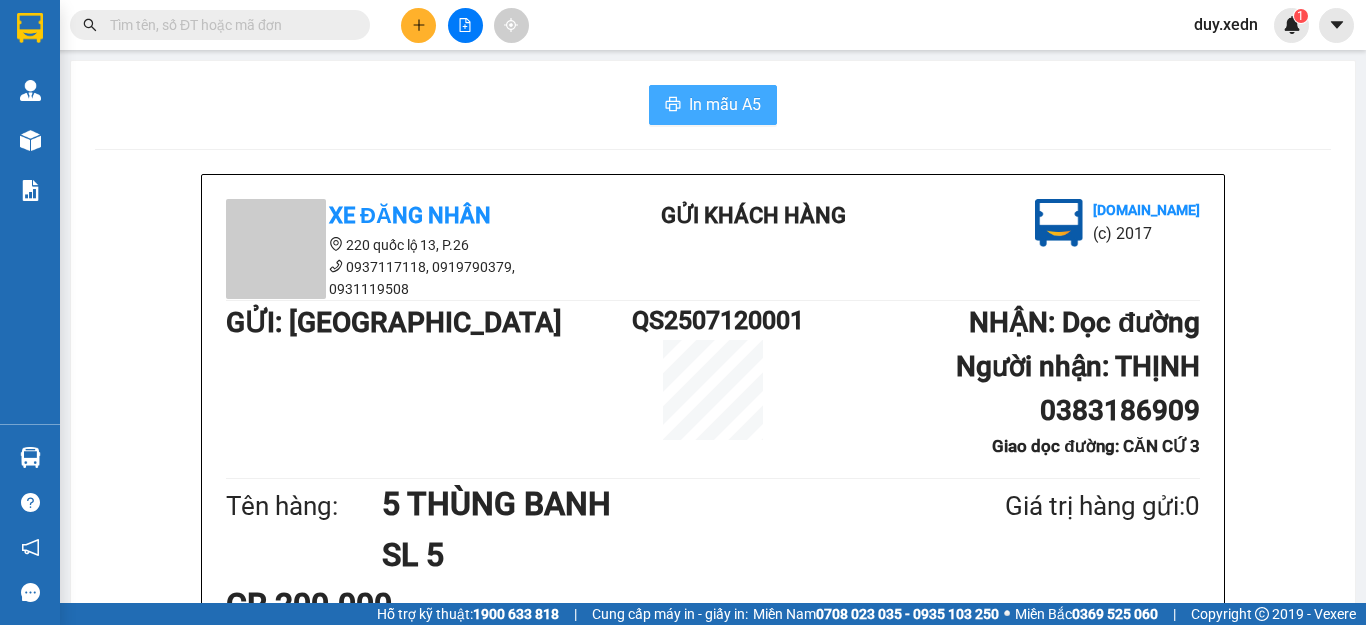 scroll, scrollTop: 0, scrollLeft: 0, axis: both 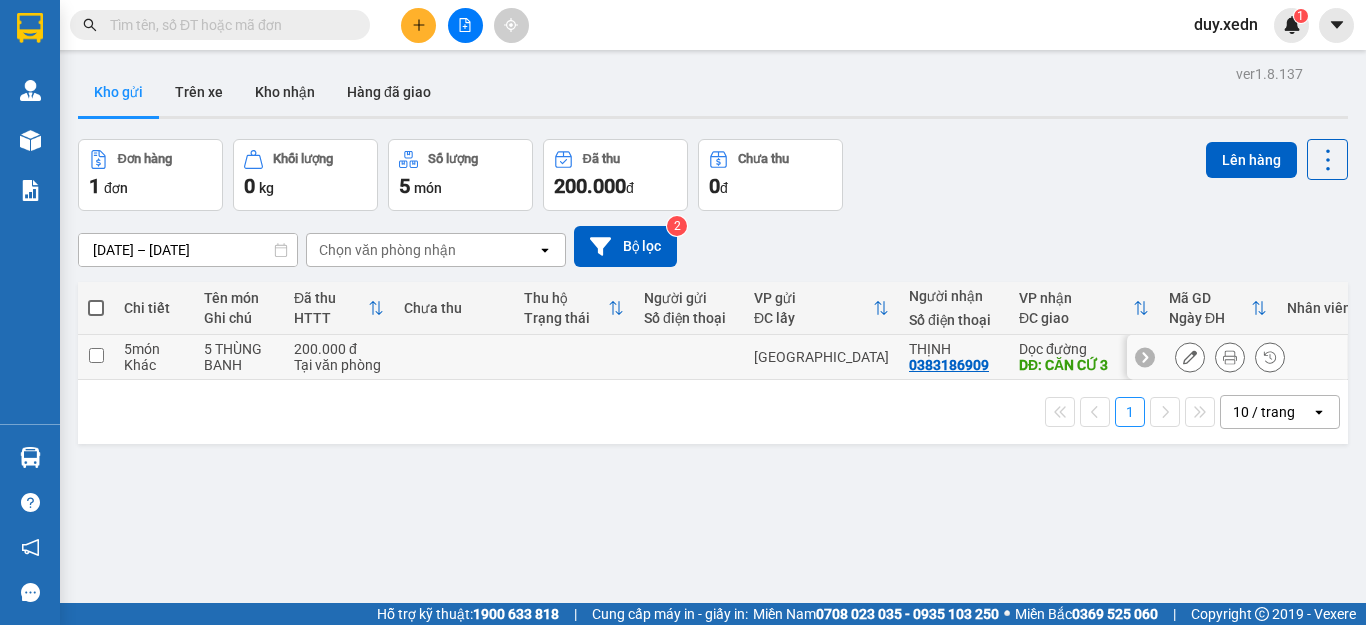 click at bounding box center [1190, 357] 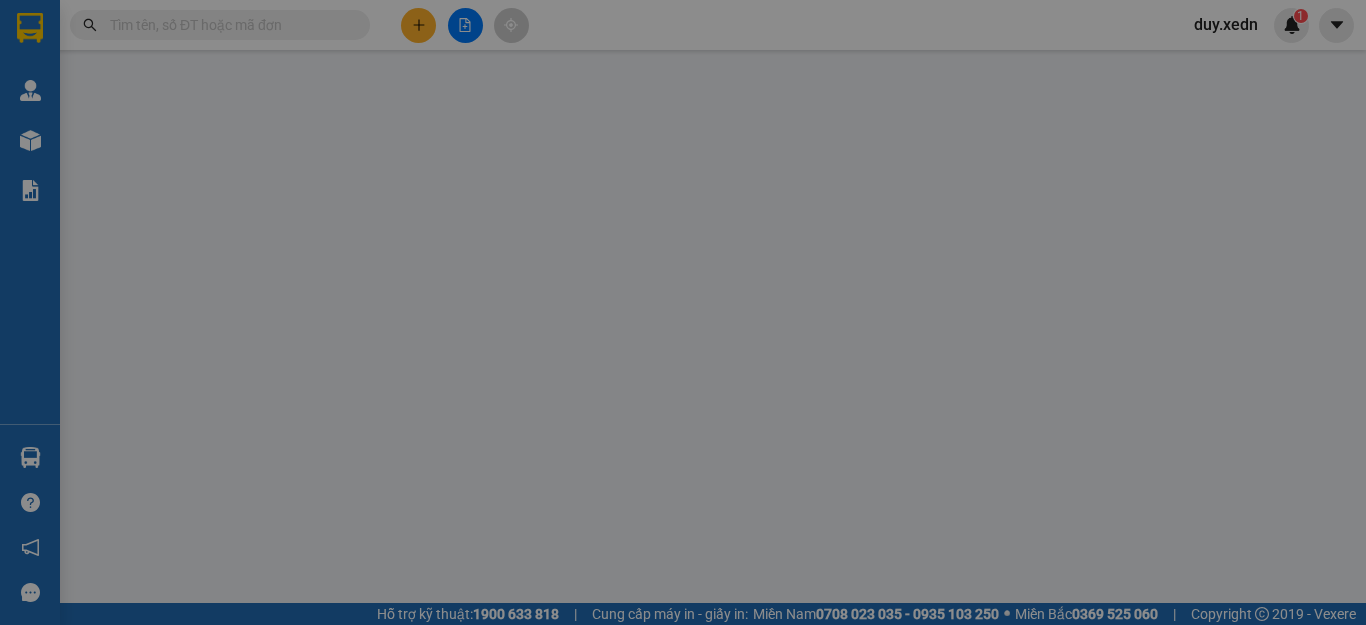type on "0383186909" 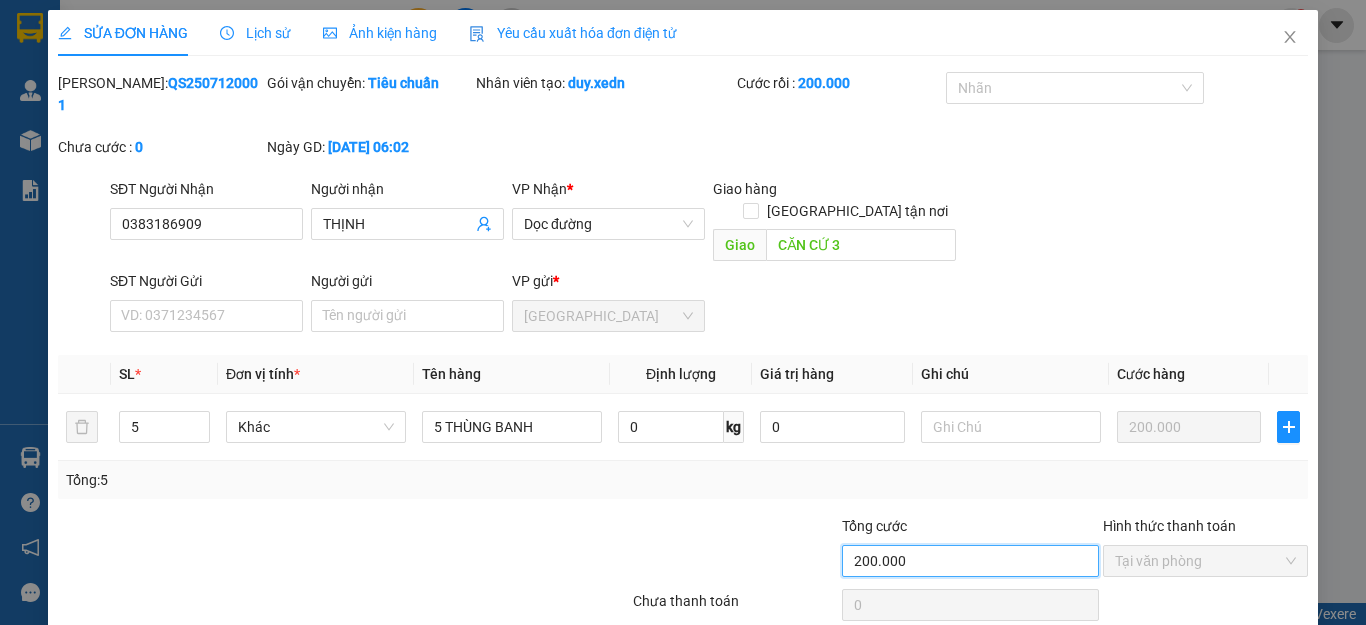 click on "200.000" at bounding box center [970, 561] 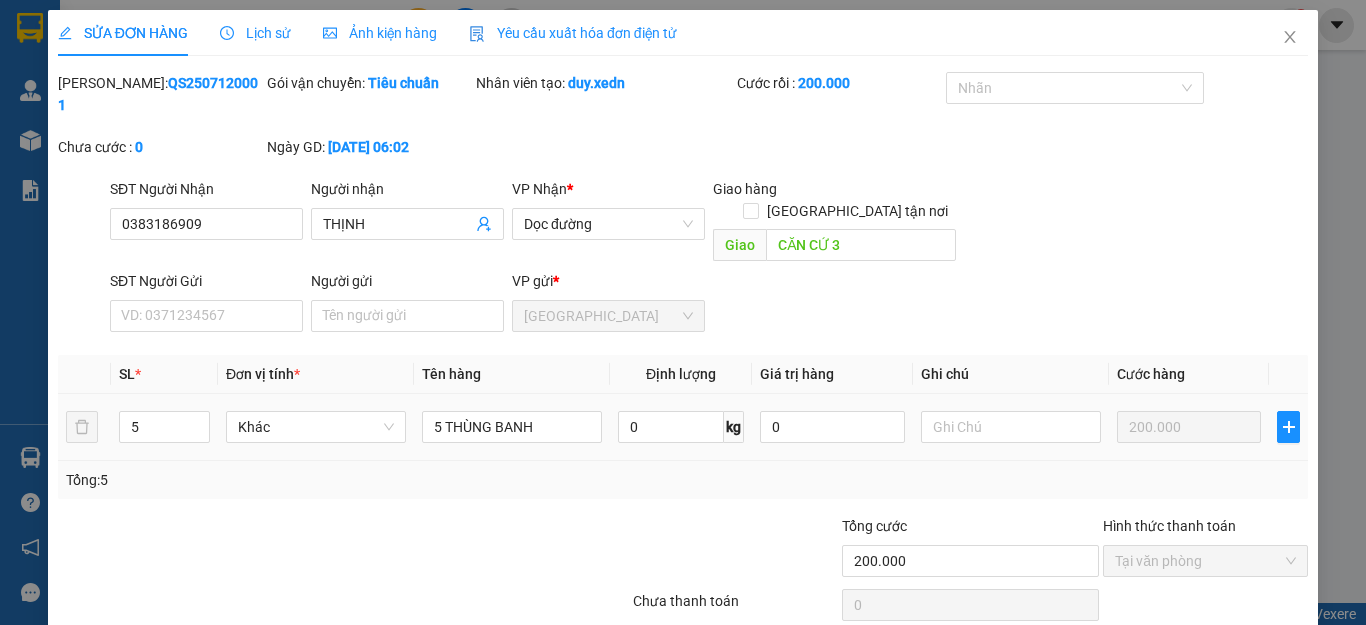 click on "200.000" at bounding box center (1189, 427) 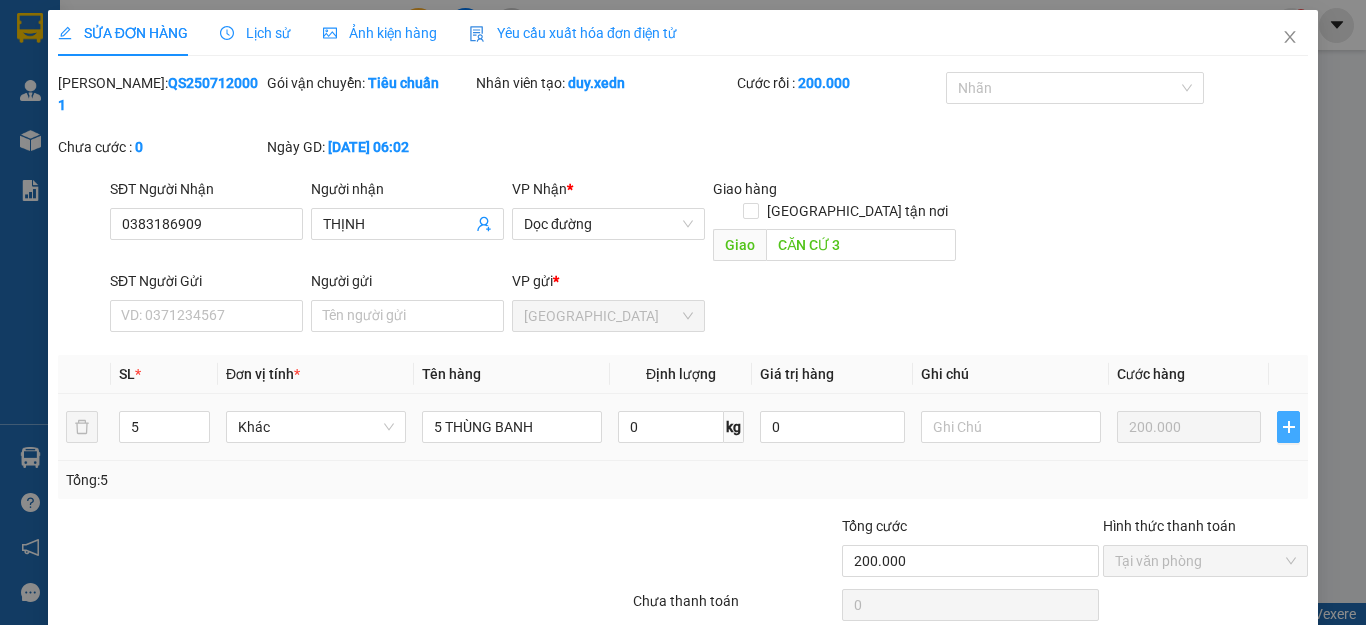 click 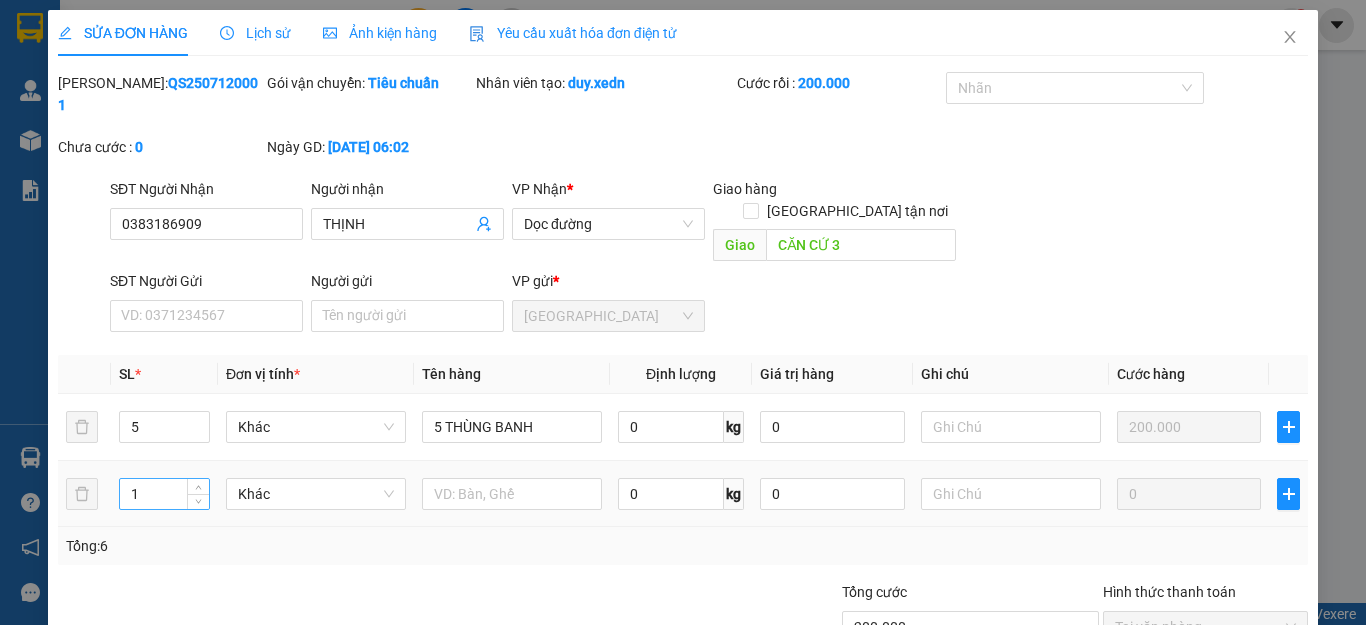 click on "1" at bounding box center [164, 494] 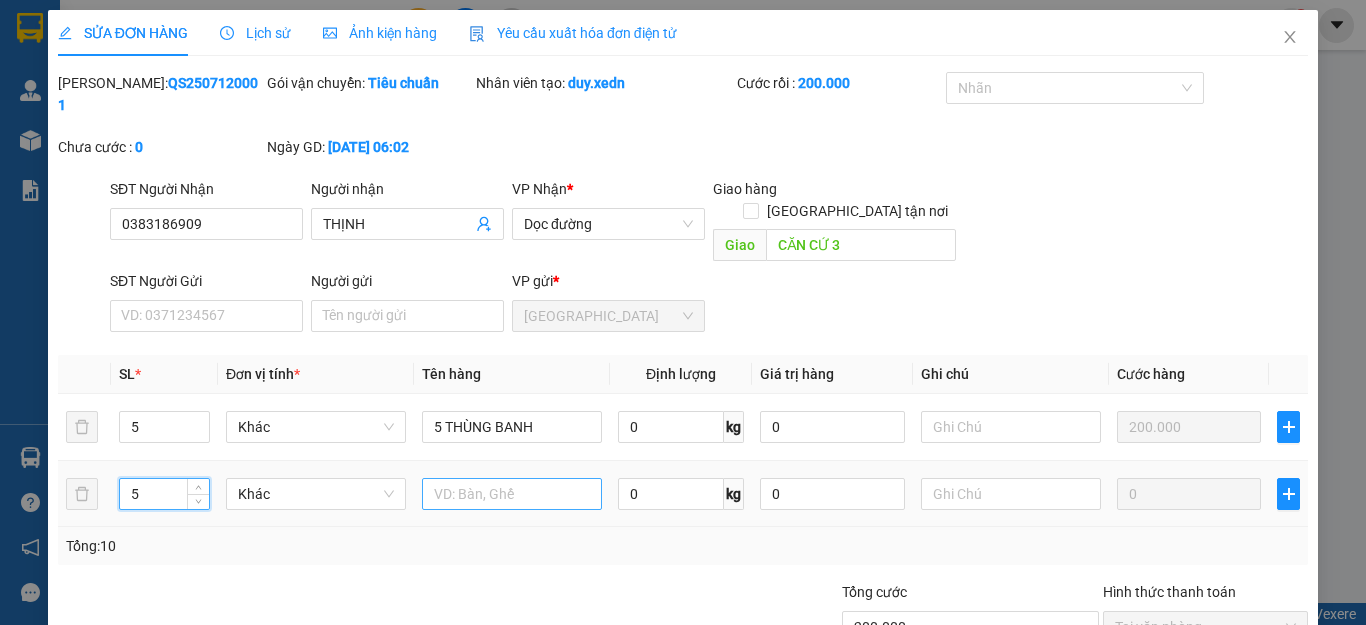 type on "5" 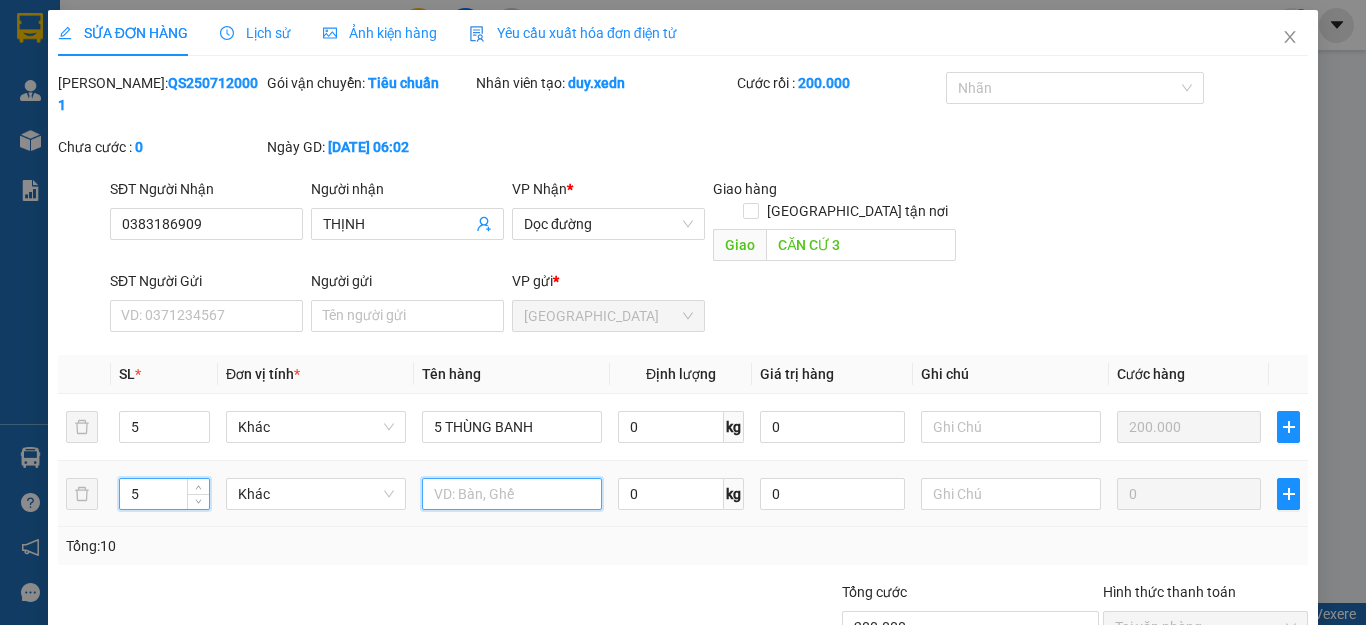 click at bounding box center [512, 494] 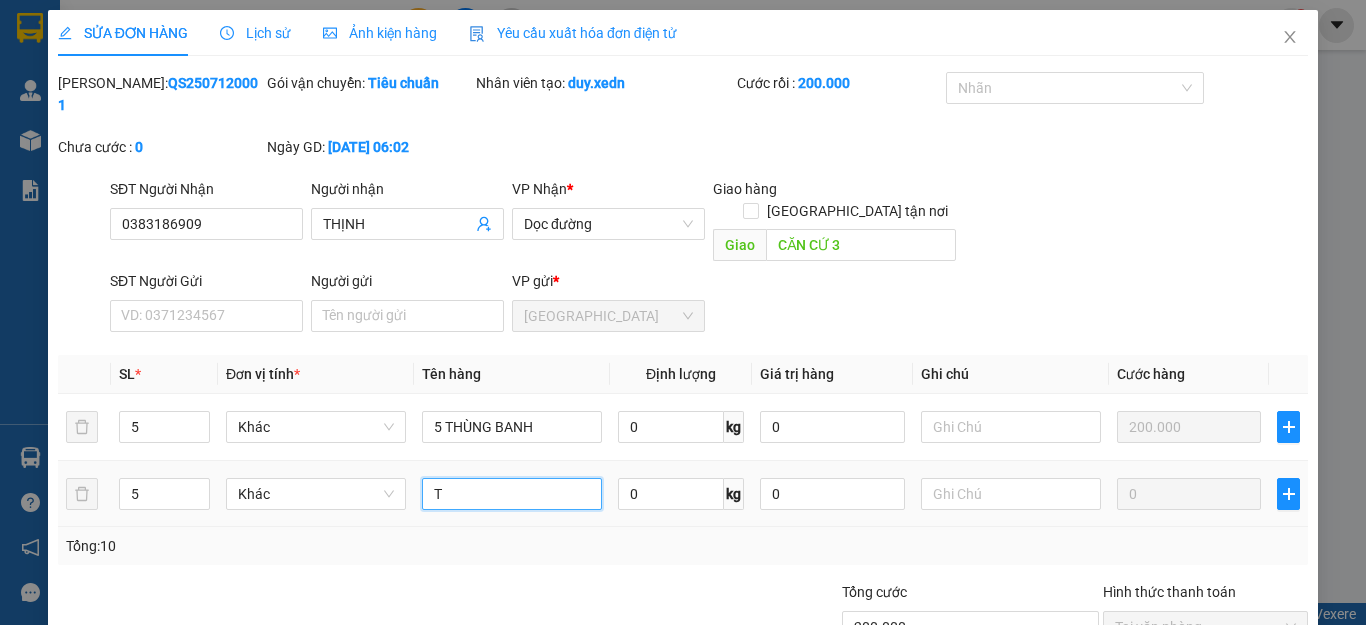 type on "T" 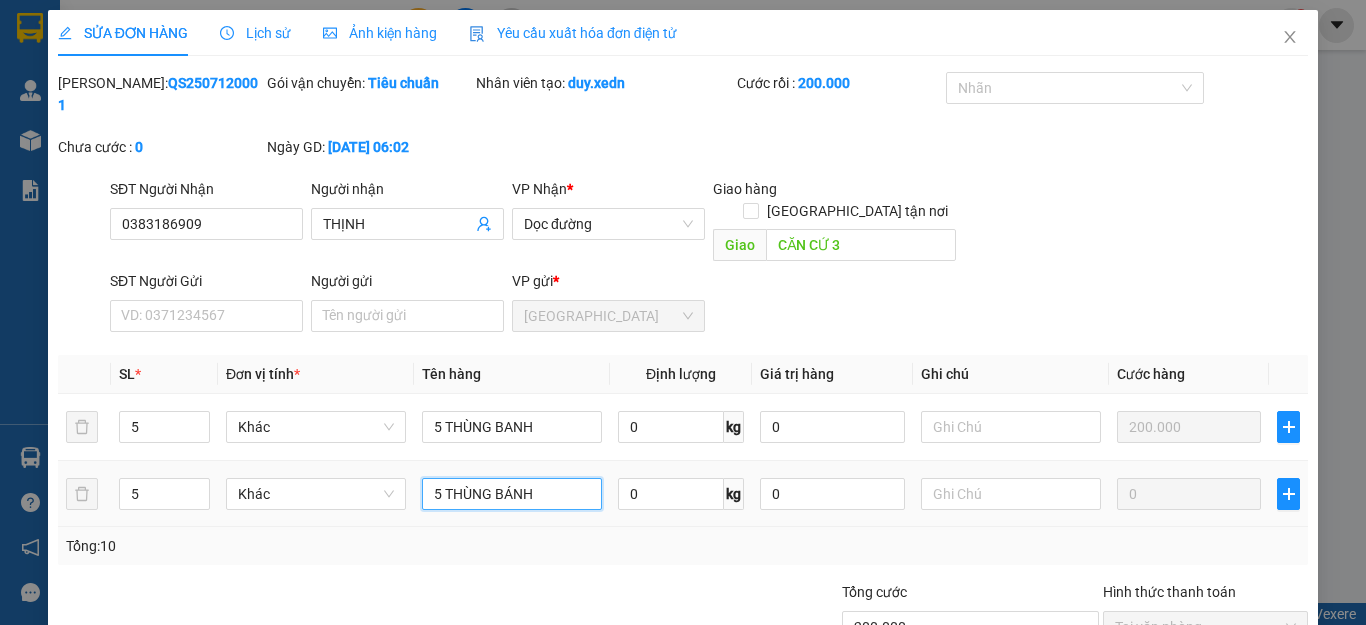 type on "5 THÙNG BÁNH" 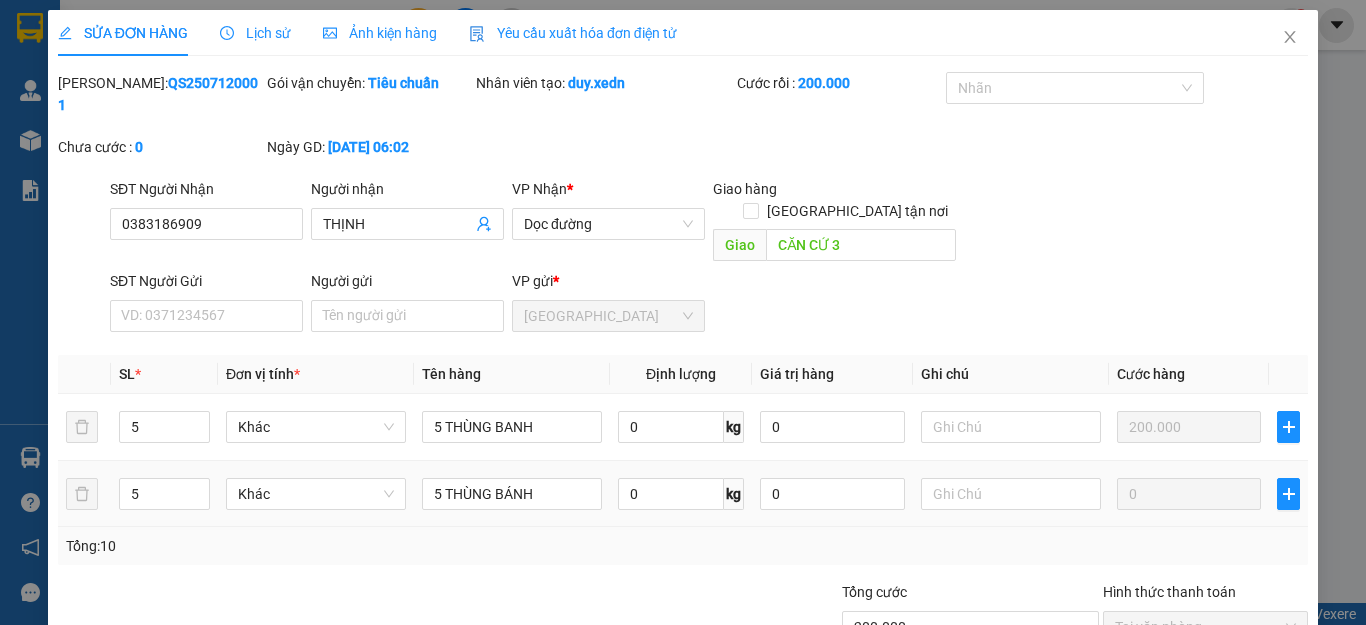 click on "0" at bounding box center (1189, 494) 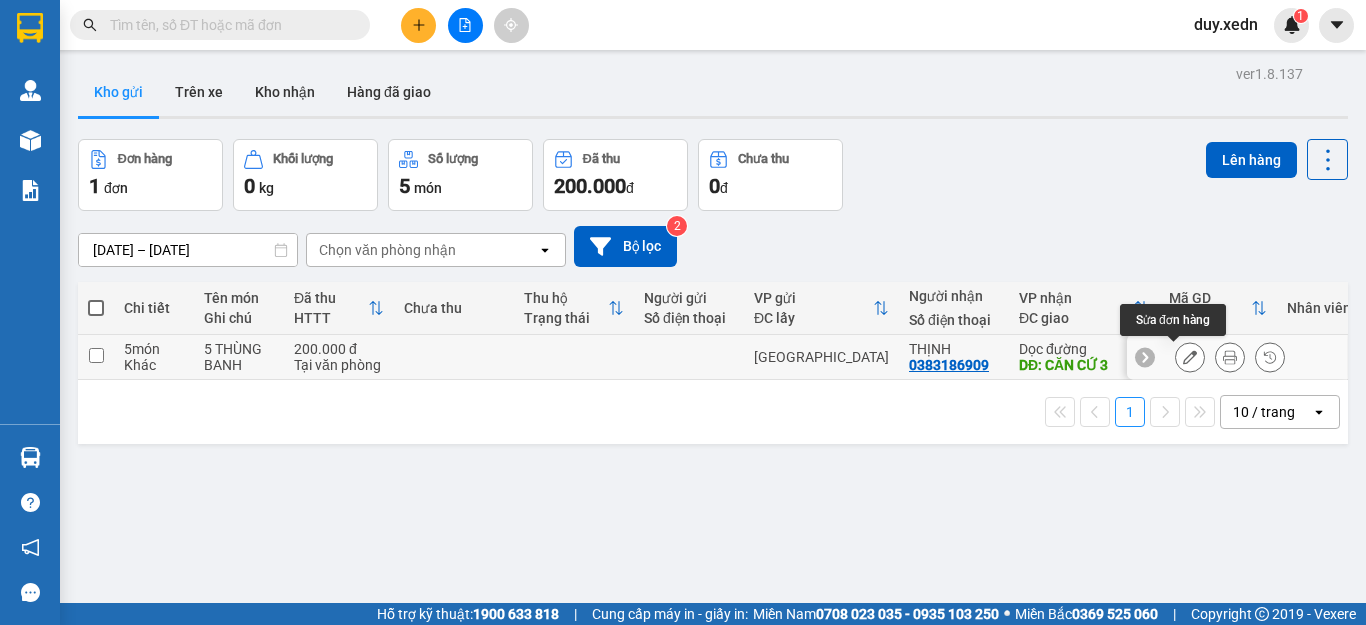 click at bounding box center (1190, 357) 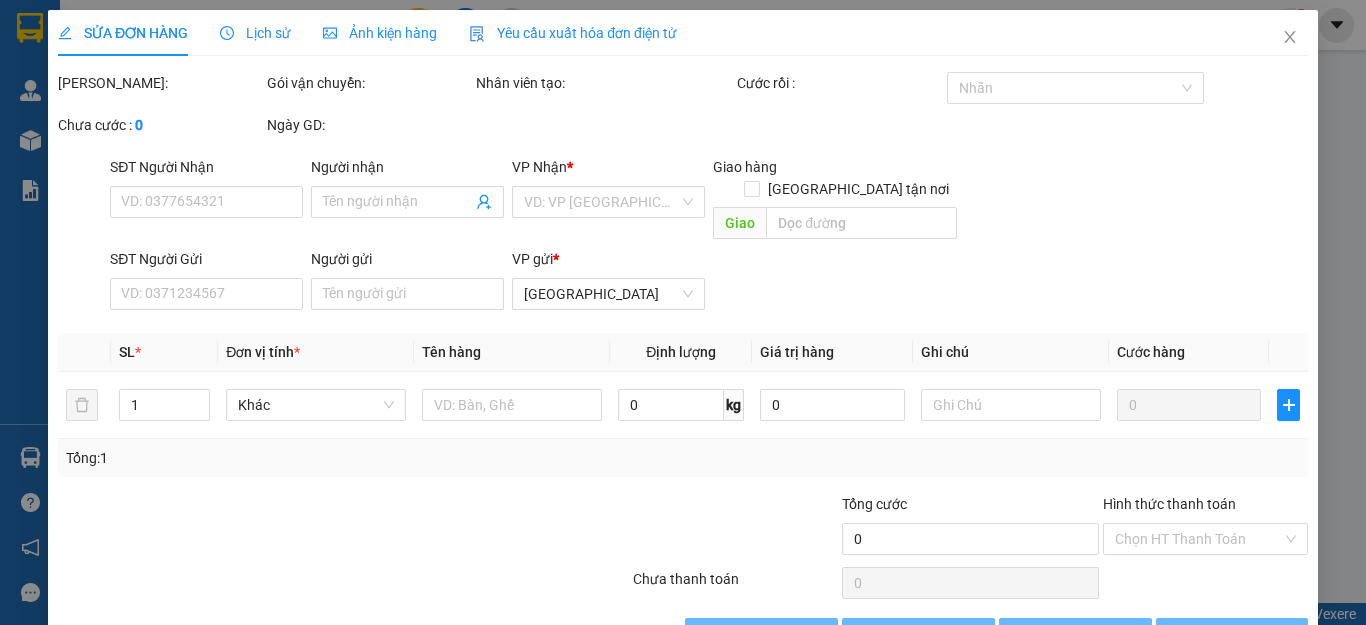 type on "0383186909" 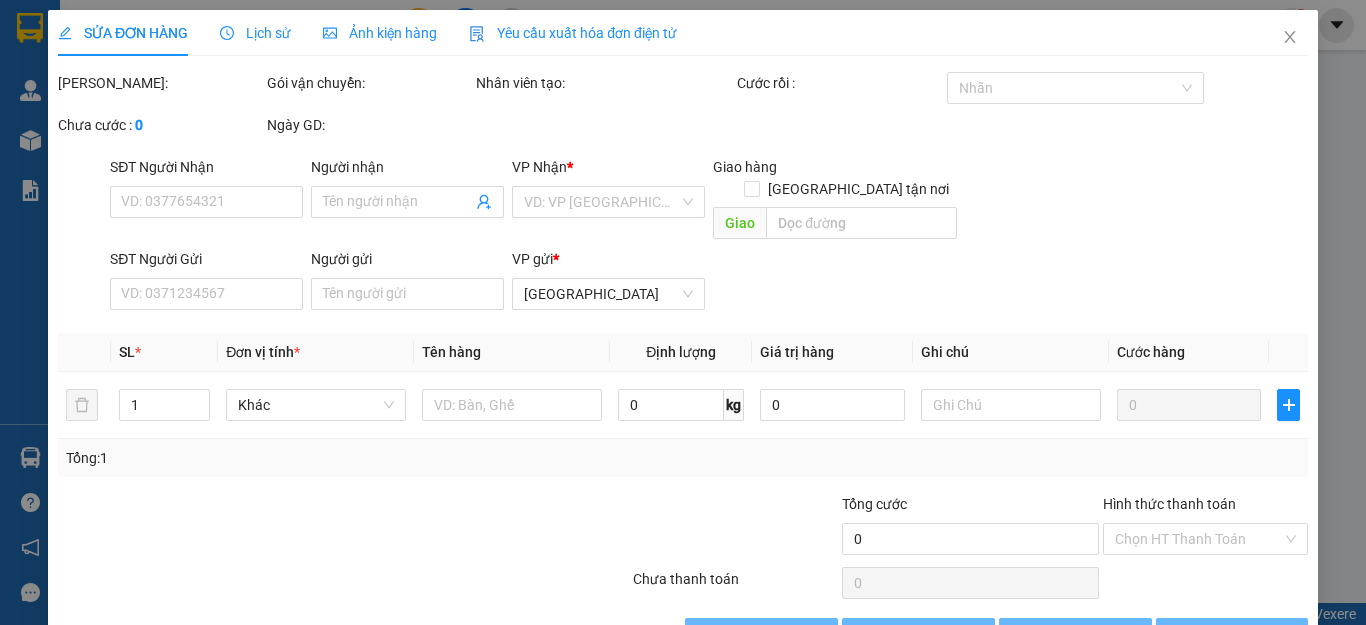 type on "THỊNH" 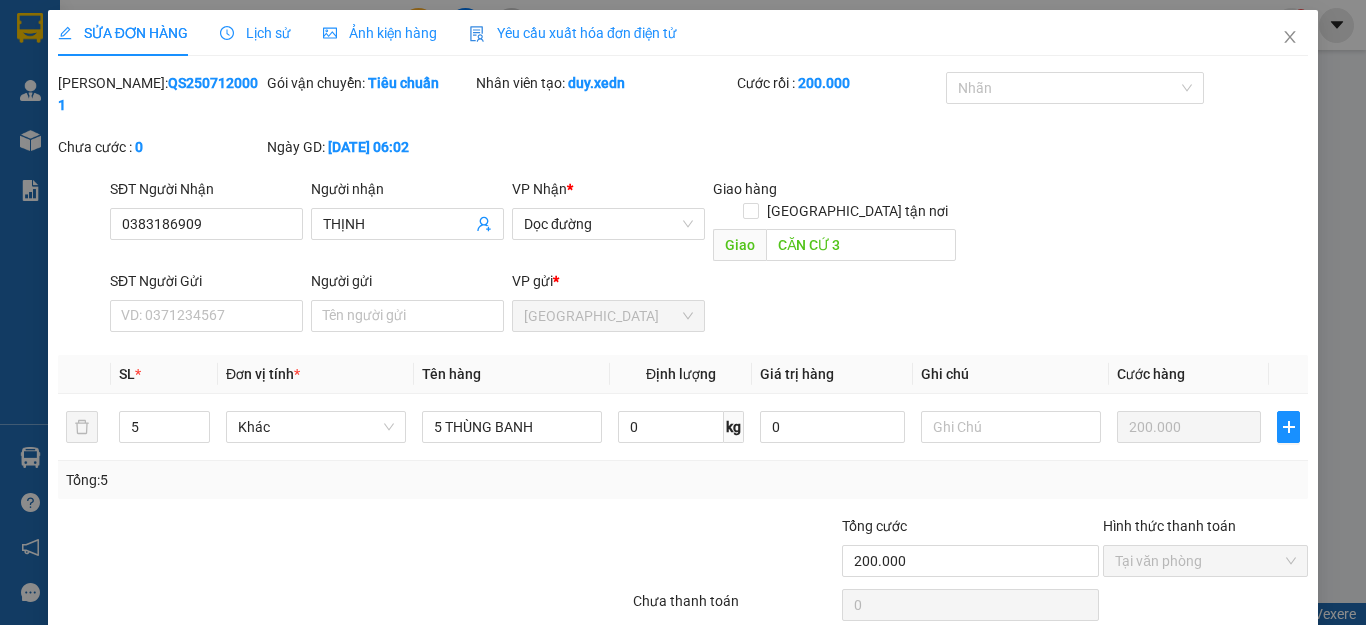 click on "Lưu thay đổi" at bounding box center [1117, 656] 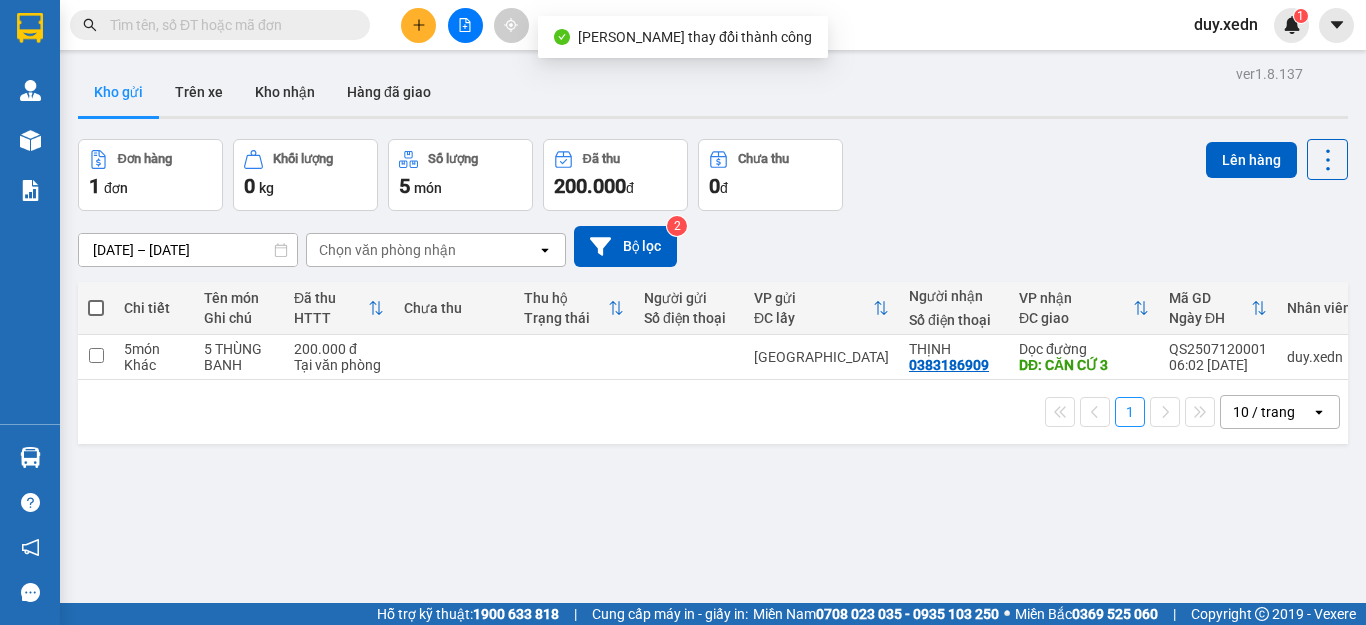 click on "duy.xedn" at bounding box center [1226, 24] 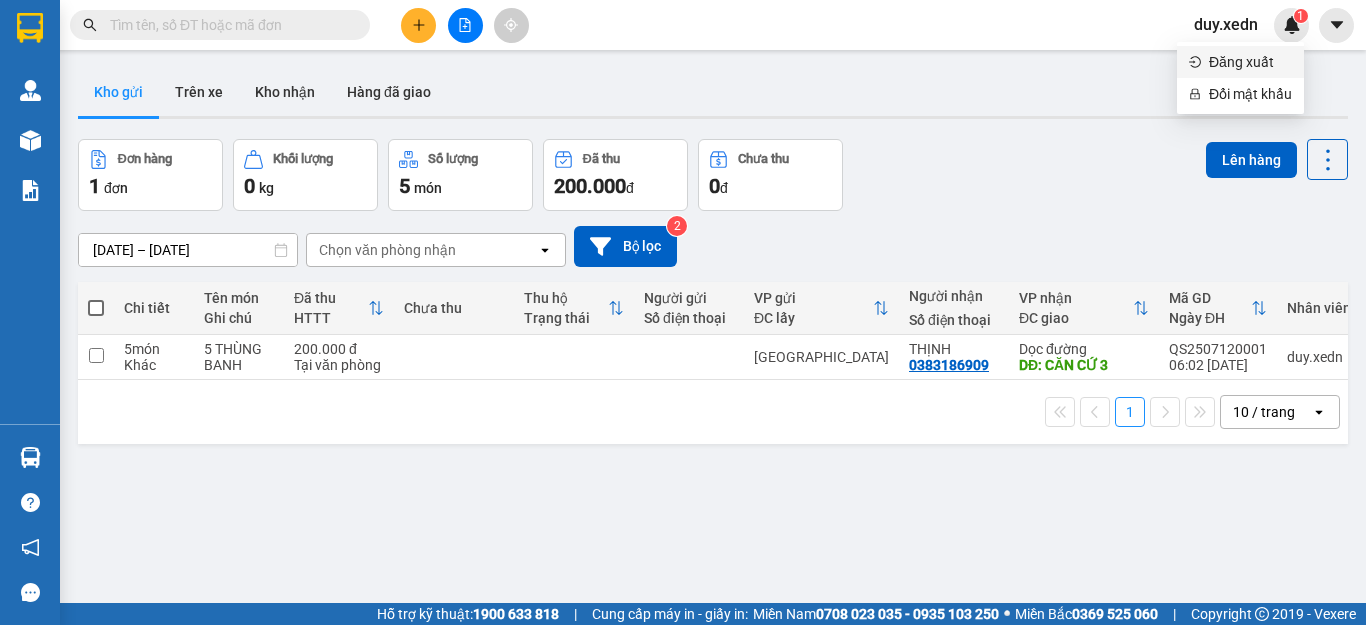 click on "Đăng xuất" at bounding box center [1250, 62] 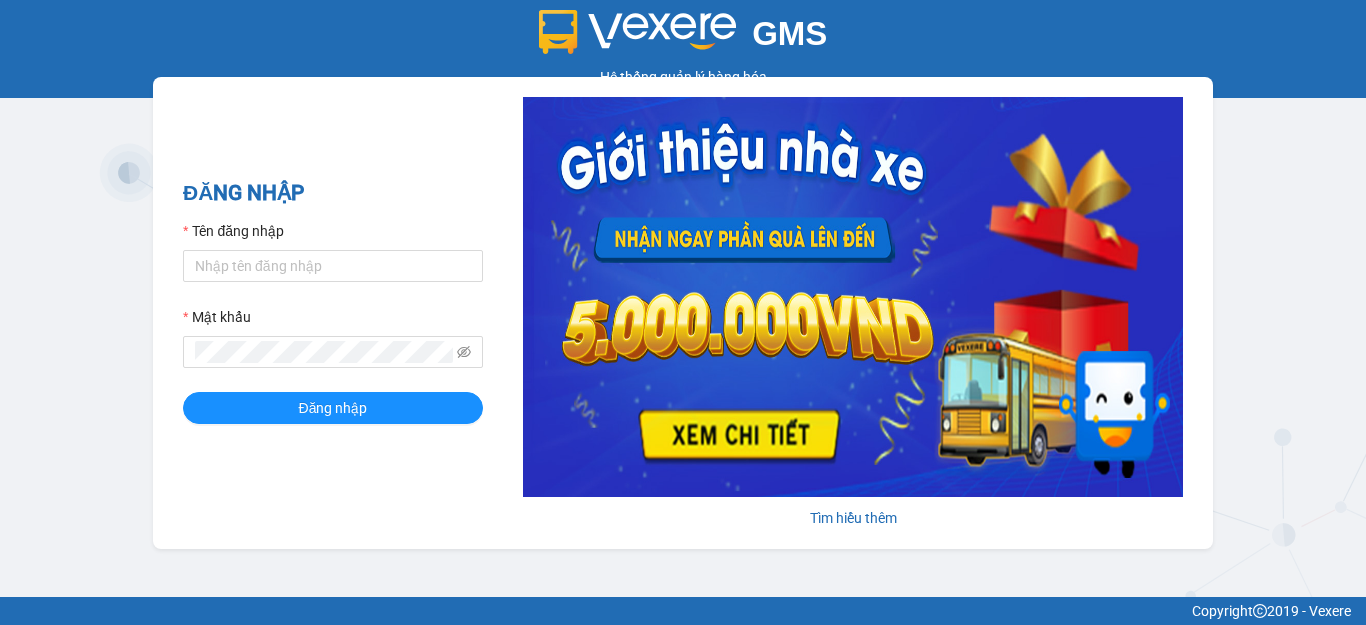 scroll, scrollTop: 0, scrollLeft: 0, axis: both 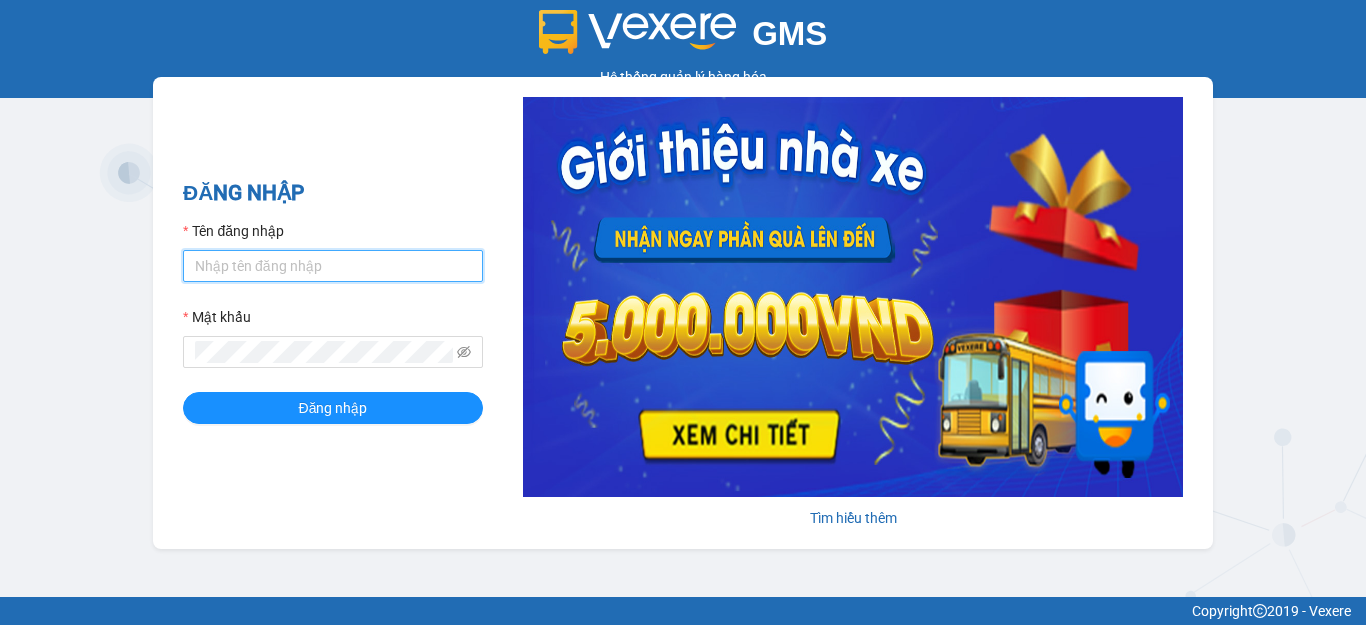 type on "duy.xedn" 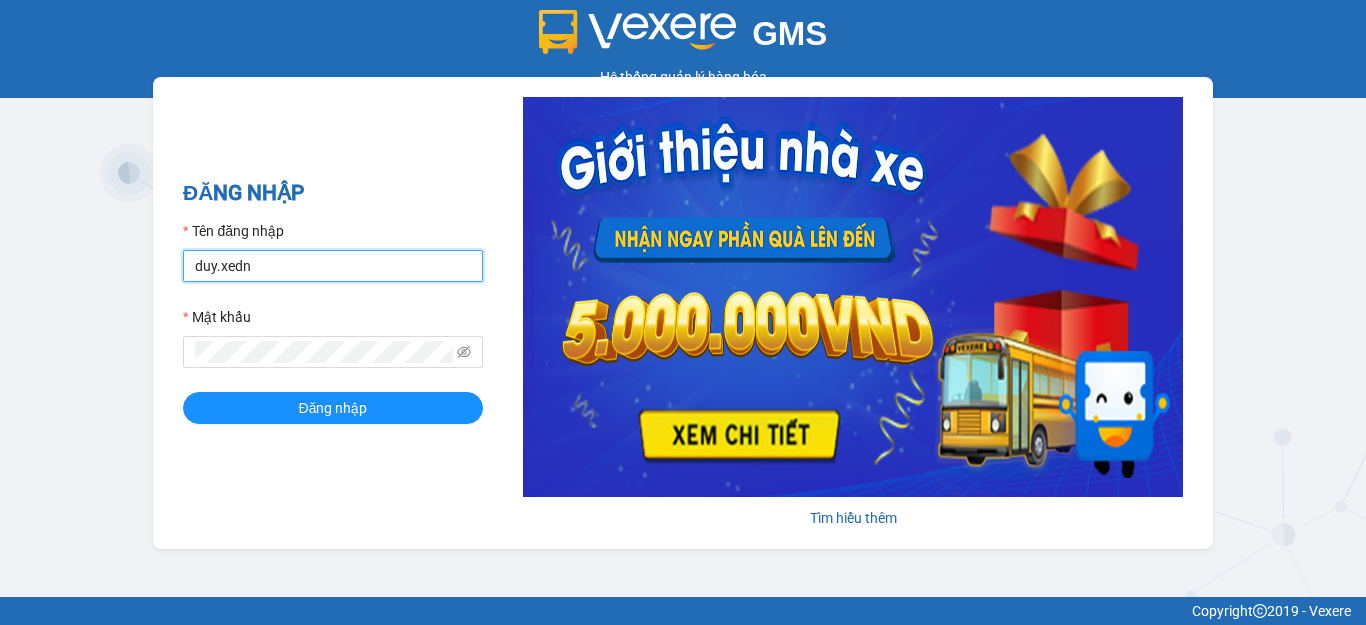drag, startPoint x: 261, startPoint y: 273, endPoint x: 186, endPoint y: 245, distance: 80.05623 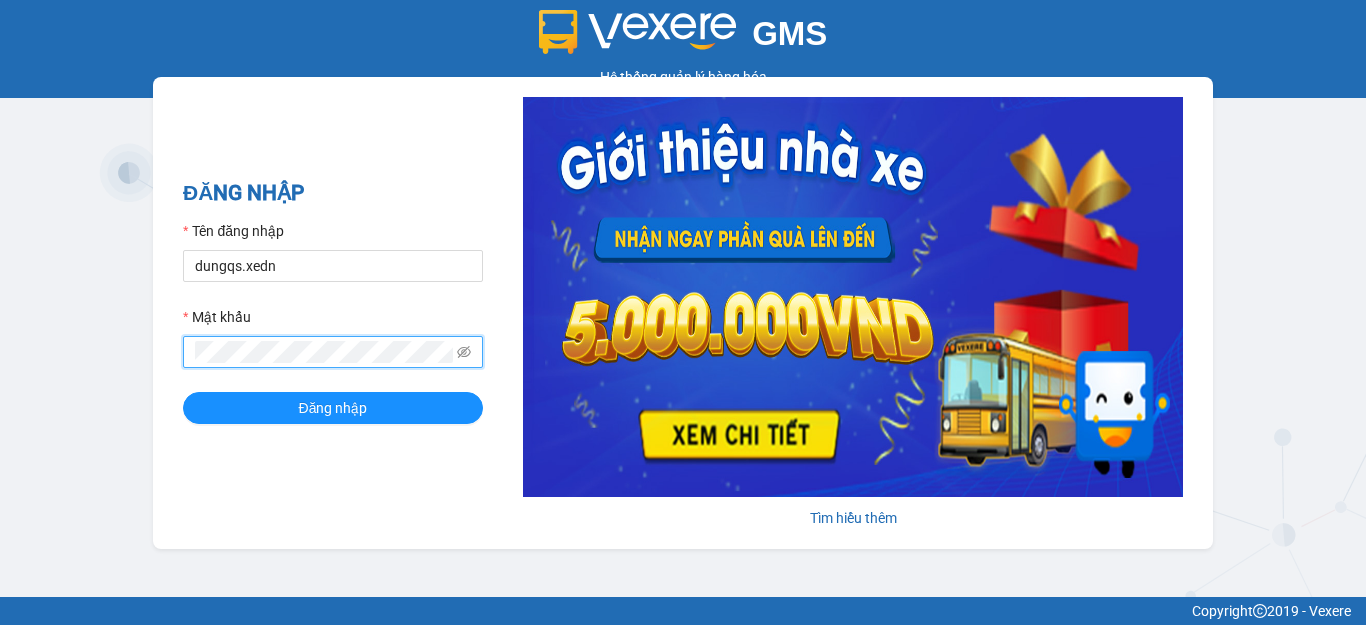 click on "GMS Hệ thống quản lý hàng hóa ĐĂNG NHẬP Tên đăng nhập dungqs.xedn Mật khẩu Đăng nhập Tìm hiểu thêm" at bounding box center [683, 298] 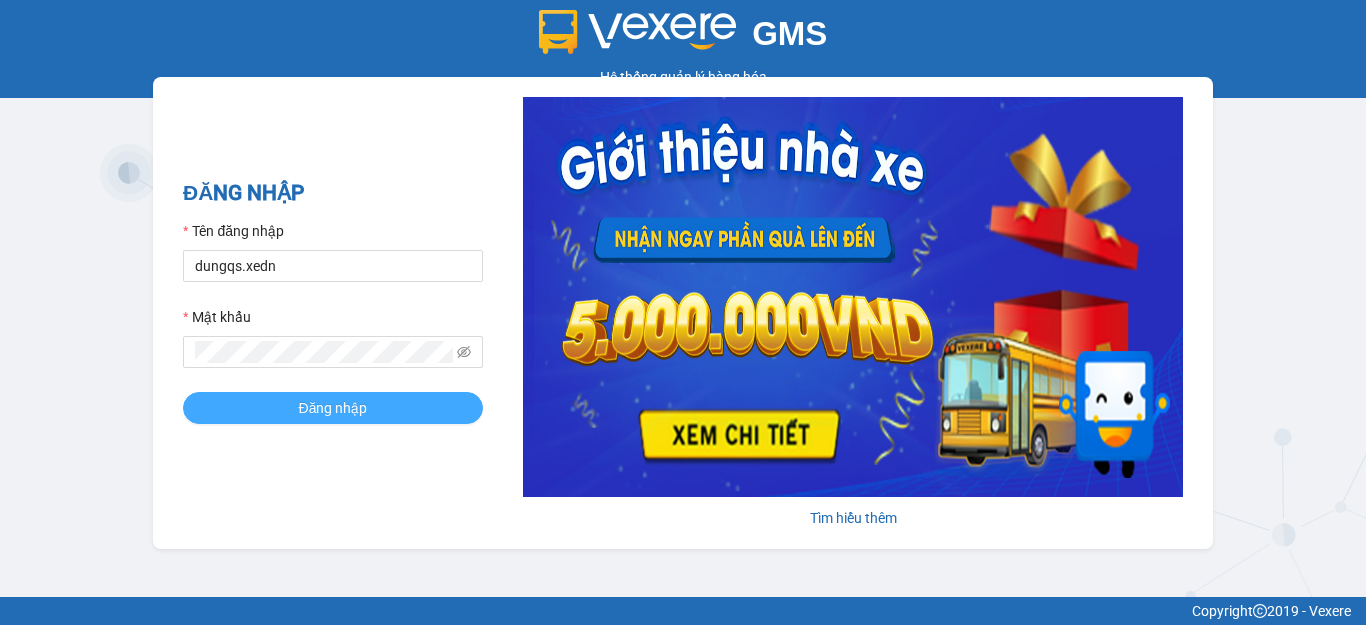 click on "Đăng nhập" at bounding box center (333, 408) 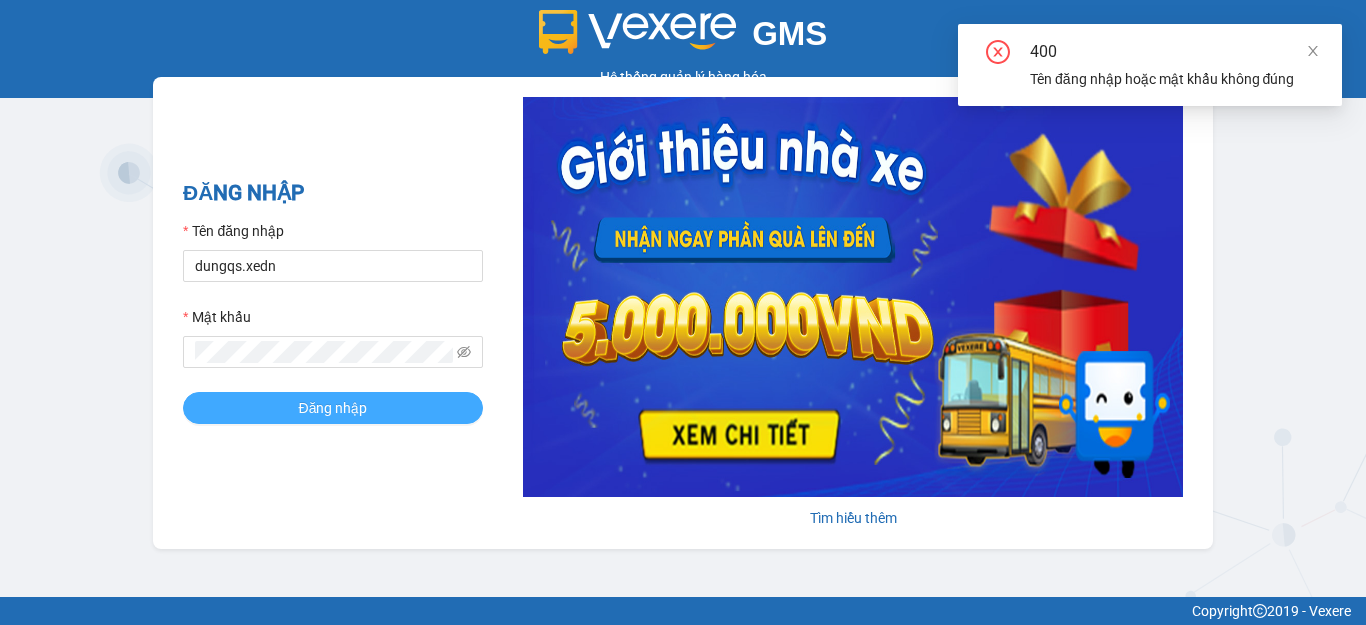 click on "Đăng nhập" at bounding box center (333, 408) 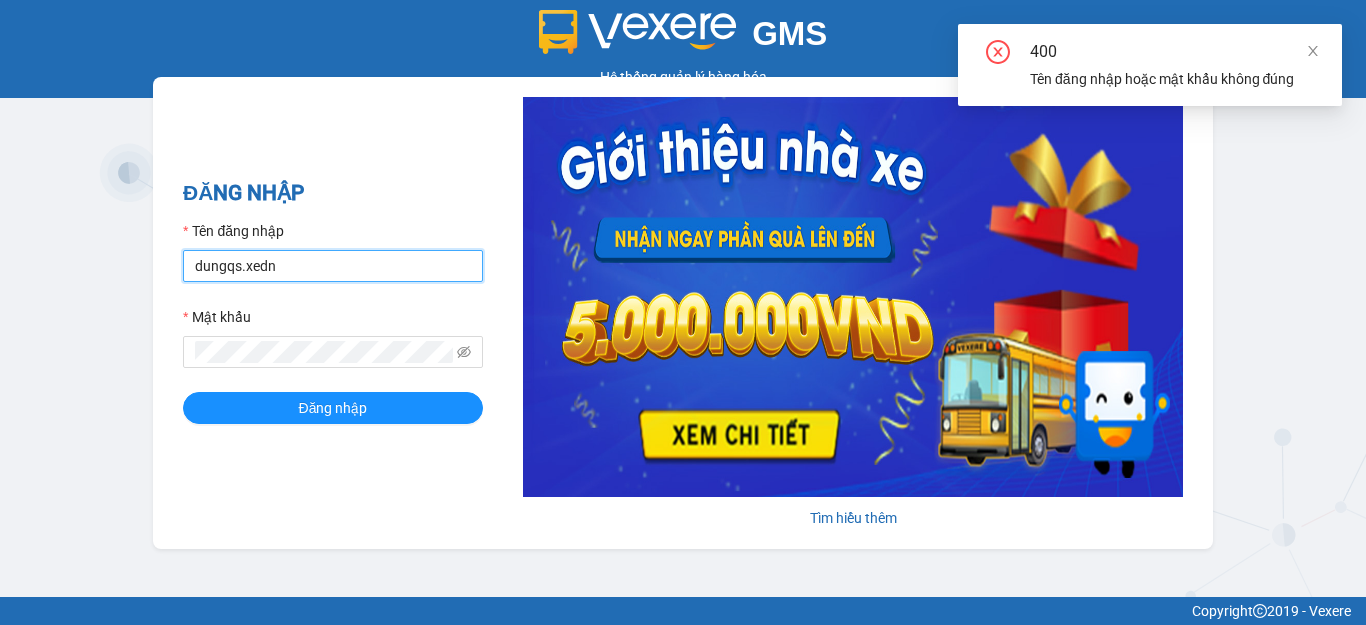 click on "dungqs.xedn" at bounding box center (333, 266) 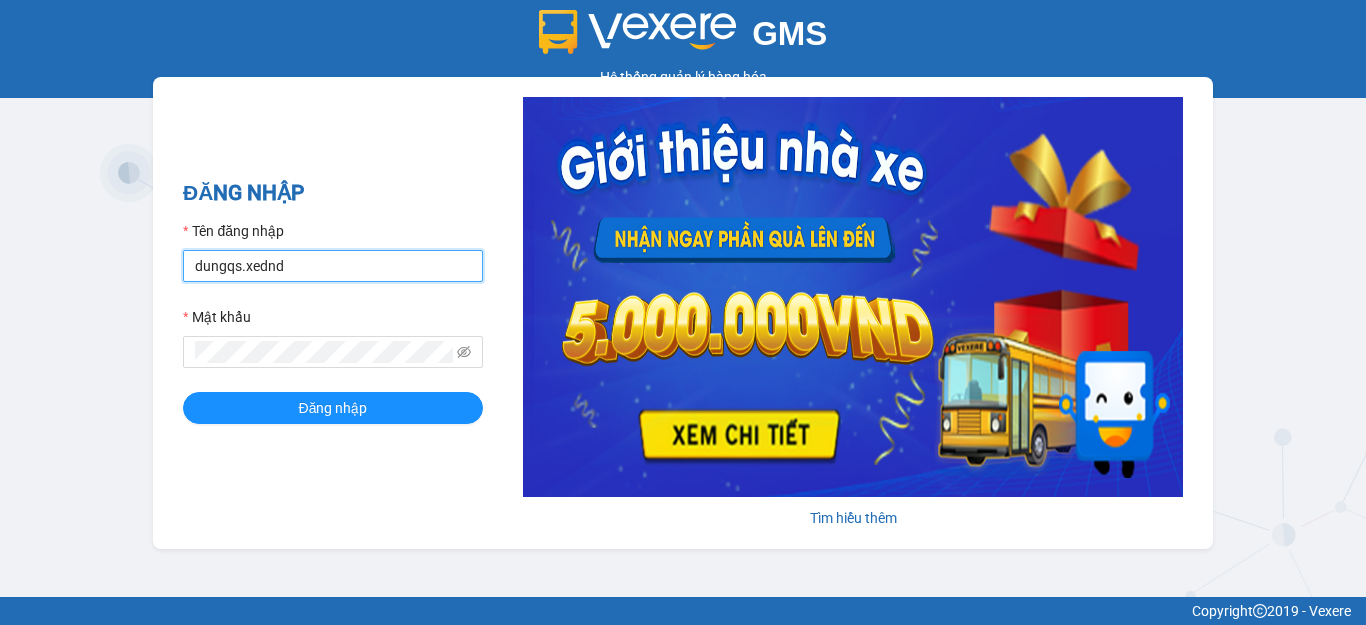 type on "dungqs.xedn" 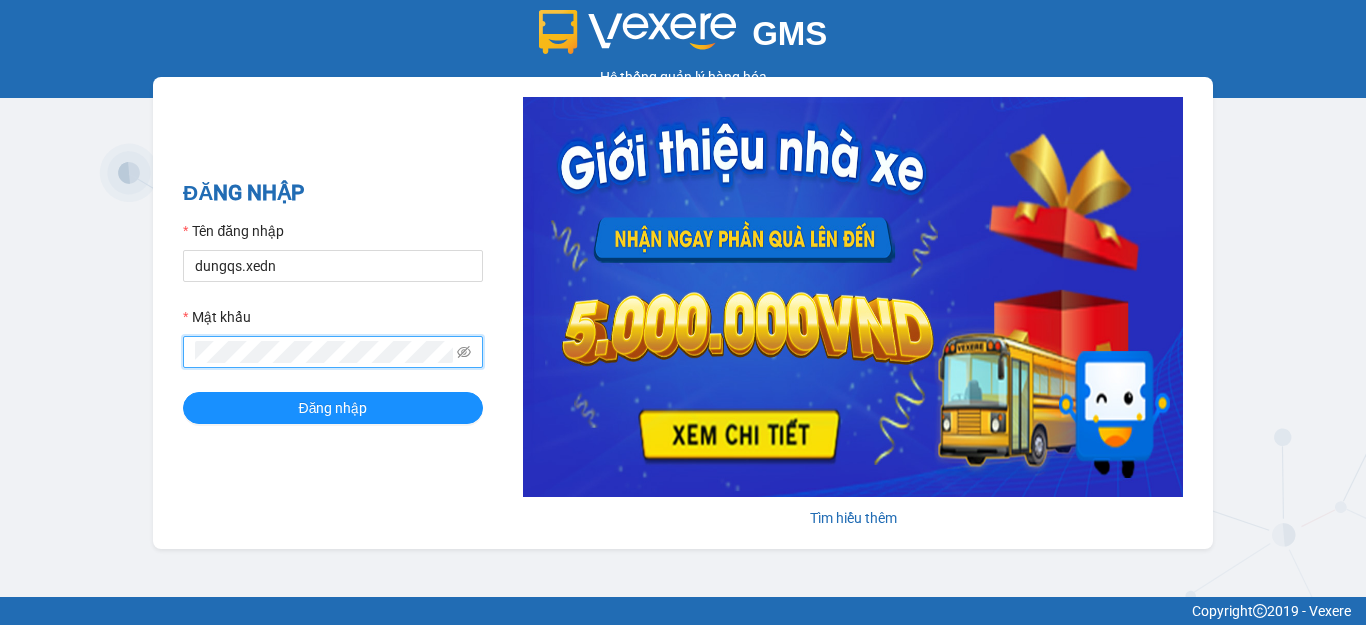click on "GMS Hệ thống quản lý hàng hóa ĐĂNG NHẬP Tên đăng nhập dungqs.xedn Mật khẩu Đăng nhập Tìm hiểu thêm" at bounding box center [683, 298] 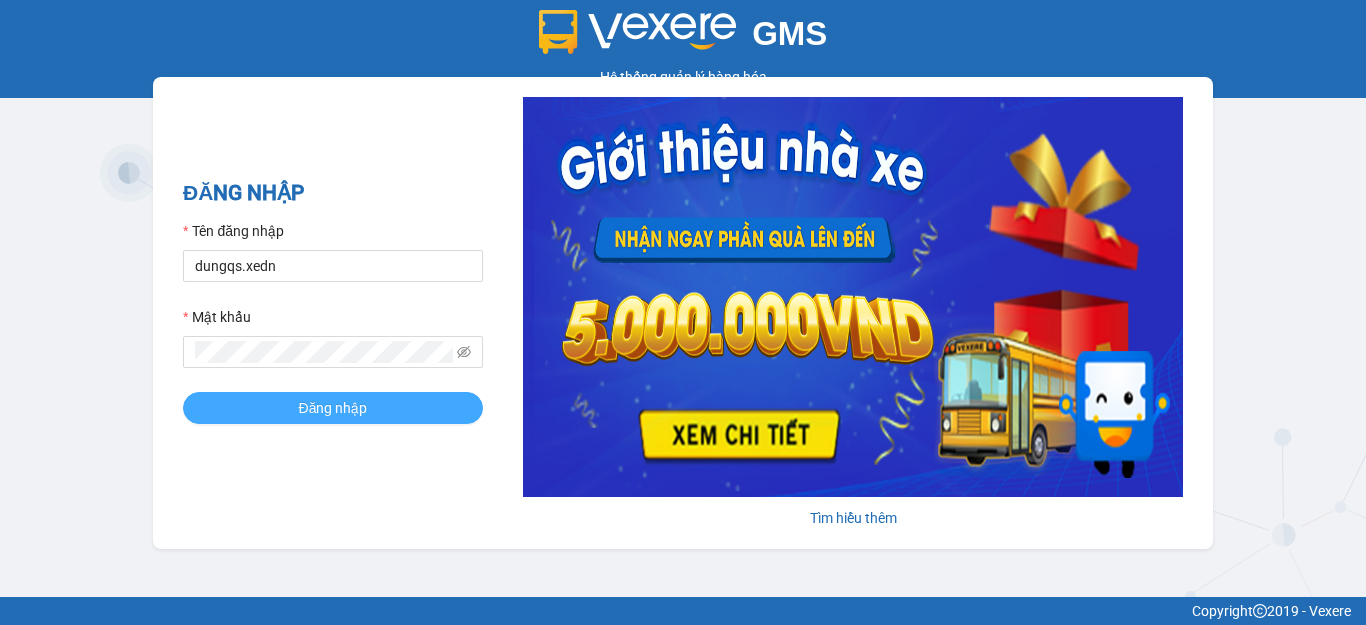 click on "Đăng nhập" at bounding box center (333, 408) 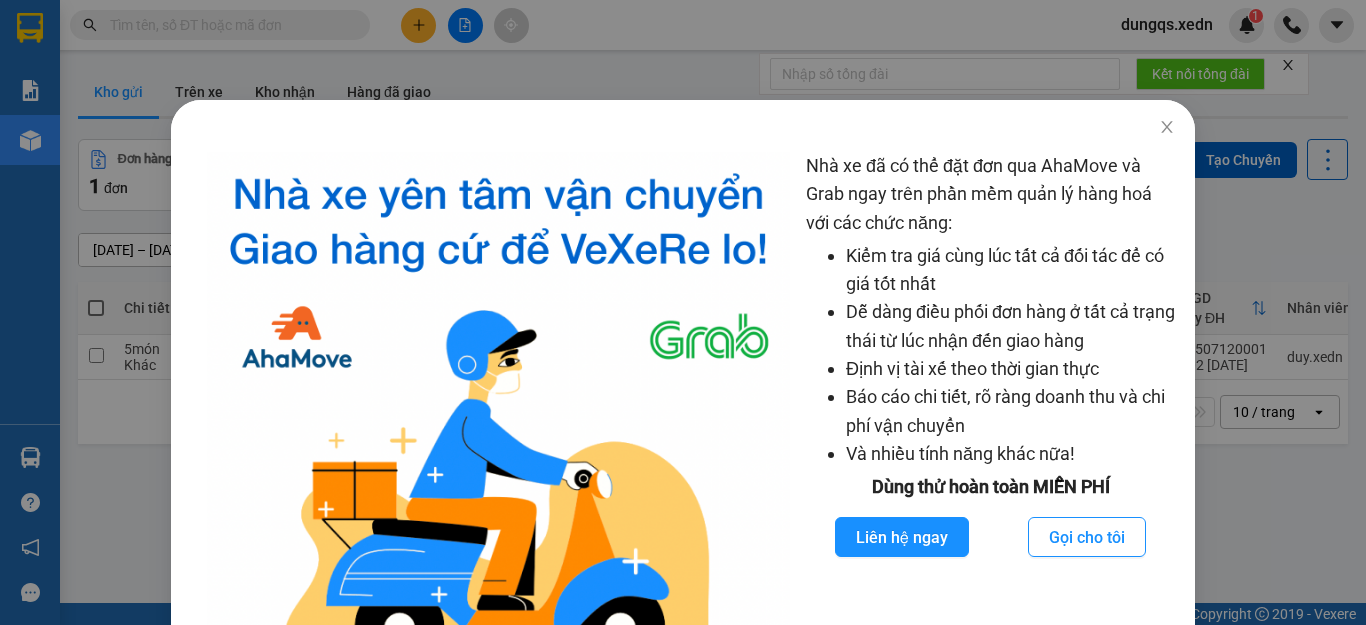 click on "Nhà xe đã có thể đặt đơn qua AhaMove và Grab ngay trên phần mềm quản lý hàng hoá với các chức năng: Kiểm tra giá cùng lúc tất cả đối tác để có giá tốt nhất Dễ dàng điều phối đơn hàng ở tất cả trạng thái từ lúc nhận đến giao hàng Định vị tài xế theo thời gian thực Báo cáo chi tiết, rõ ràng doanh thu và chi phí vận chuyển Và nhiều tính năng khác nữa! Dùng thử hoàn toàn MIỄN PHÍ Liên hệ ngay Gọi cho tôi" at bounding box center (683, 312) 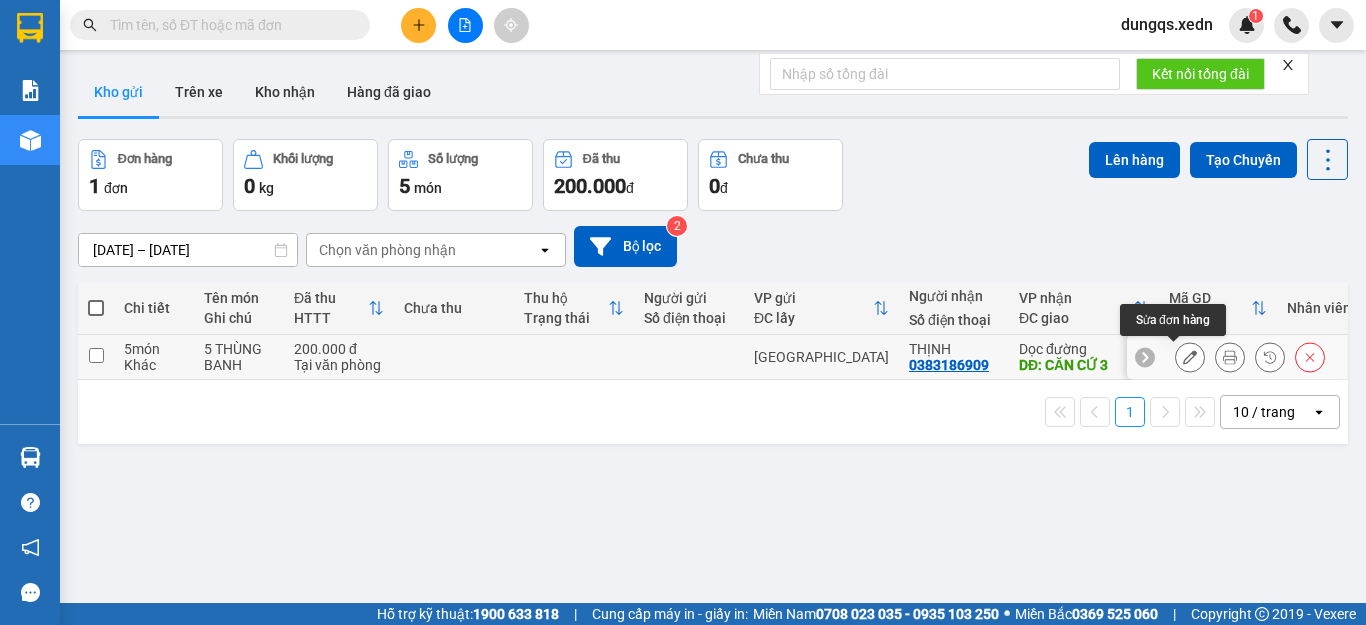 click 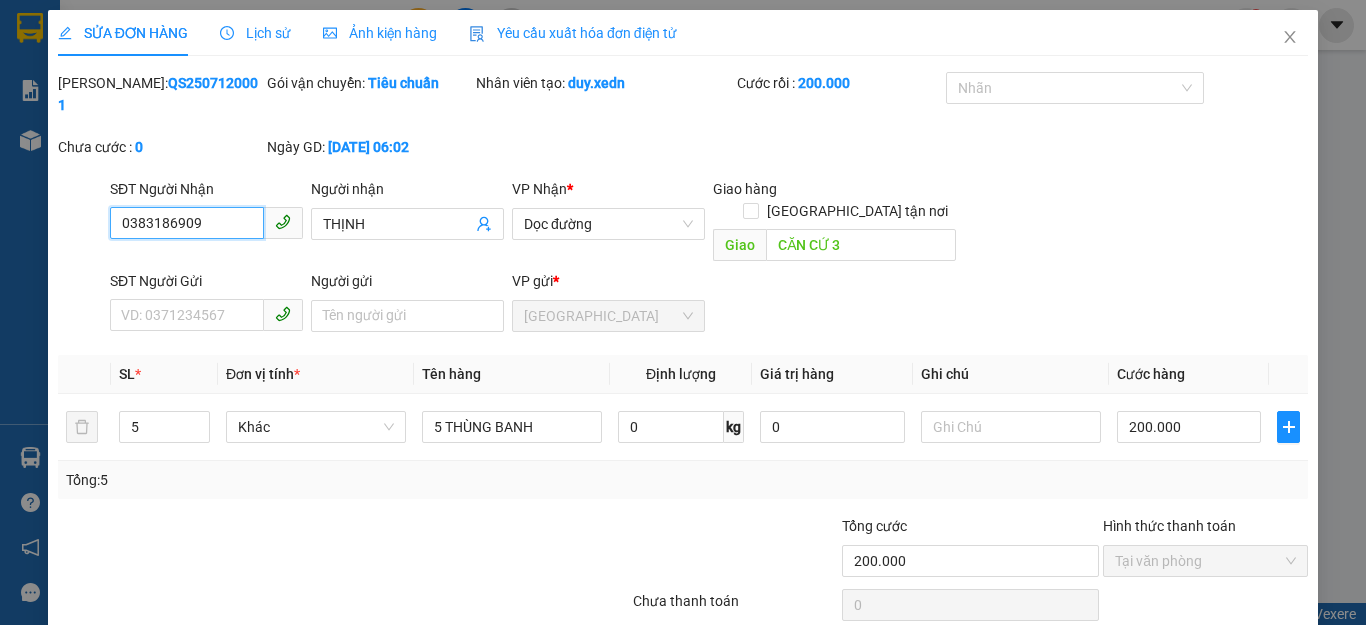 type on "0383186909" 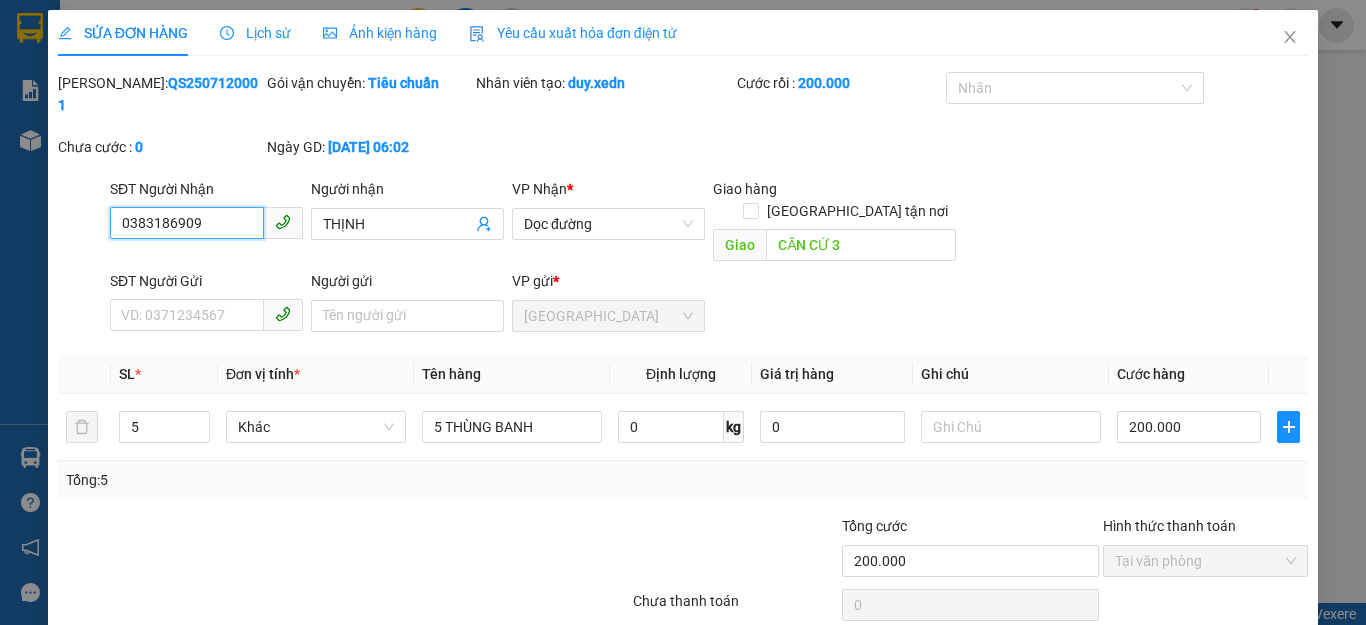 type on "THỊNH" 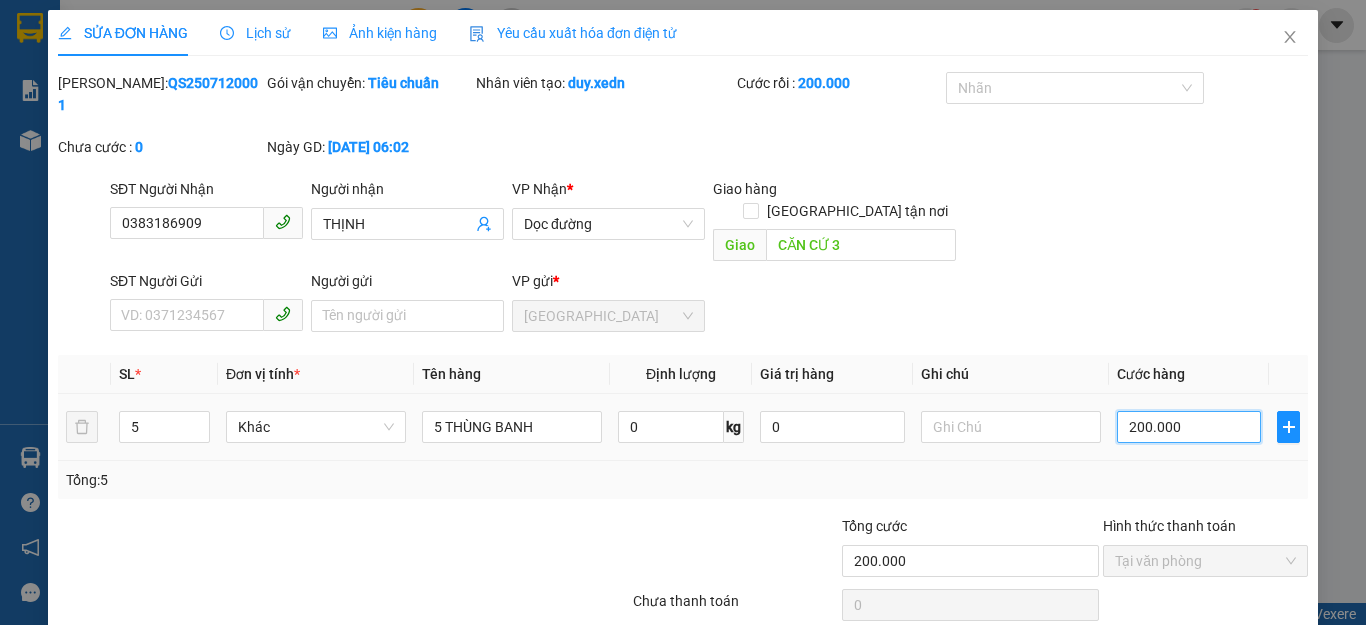 click on "200.000" at bounding box center (1189, 427) 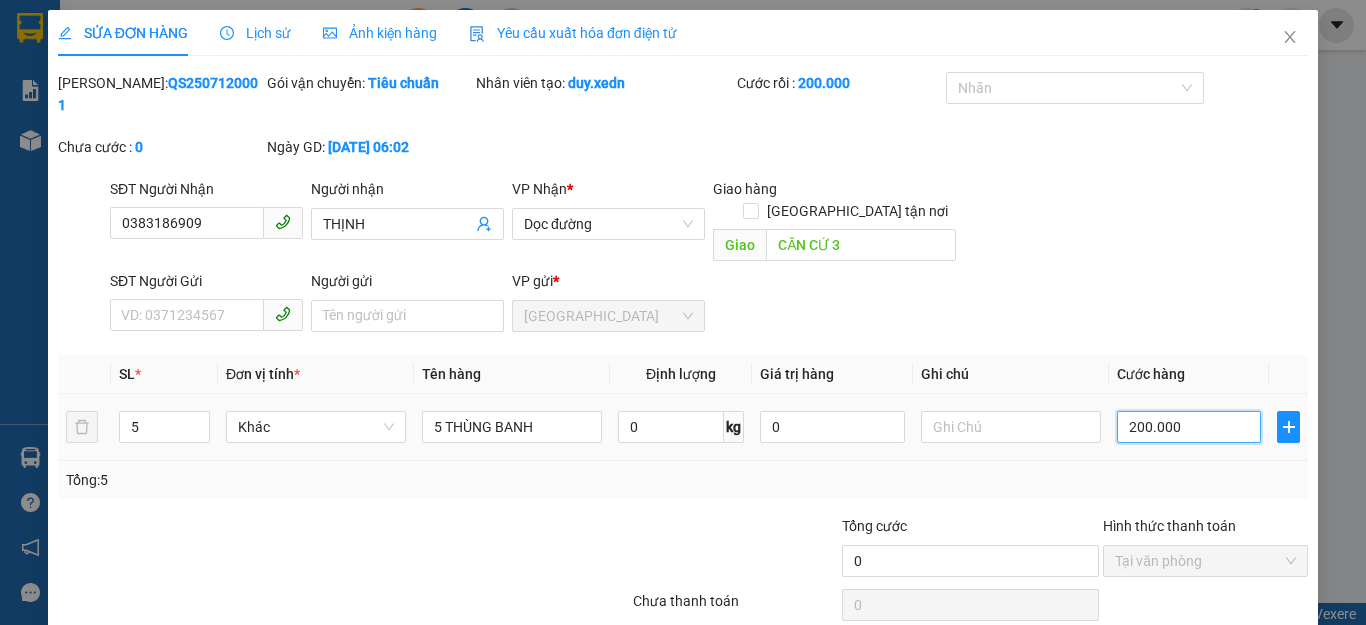 type on "0" 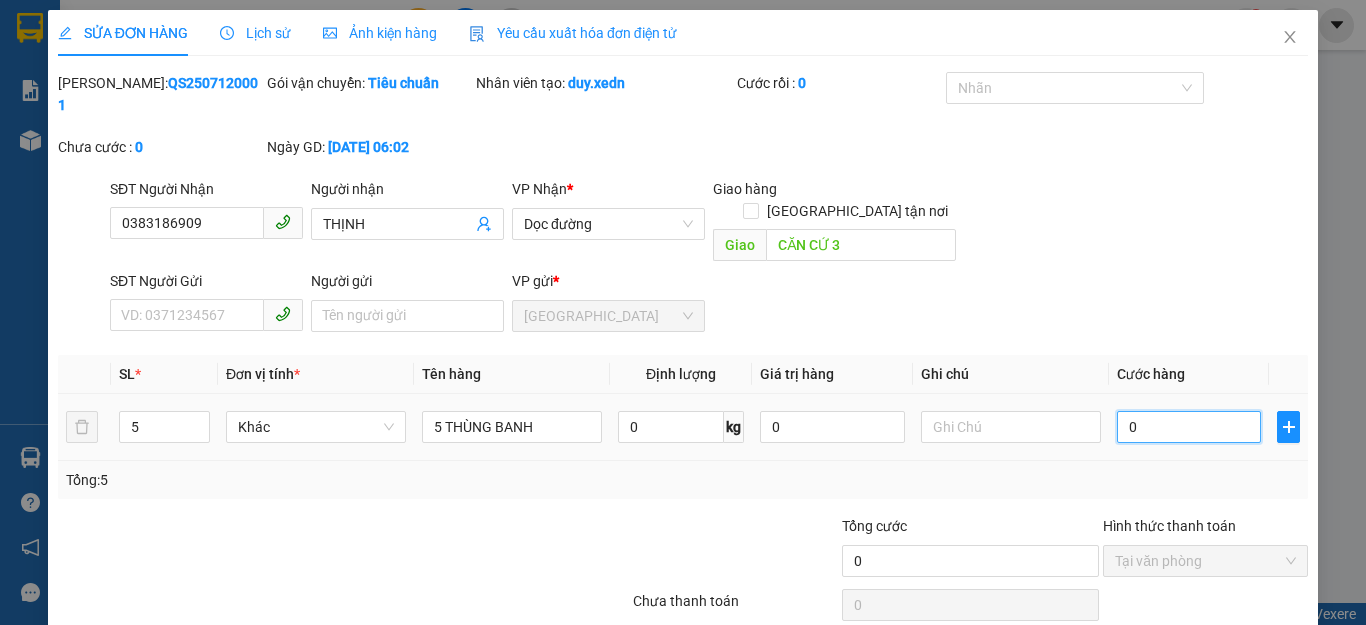 type on "2" 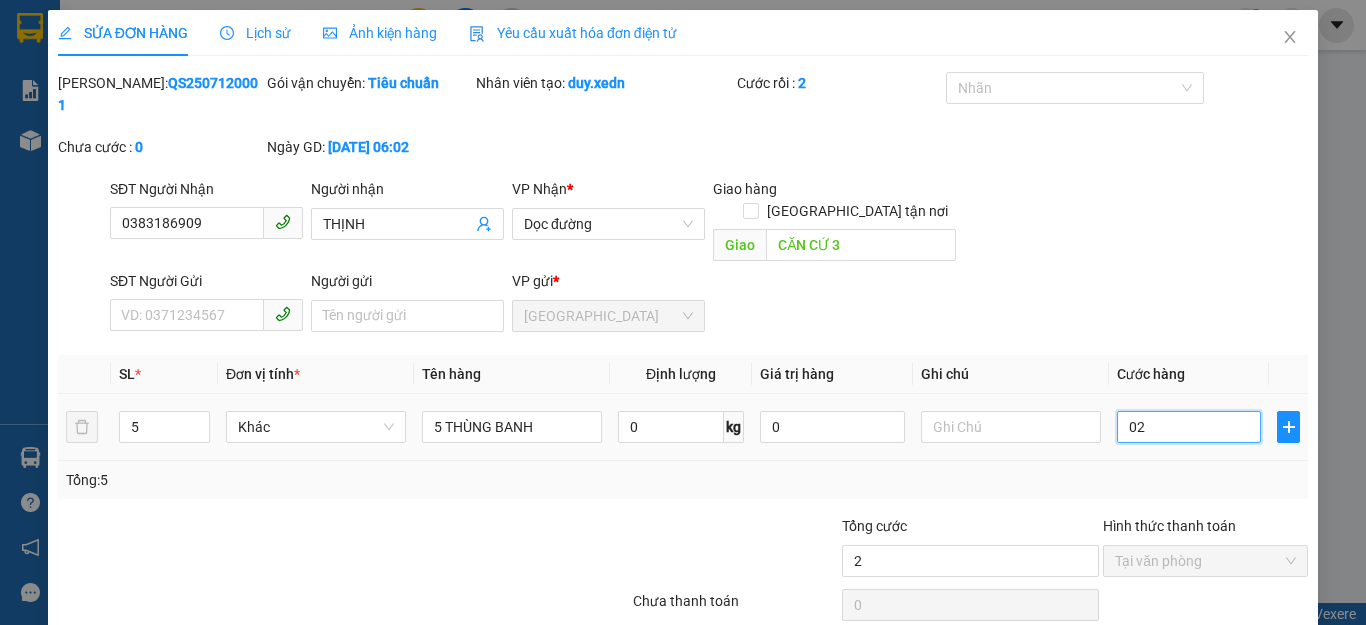 type on "25" 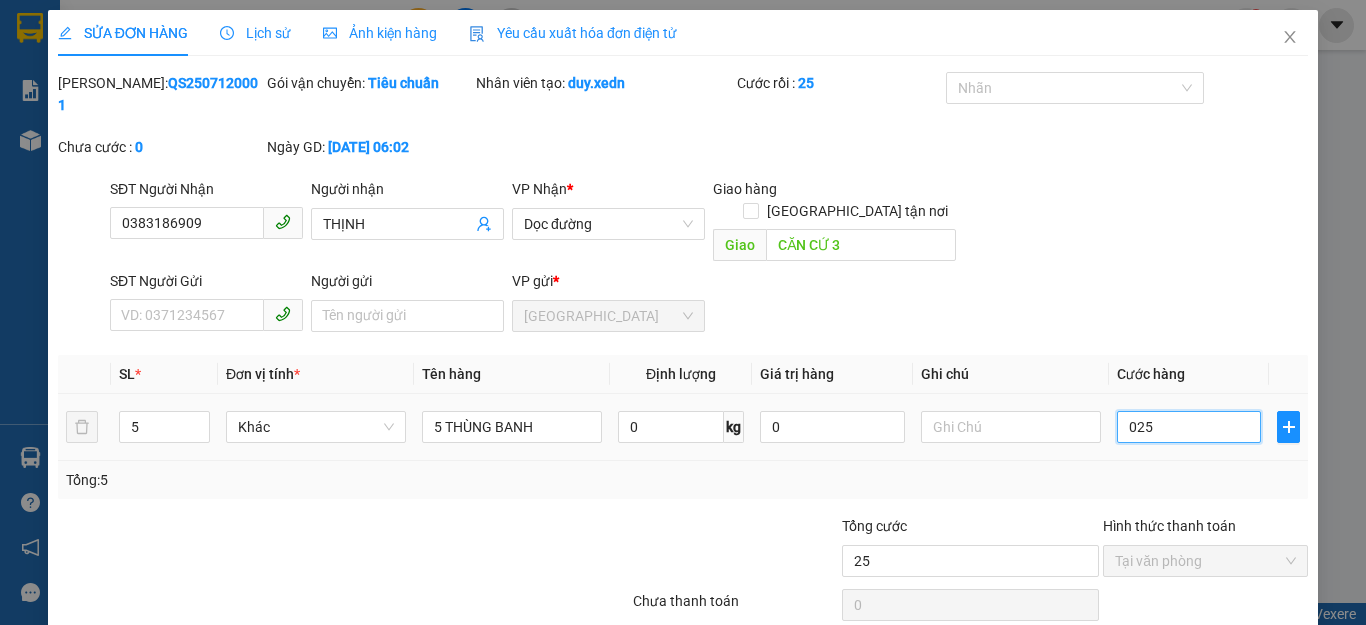 type on "250" 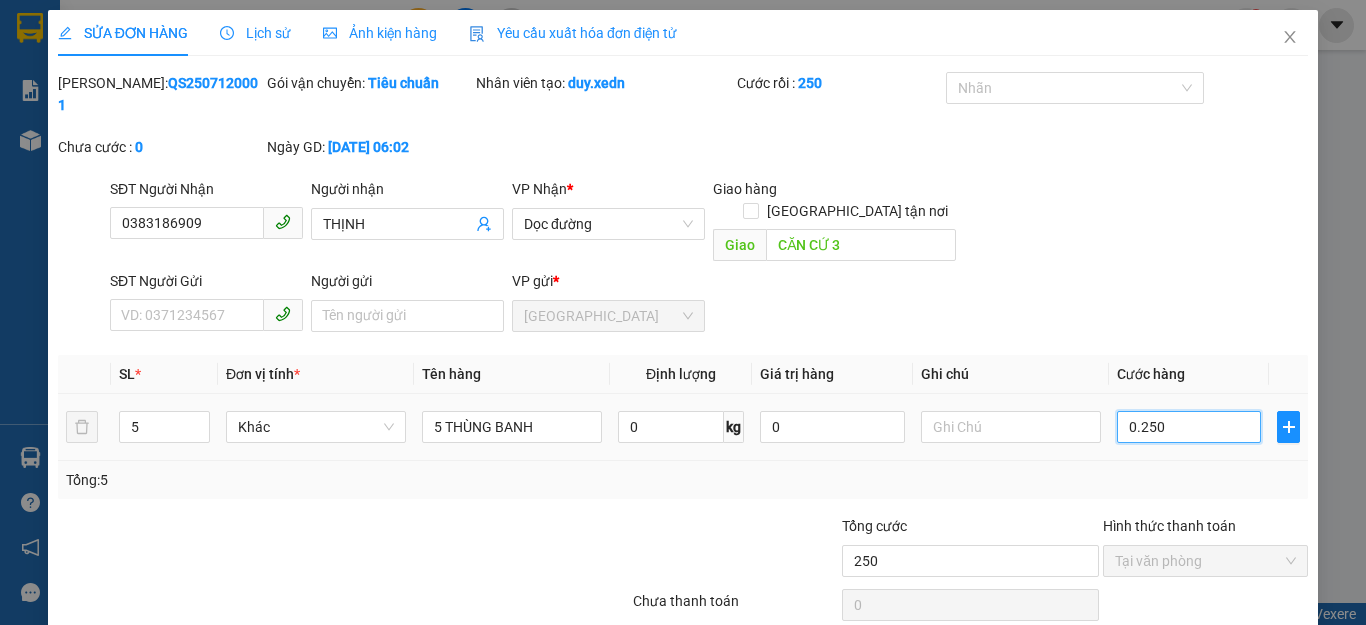 type on "0.250" 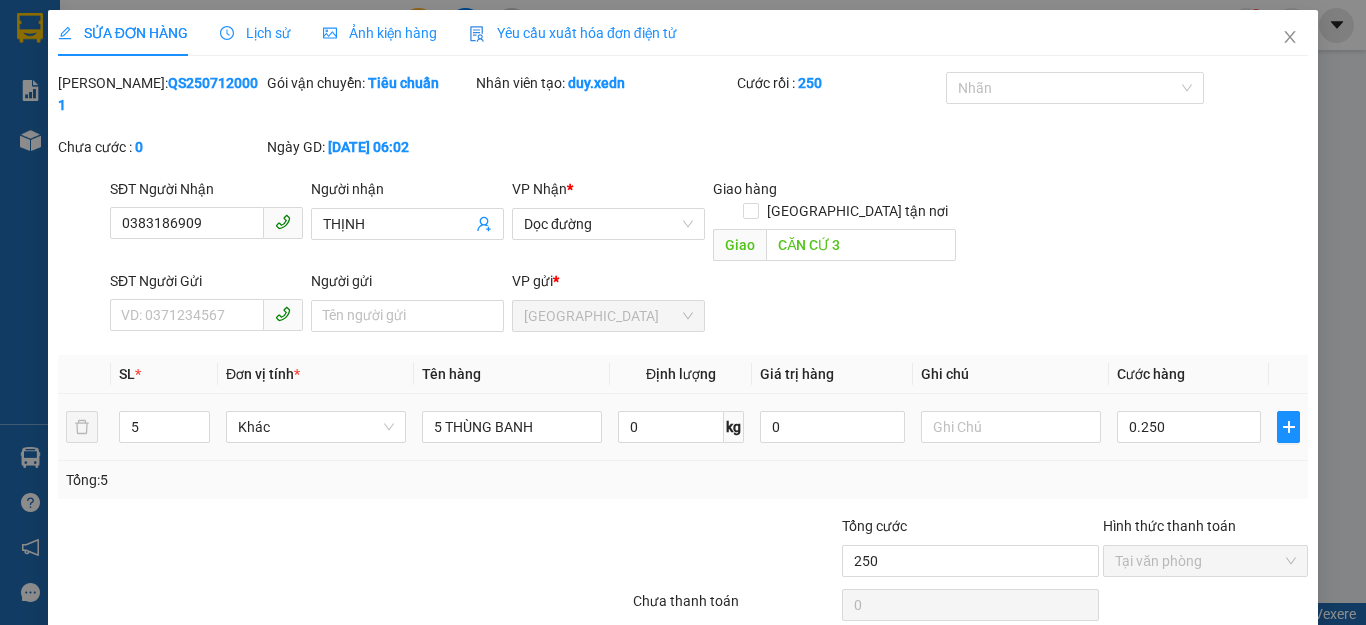type on "250.000" 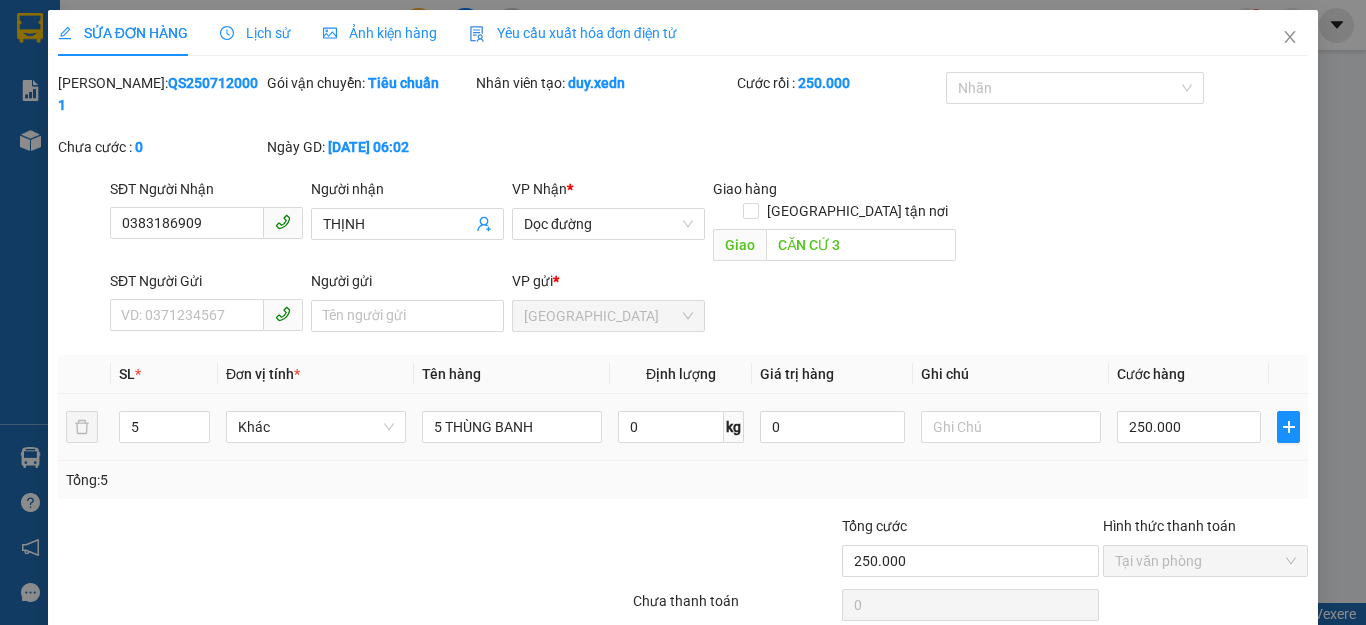 click on "250.000" at bounding box center (1189, 427) 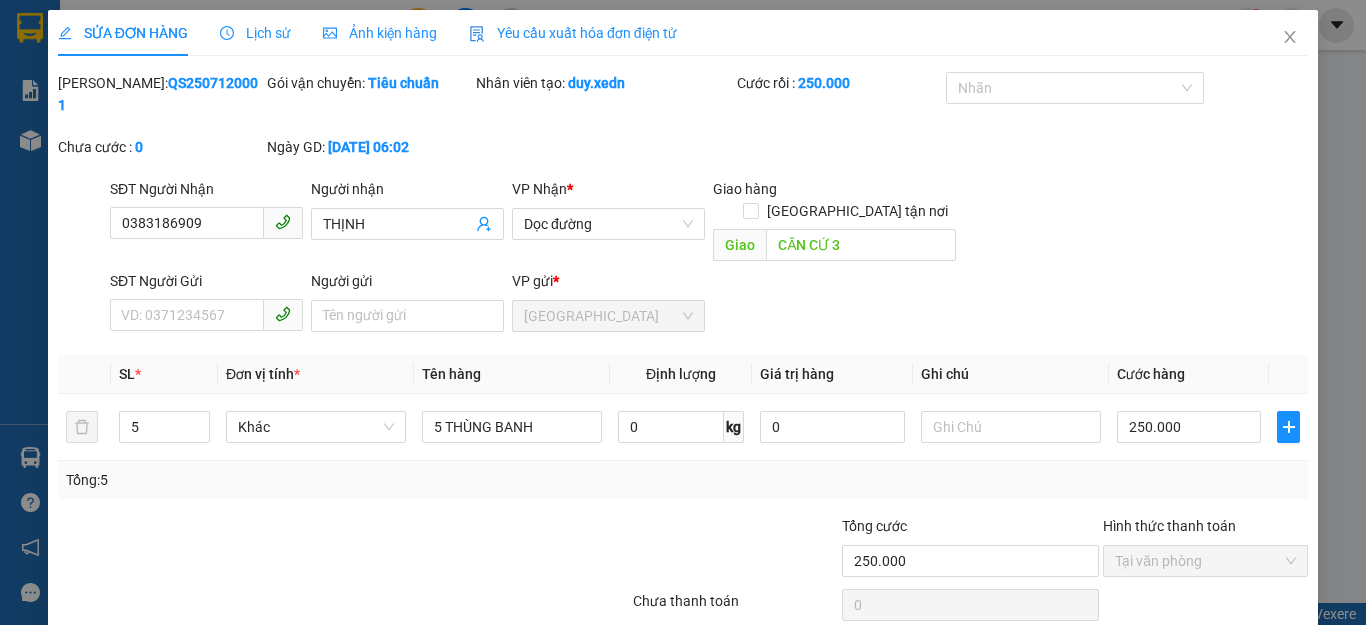 click on "Lưu thay đổi" at bounding box center [1117, 656] 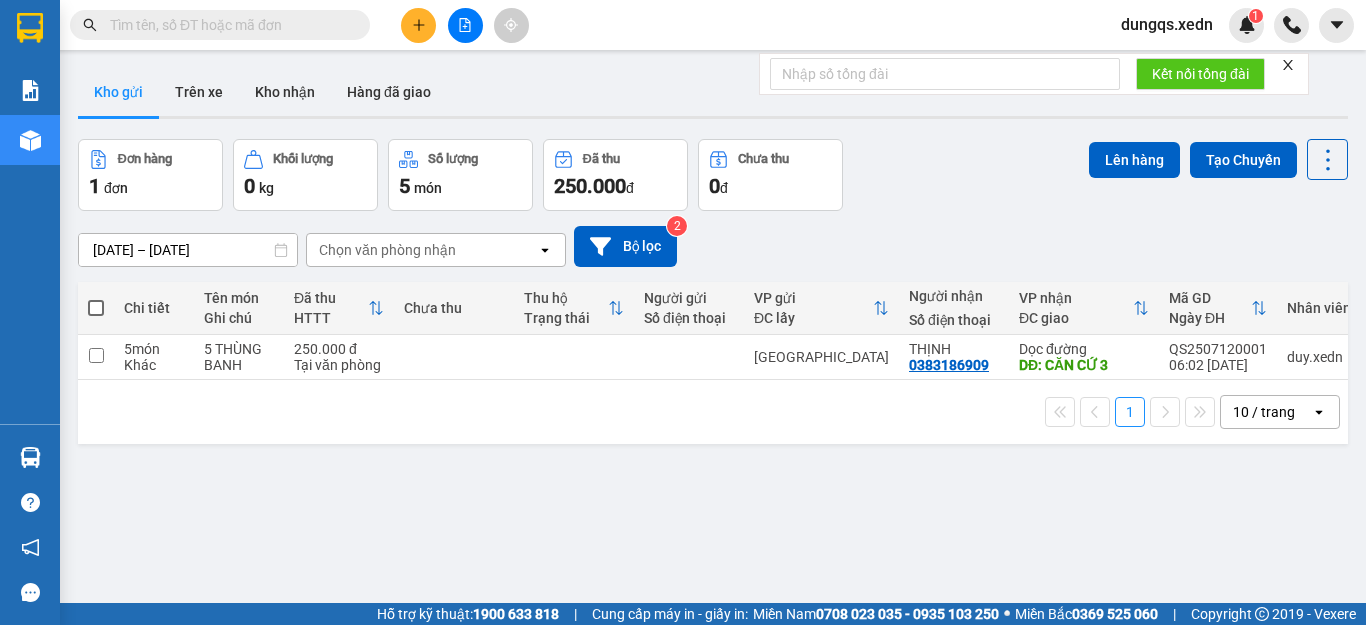 click on "dungqs.xedn" at bounding box center [1167, 24] 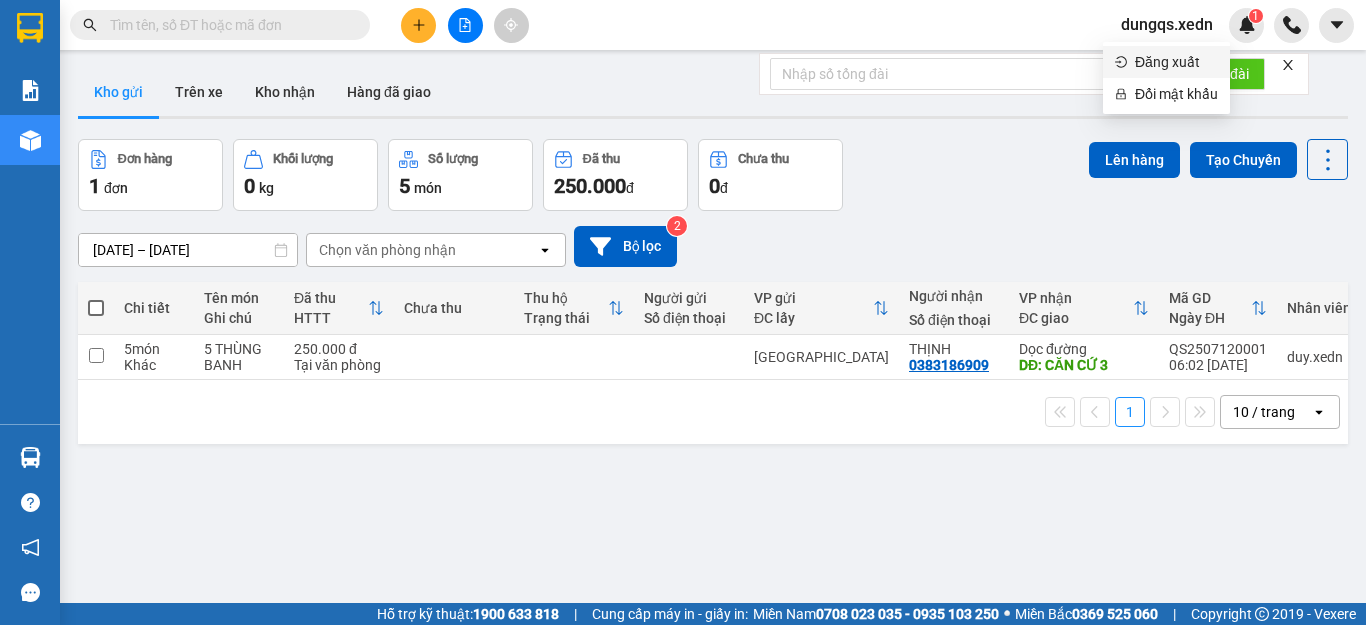 click on "Đăng xuất" at bounding box center (1176, 62) 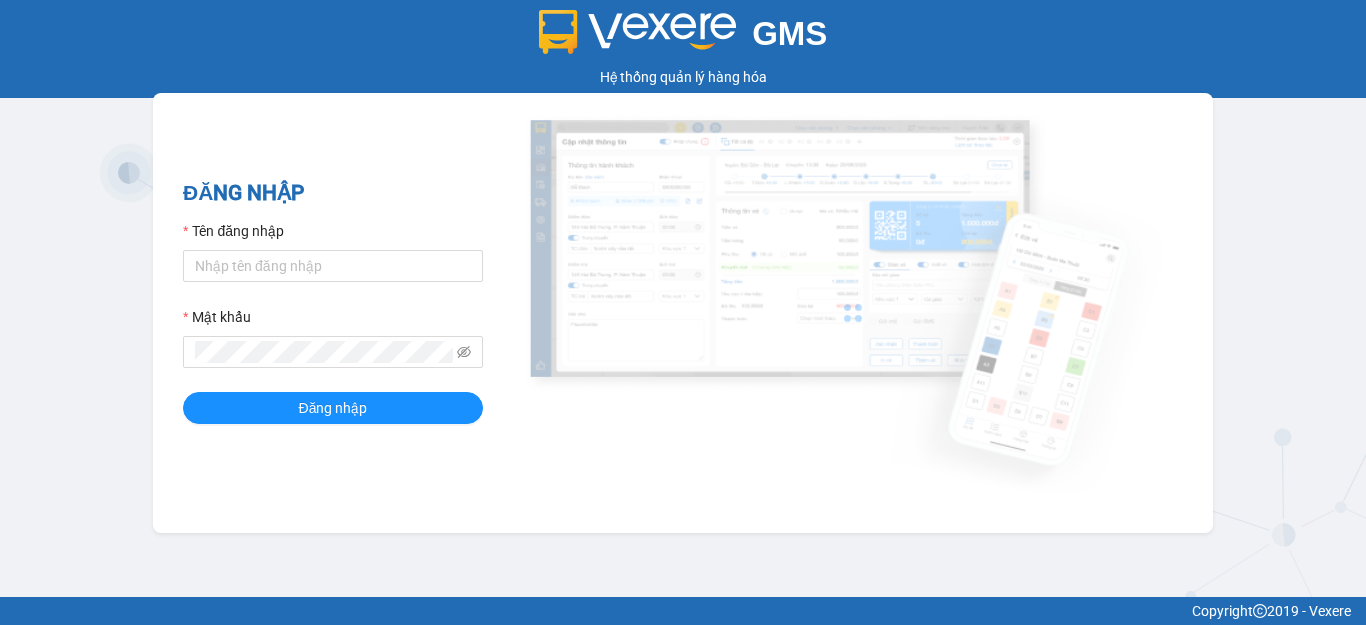 scroll, scrollTop: 0, scrollLeft: 0, axis: both 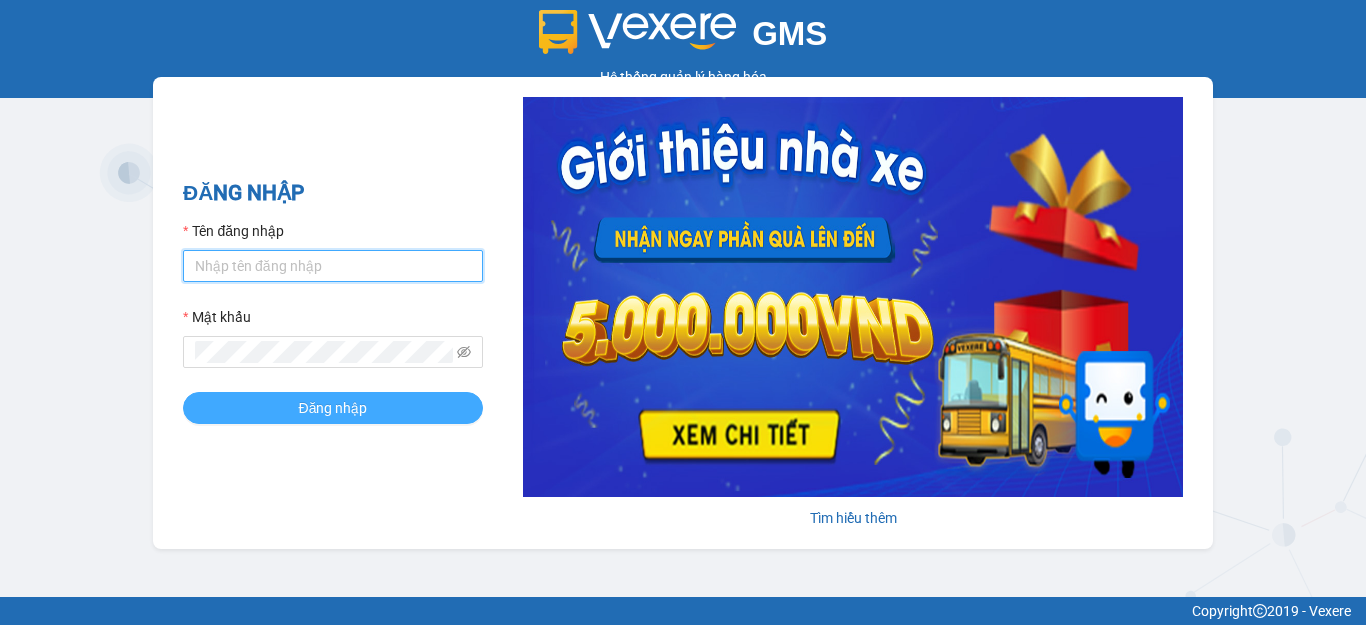 type on "[PERSON_NAME].xedn" 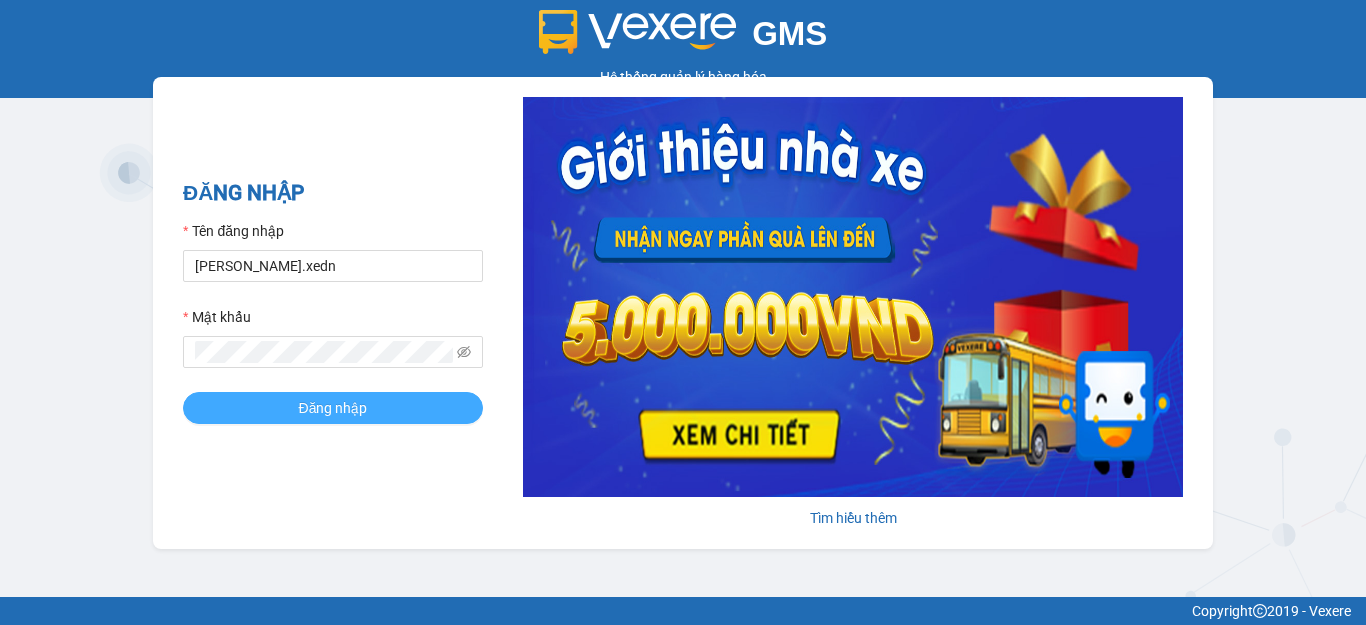 click on "Đăng nhập" at bounding box center [333, 408] 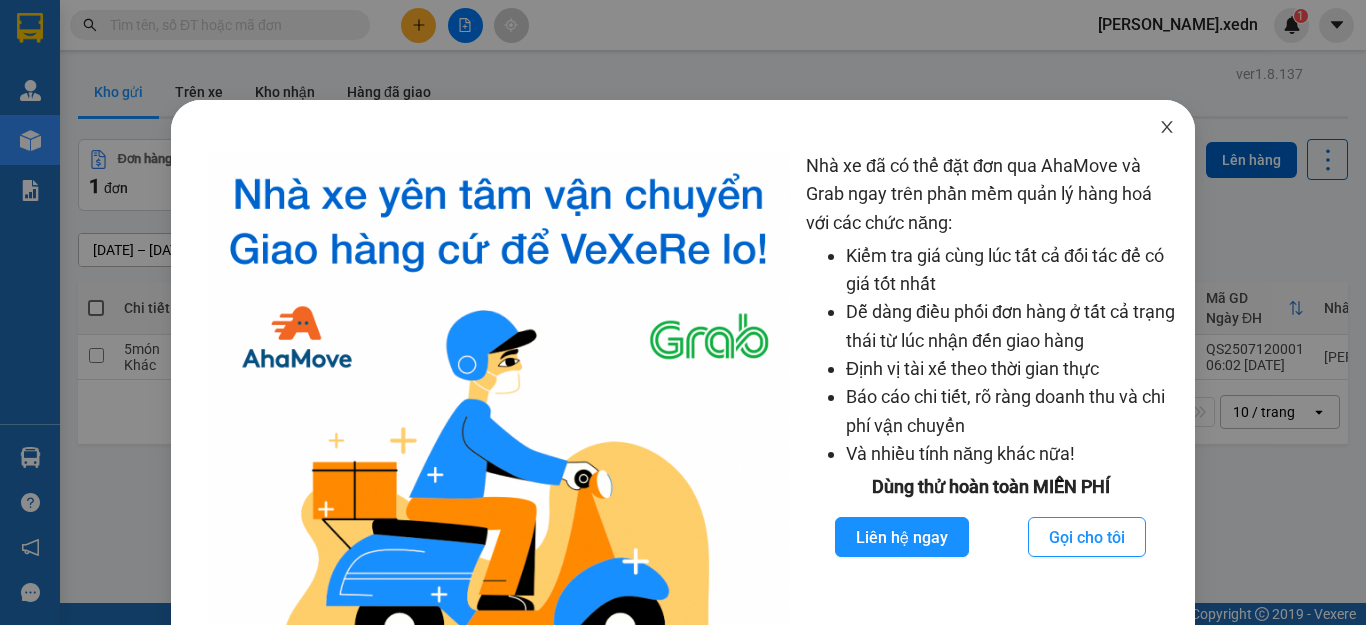 click 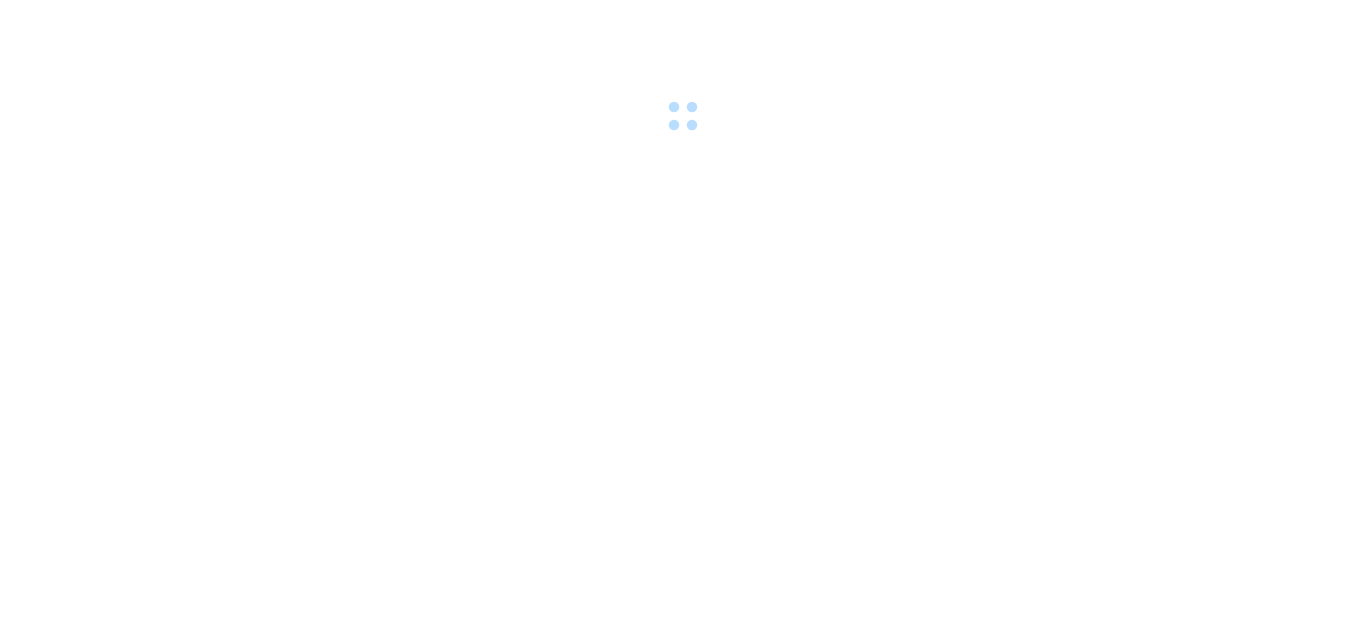 scroll, scrollTop: 0, scrollLeft: 0, axis: both 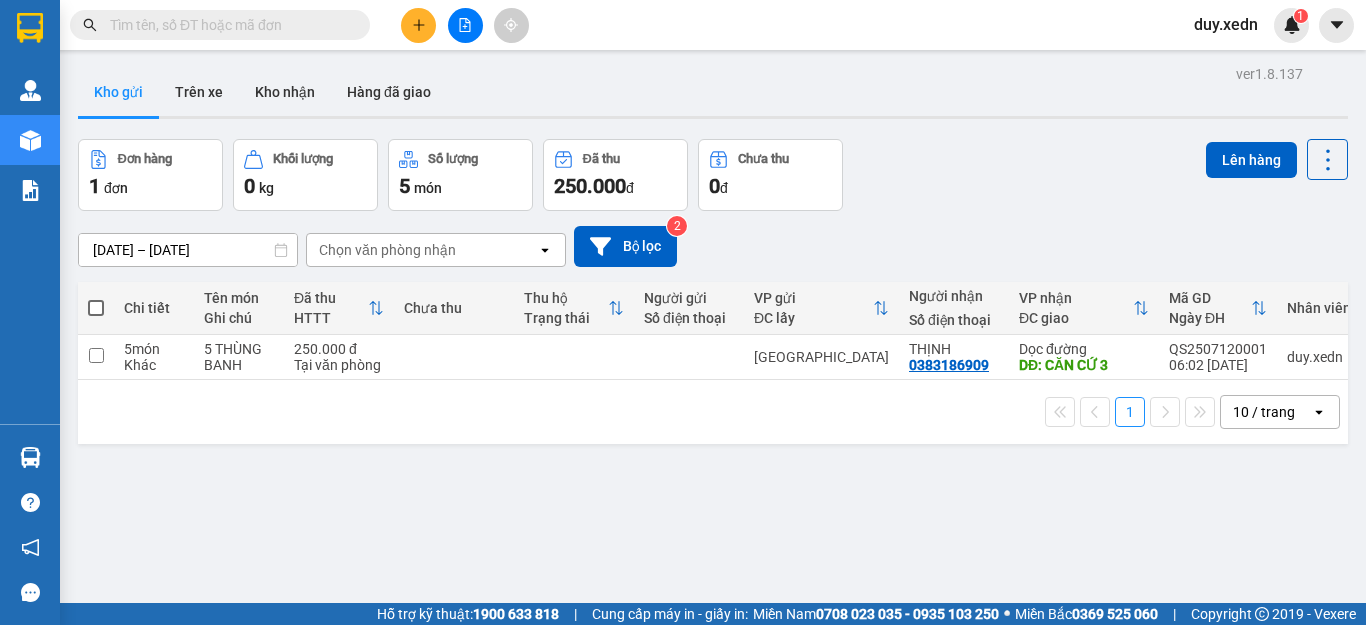 click 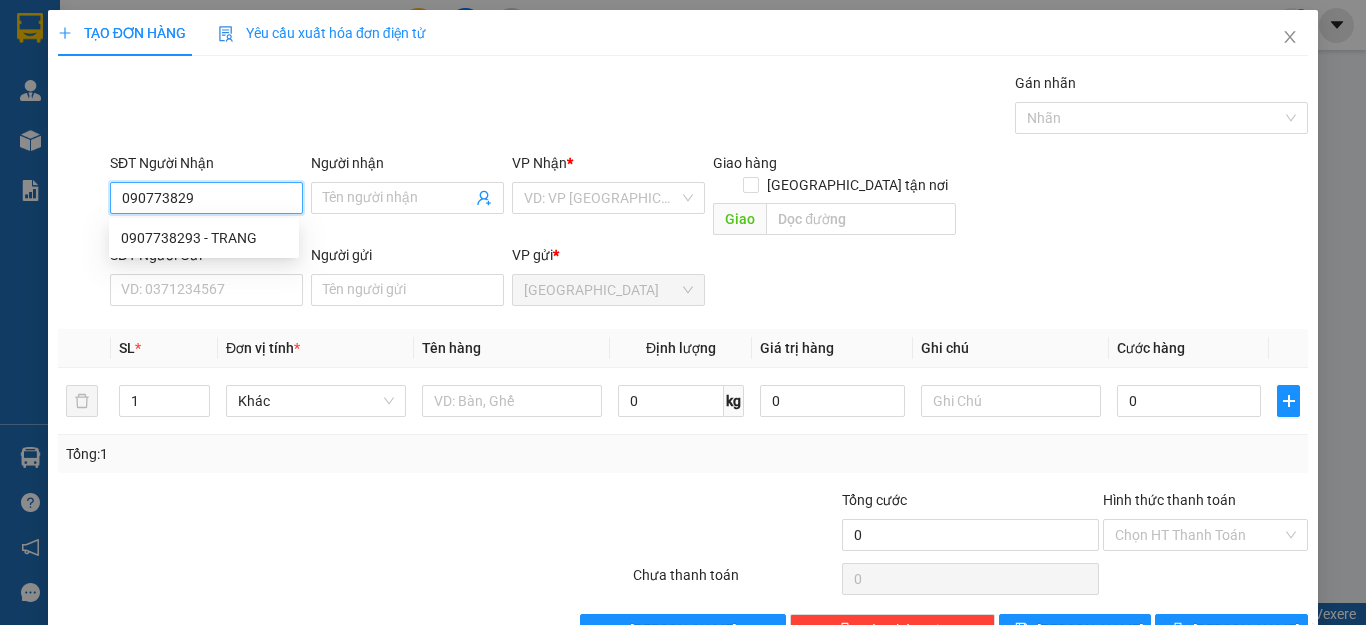 type on "0907738293" 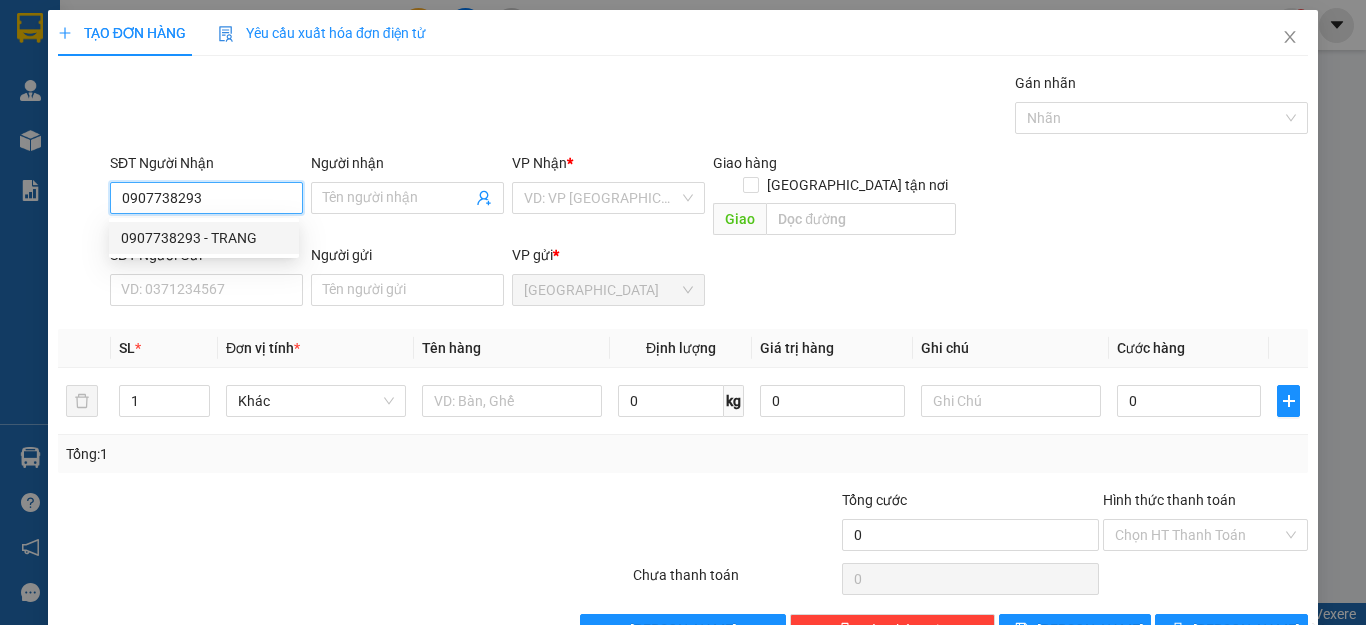 click on "0907738293 - TRANG" at bounding box center [204, 238] 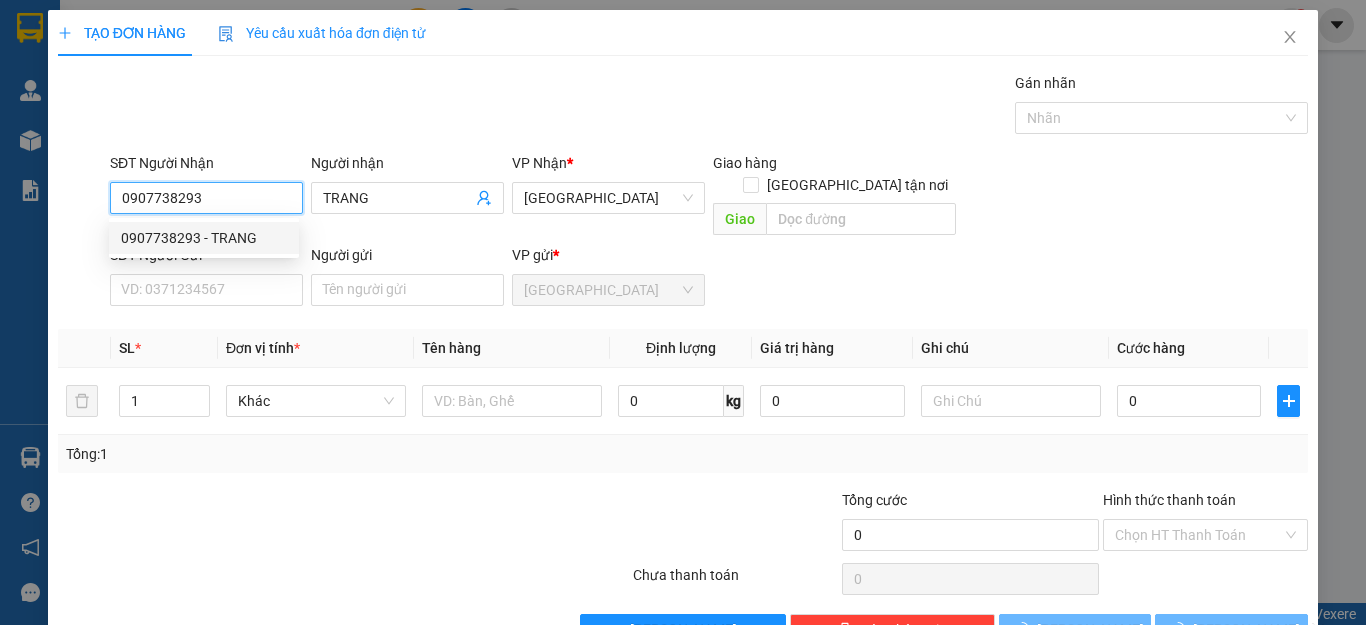type on "30.000" 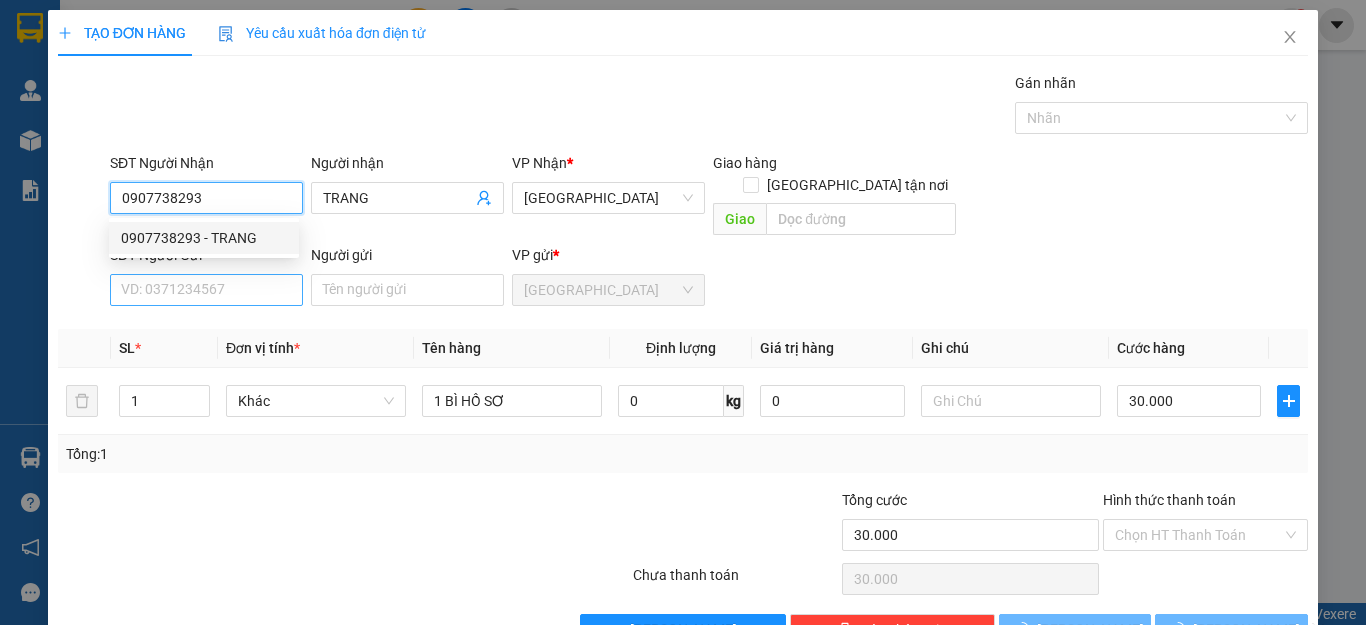 type on "0907738293" 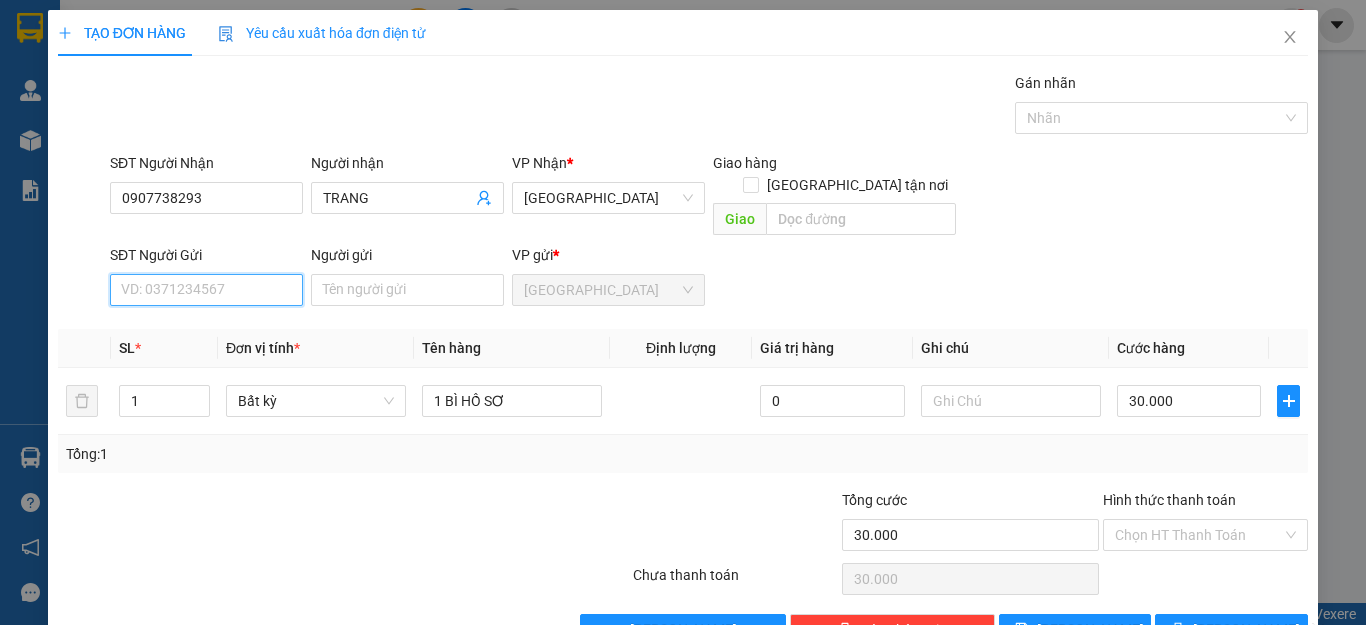 click on "SĐT Người Gửi" at bounding box center (206, 290) 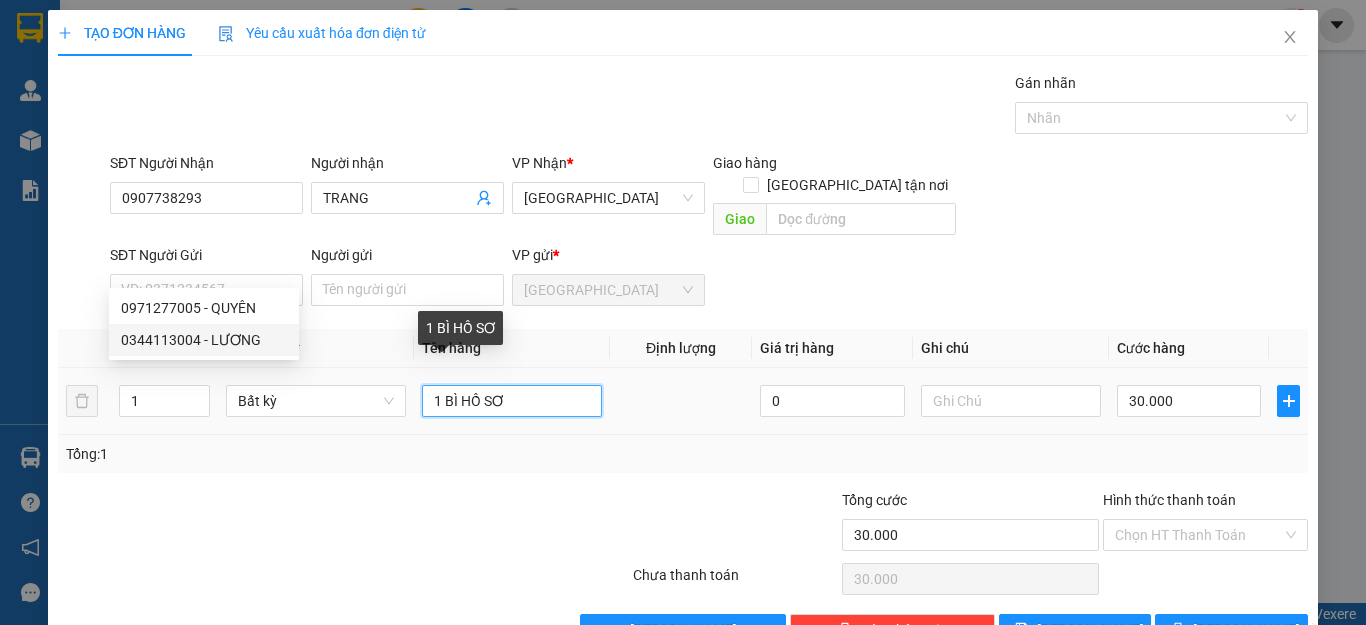 click on "1 BÌ HỒ SƠ" at bounding box center (512, 401) 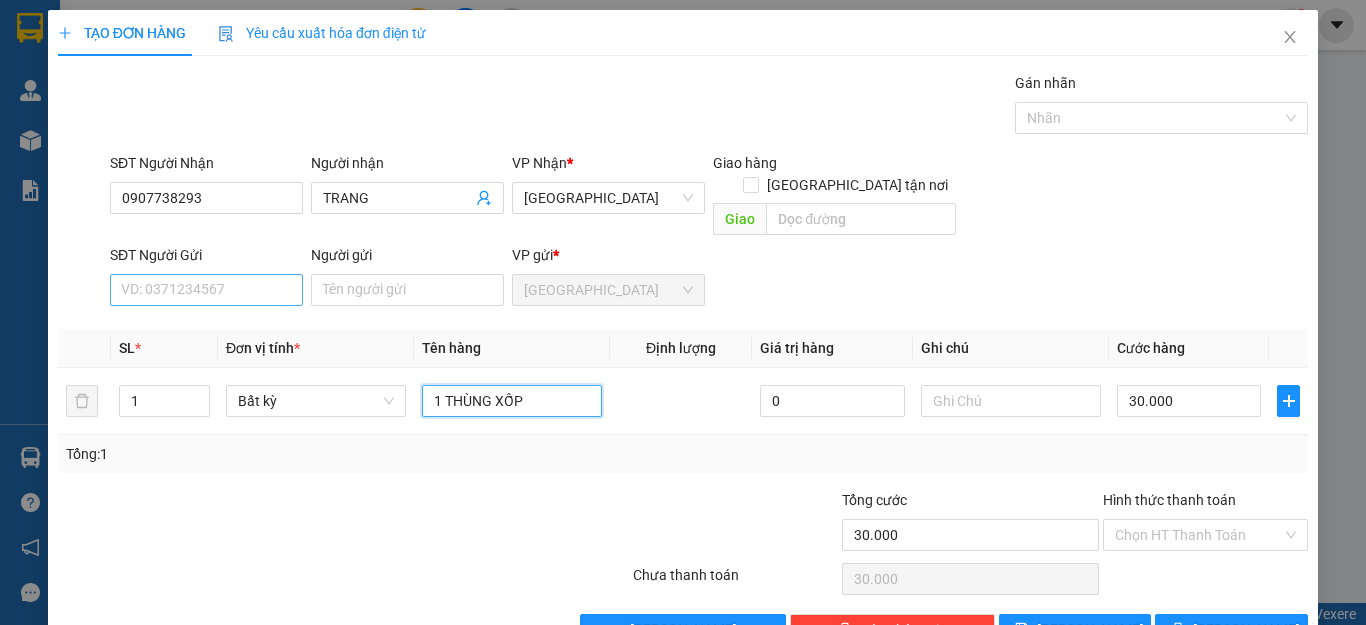 type on "1 THÙNG XỐP" 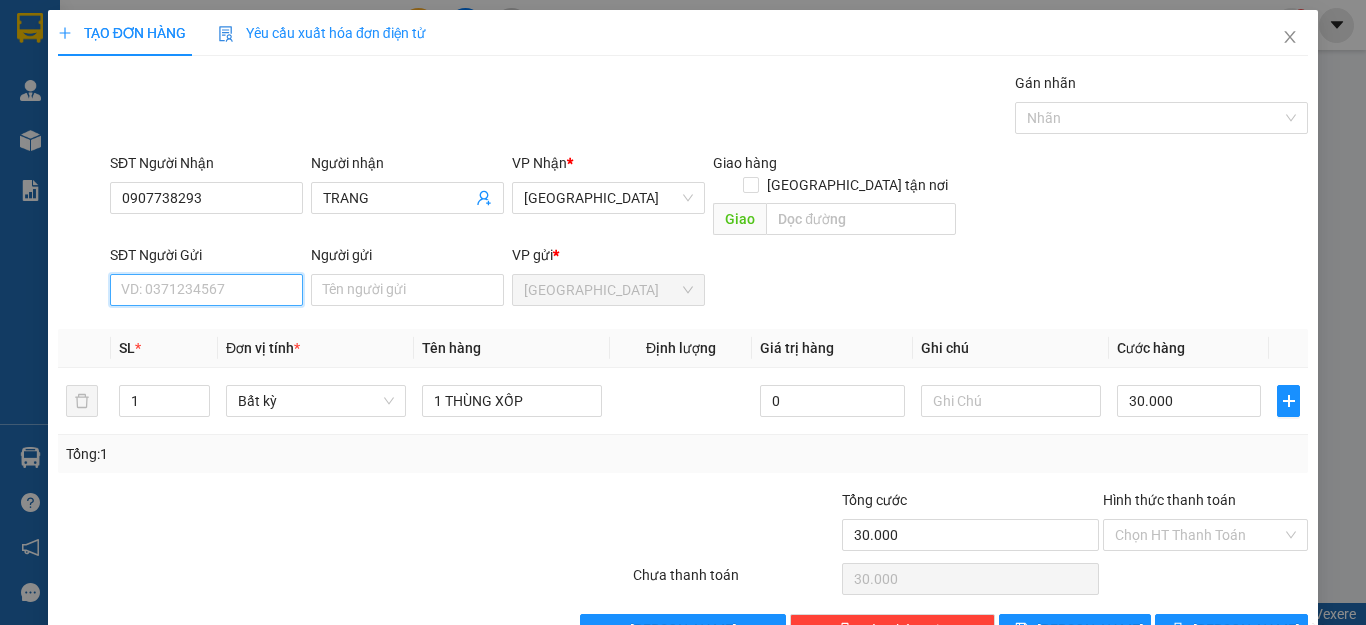 click on "SĐT Người Gửi" at bounding box center (206, 290) 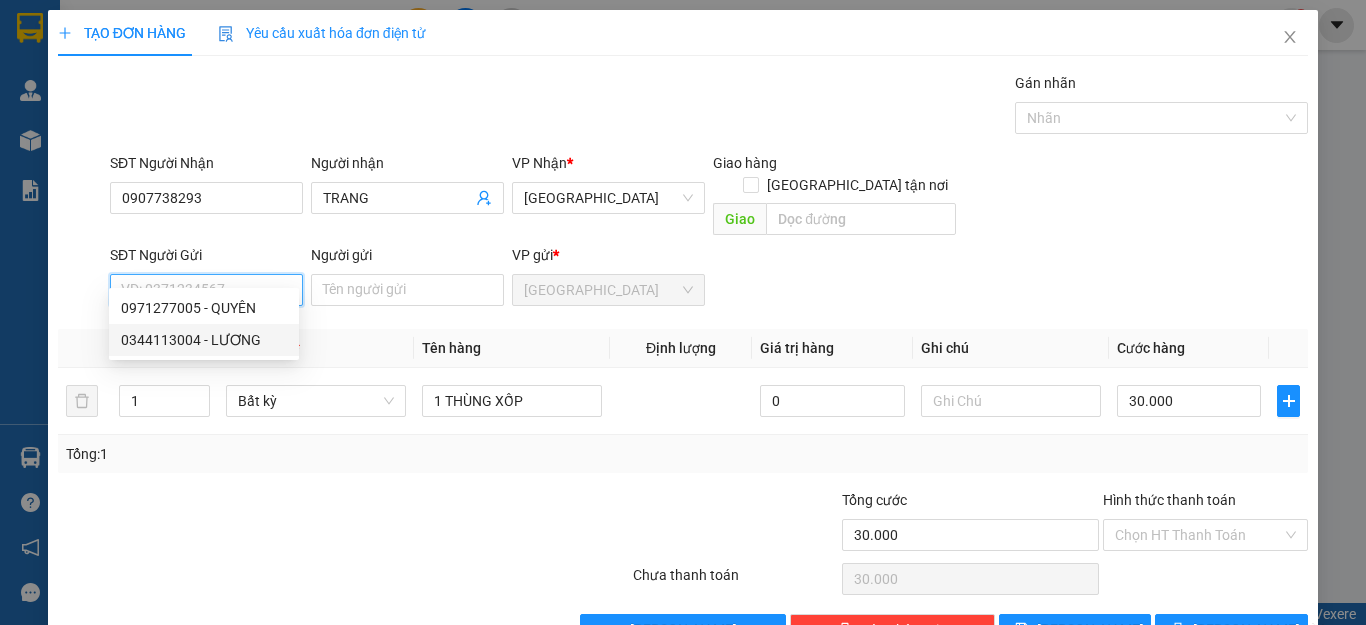 click on "0344113004 - LƯƠNG" at bounding box center (204, 340) 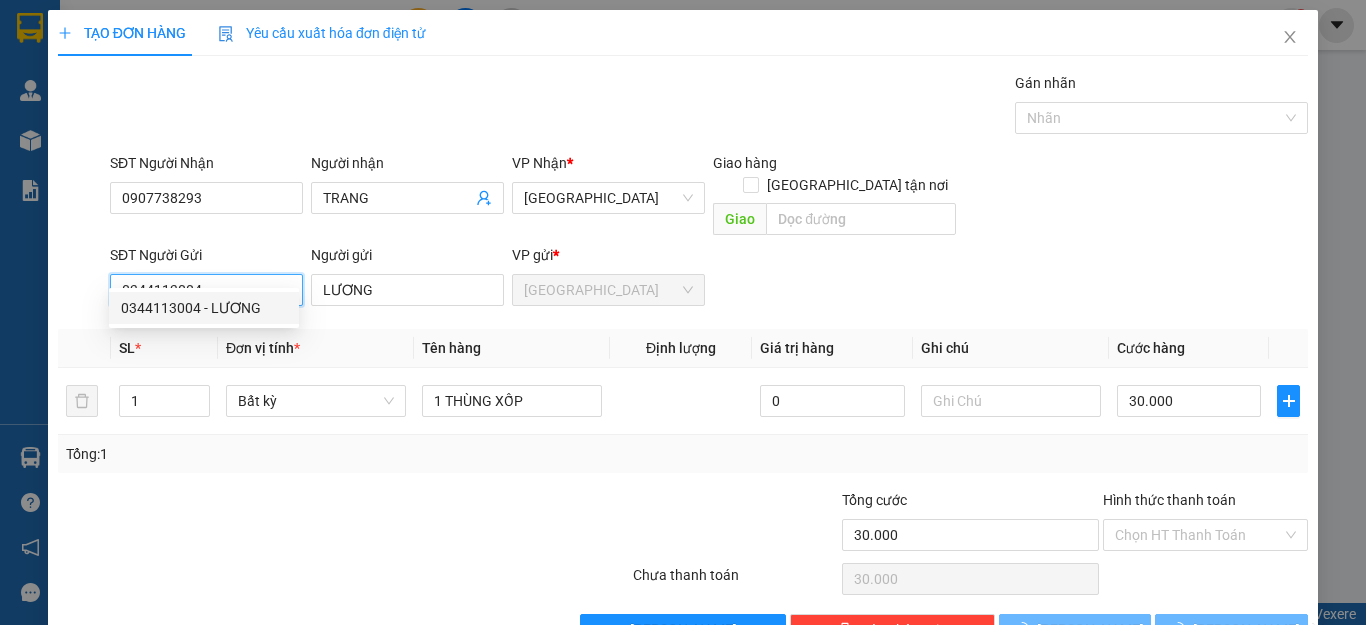 type on "45.000" 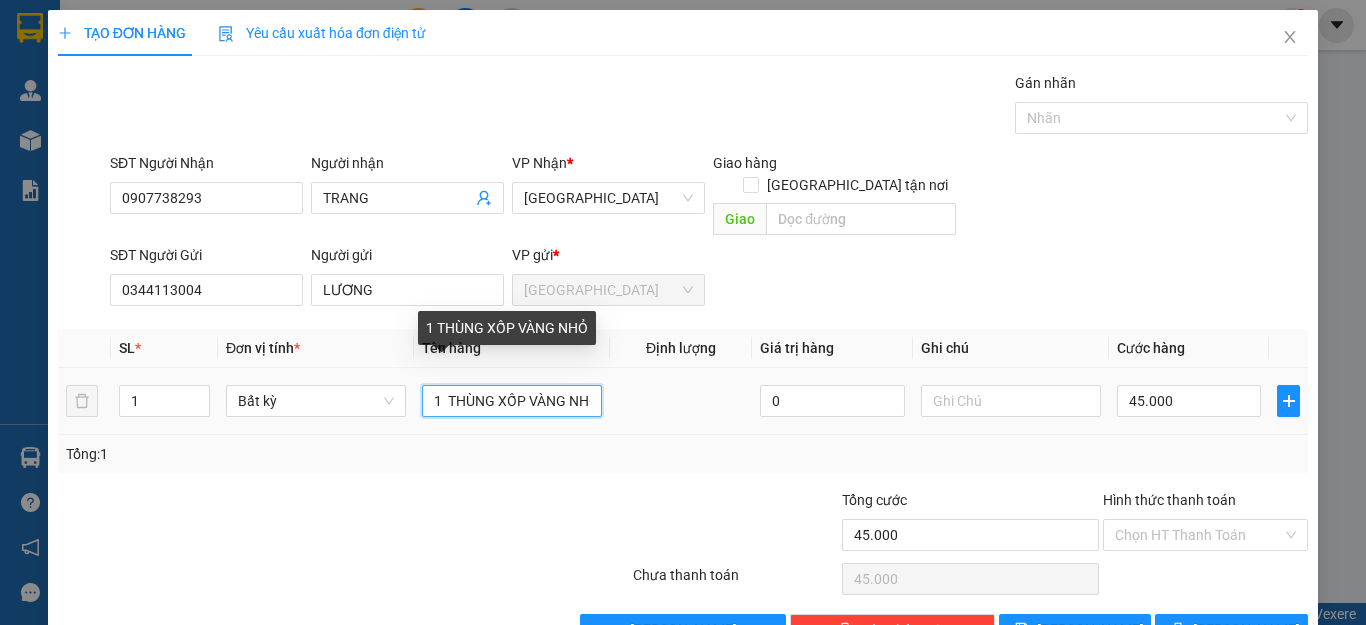click on "1  THÙNG XỐP VÀNG NHỎ" at bounding box center (512, 401) 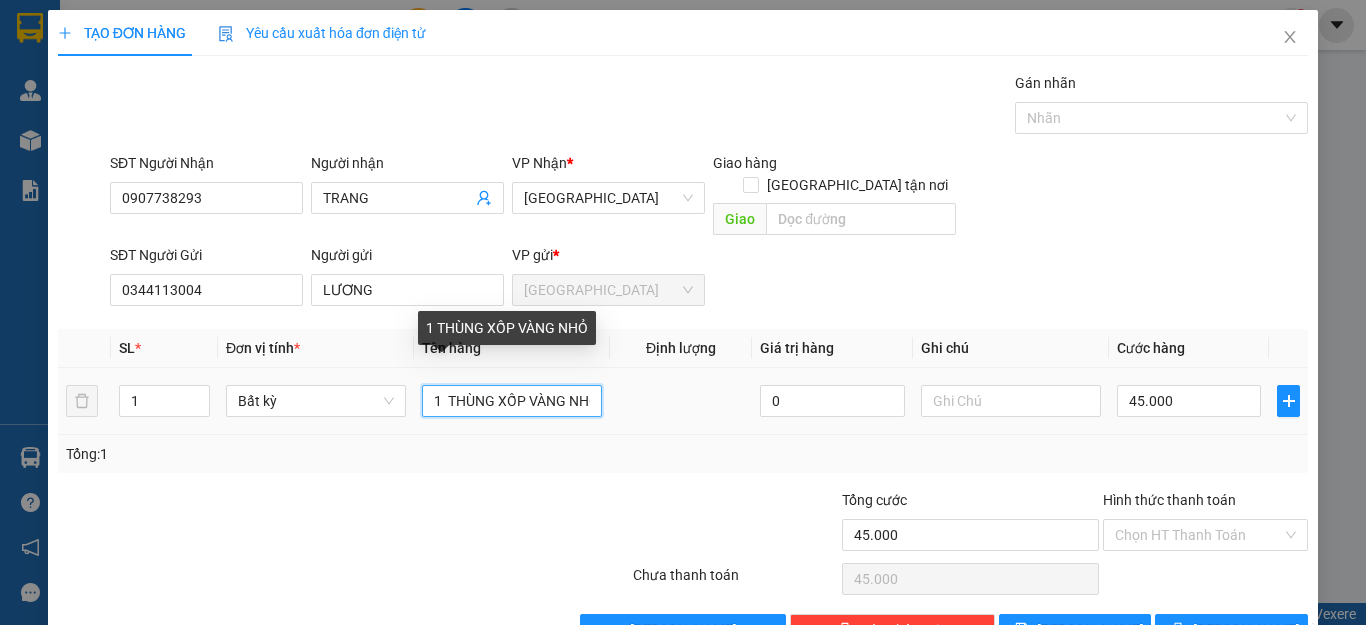 click on "1  THÙNG XỐP VÀNG NHỎ" at bounding box center [512, 401] 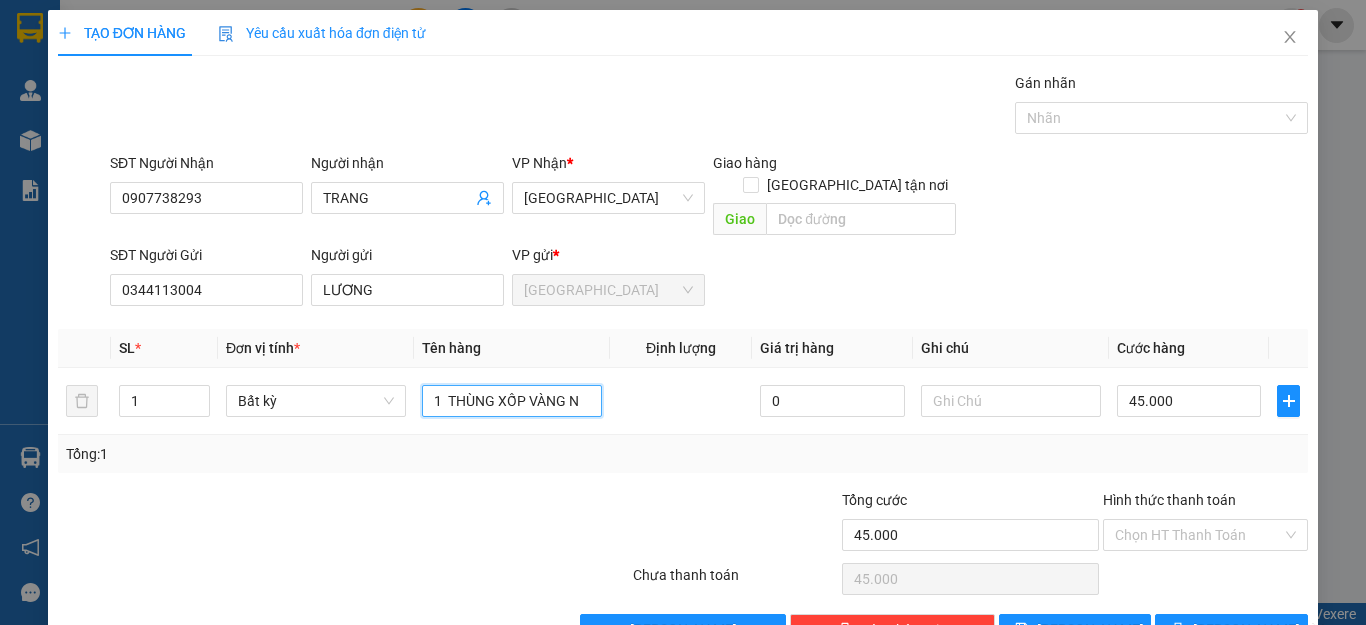 scroll, scrollTop: 0, scrollLeft: 0, axis: both 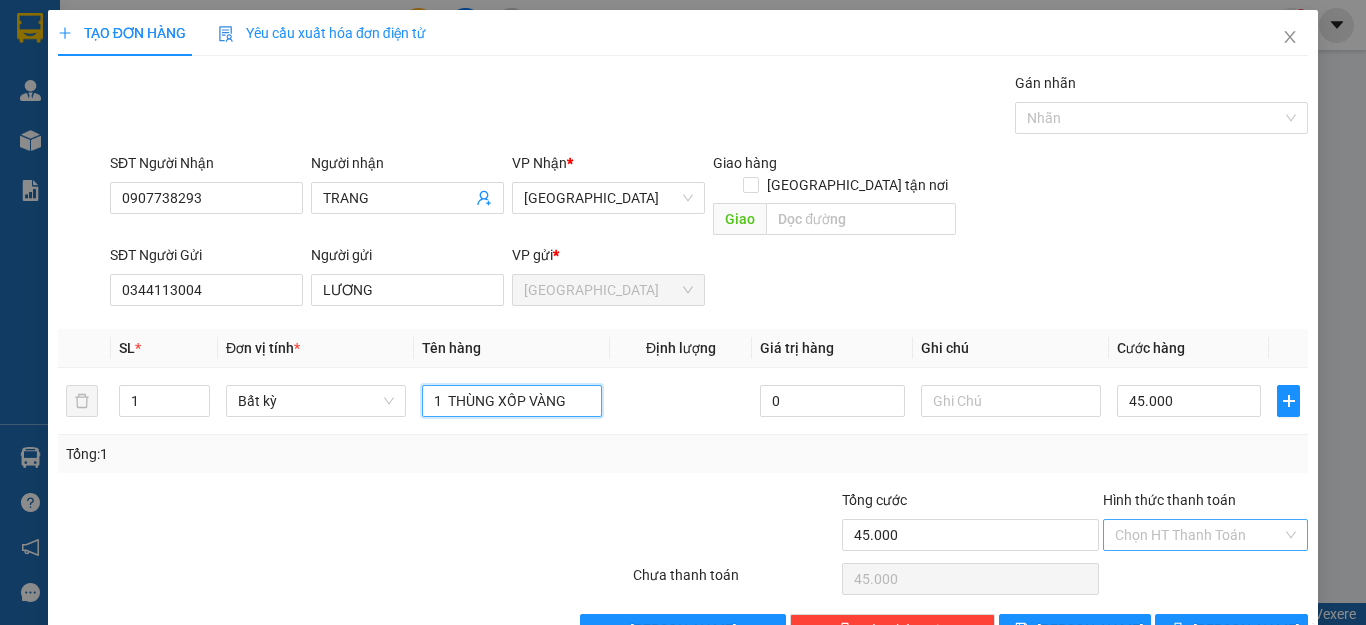 type on "1  THÙNG XỐP VÀNG" 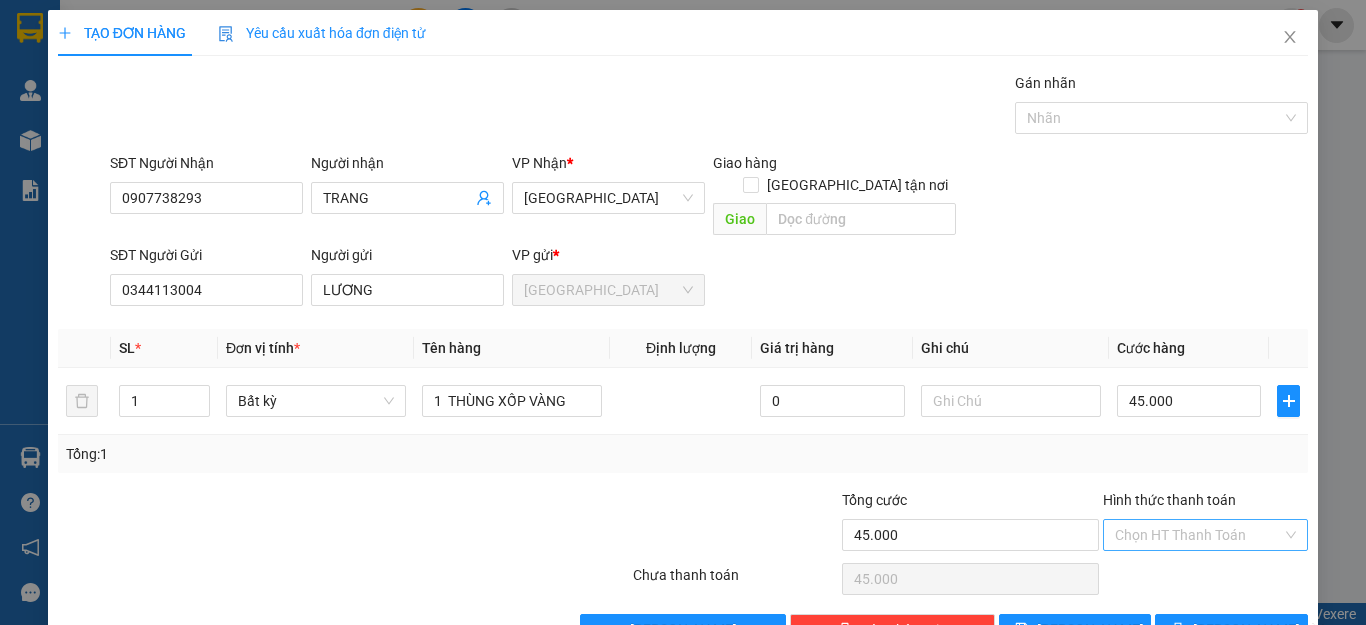 click on "Hình thức thanh toán" at bounding box center [1198, 535] 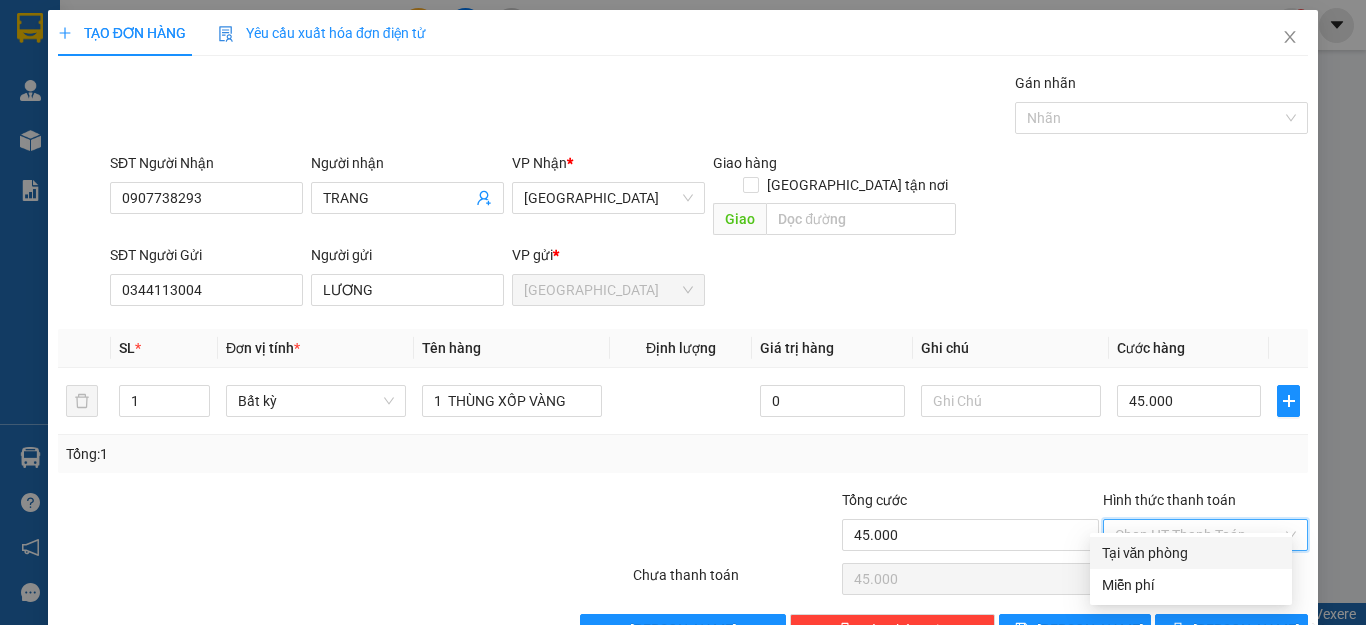 click on "Tại văn phòng" at bounding box center [1191, 553] 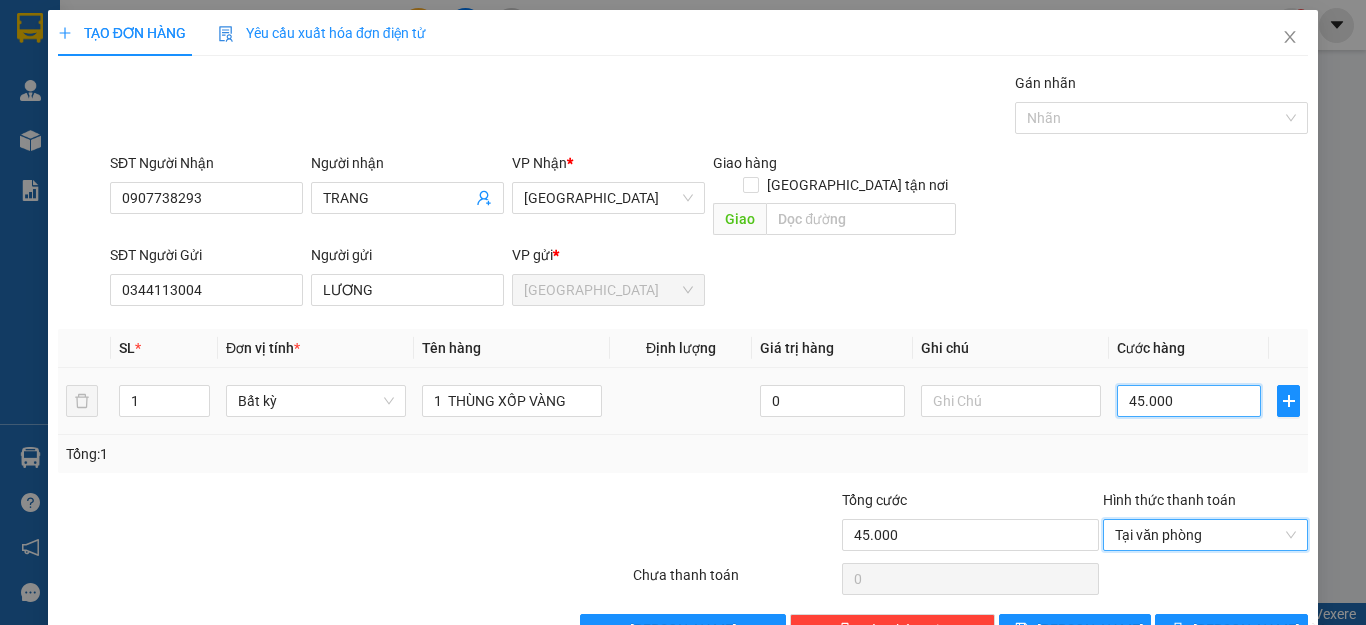 click on "45.000" at bounding box center (1189, 401) 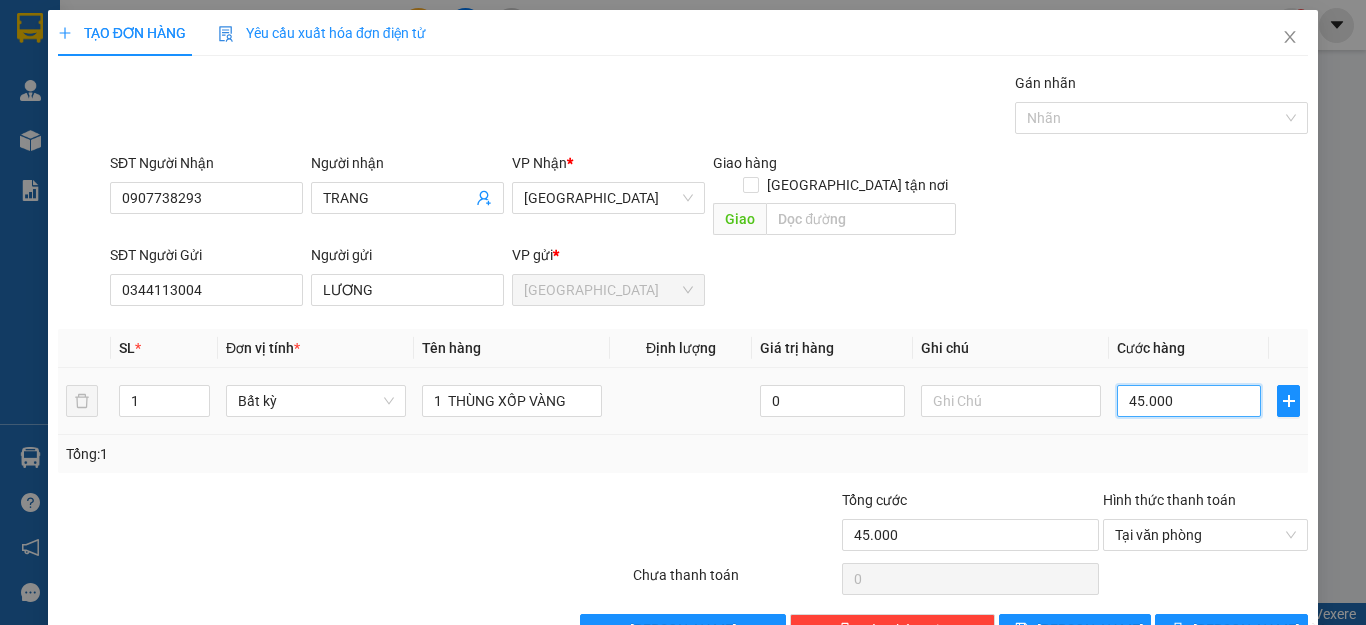 type on "4" 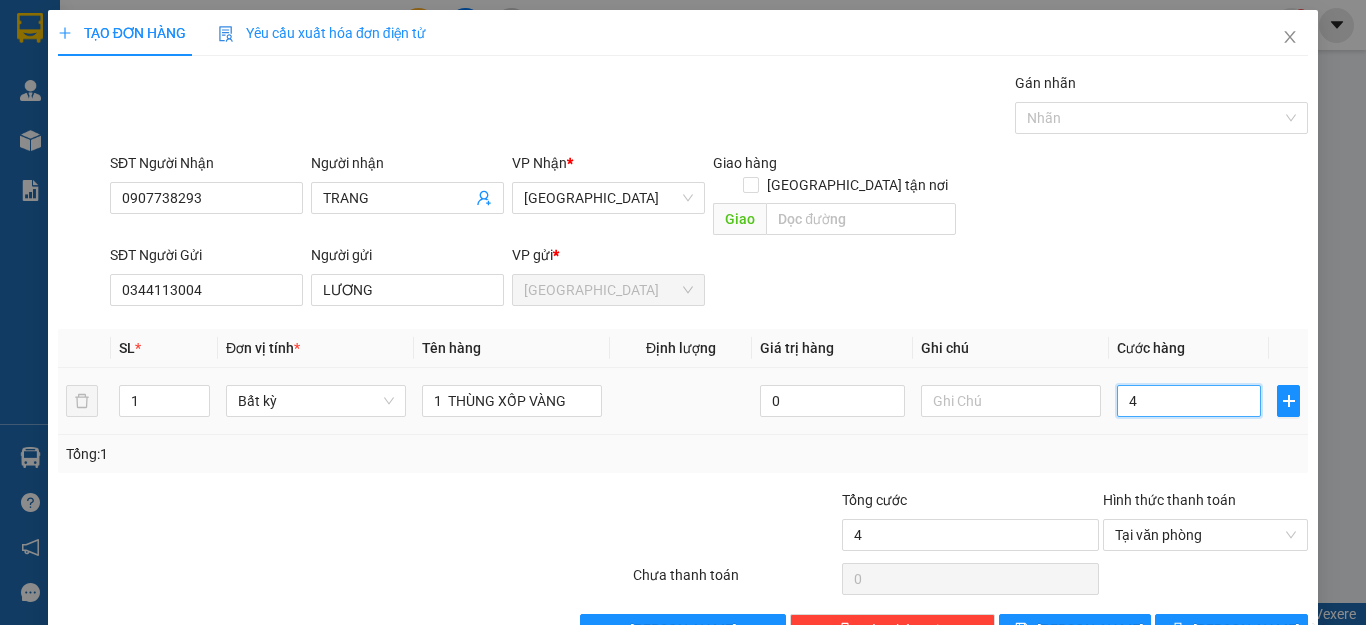 type on "40" 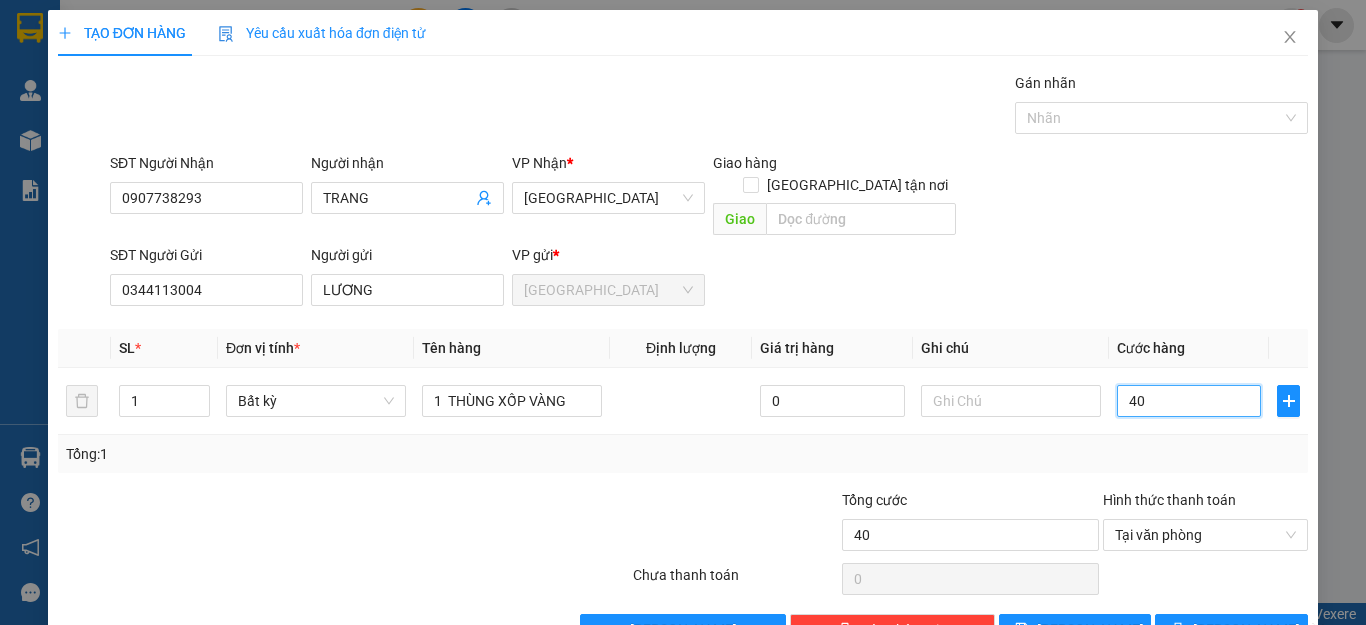 type on "40" 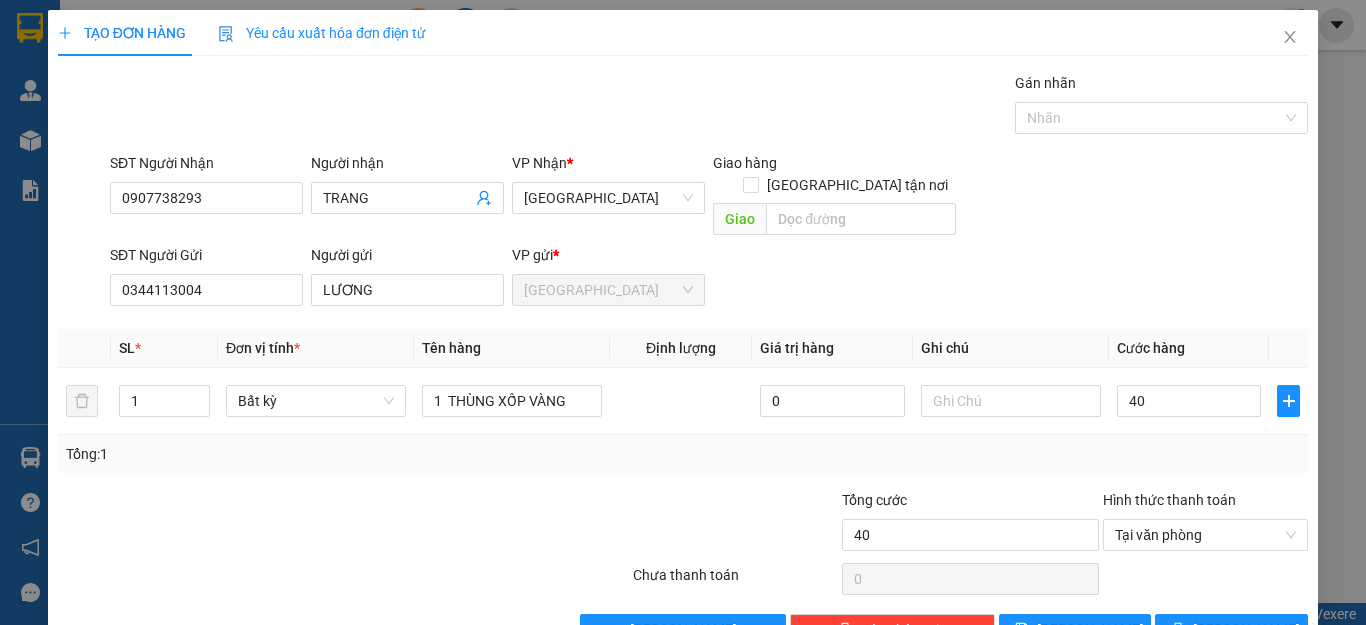 type on "40.000" 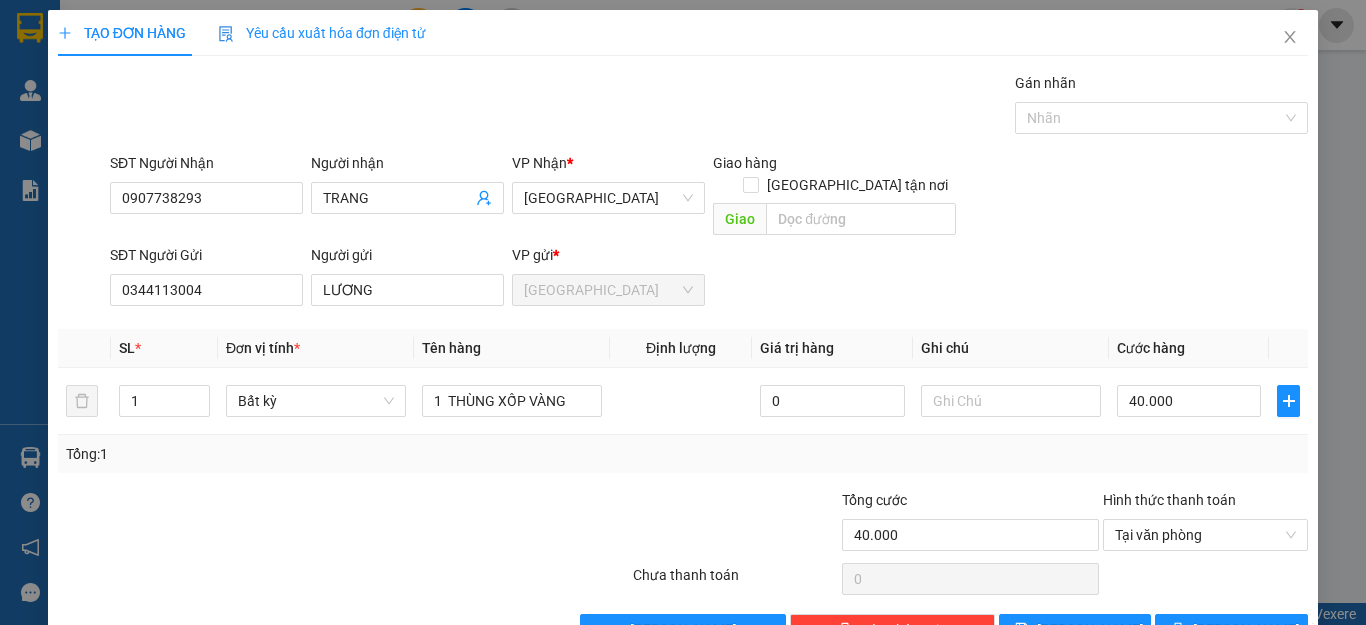click on "SĐT Người Gửi 0344113004 Người gửi LƯƠNG VP gửi  * Quảng Sơn" at bounding box center [709, 279] 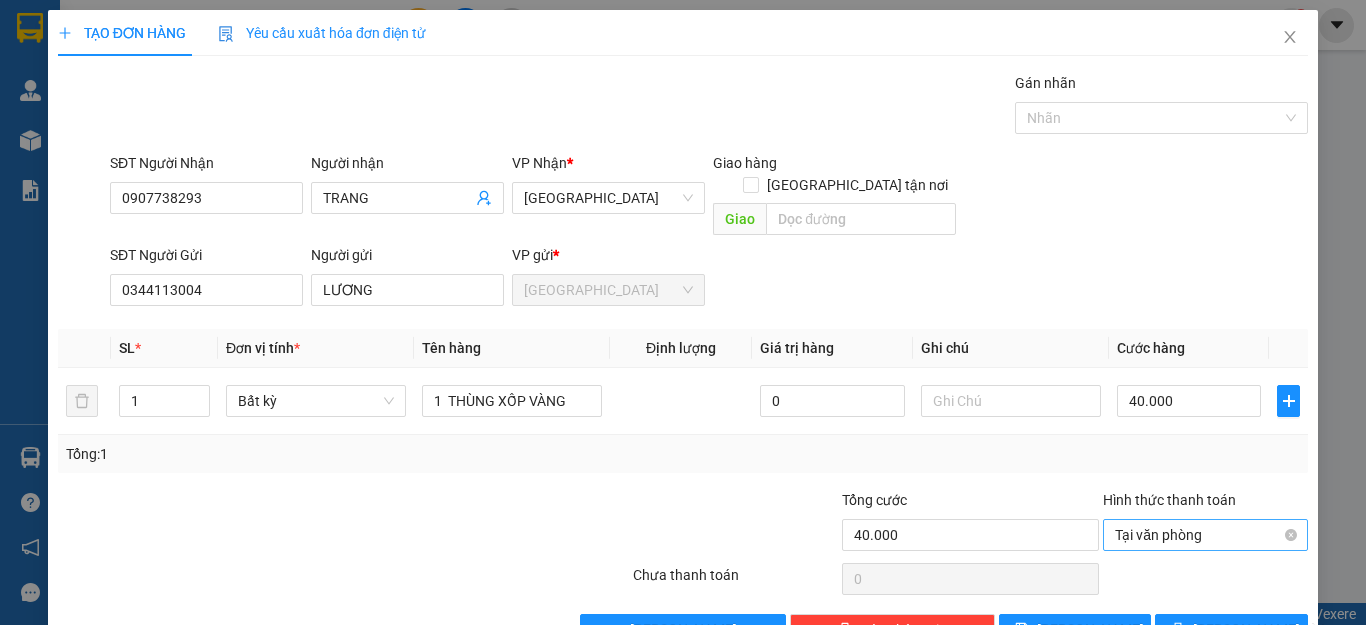click on "Tại văn phòng" at bounding box center [1205, 535] 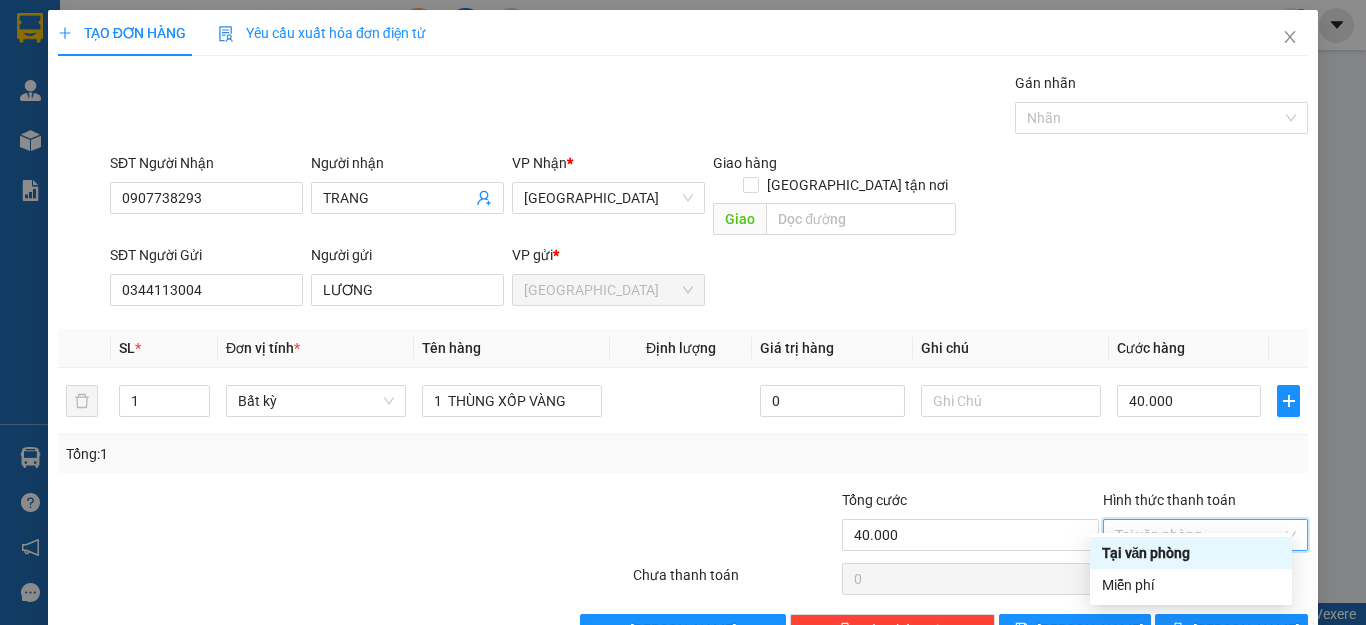 click on "Tại văn phòng" at bounding box center (1191, 553) 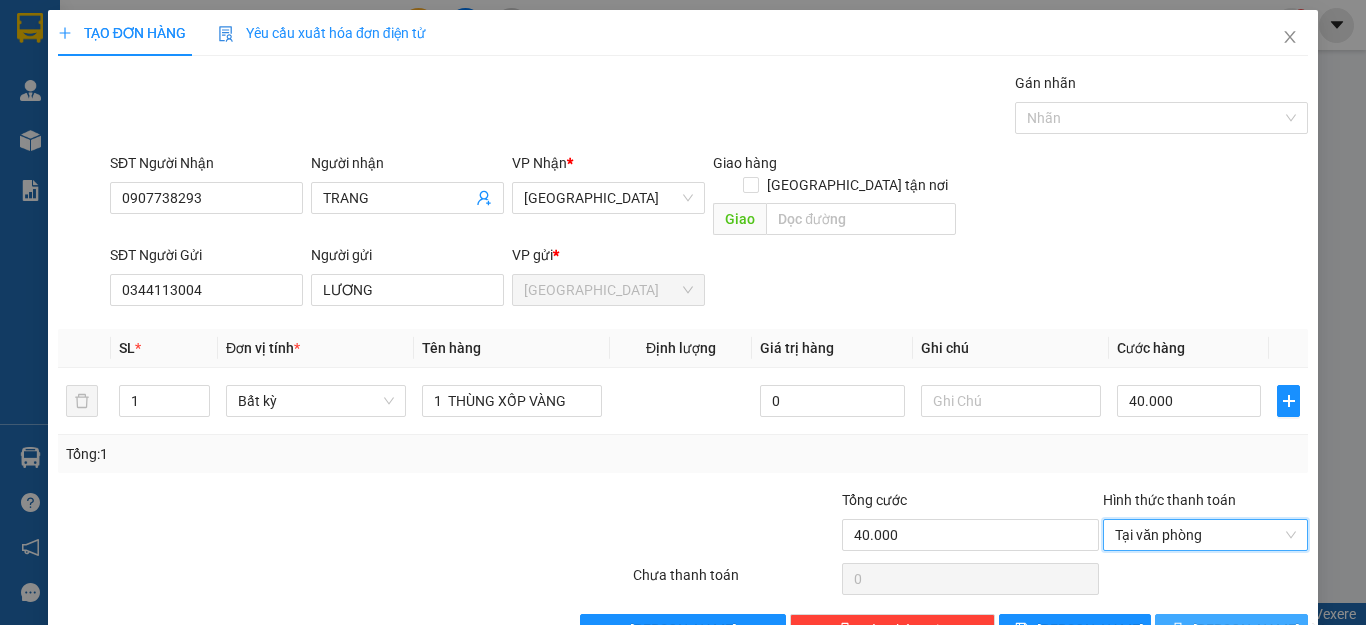 click on "[PERSON_NAME] và In" at bounding box center [1263, 630] 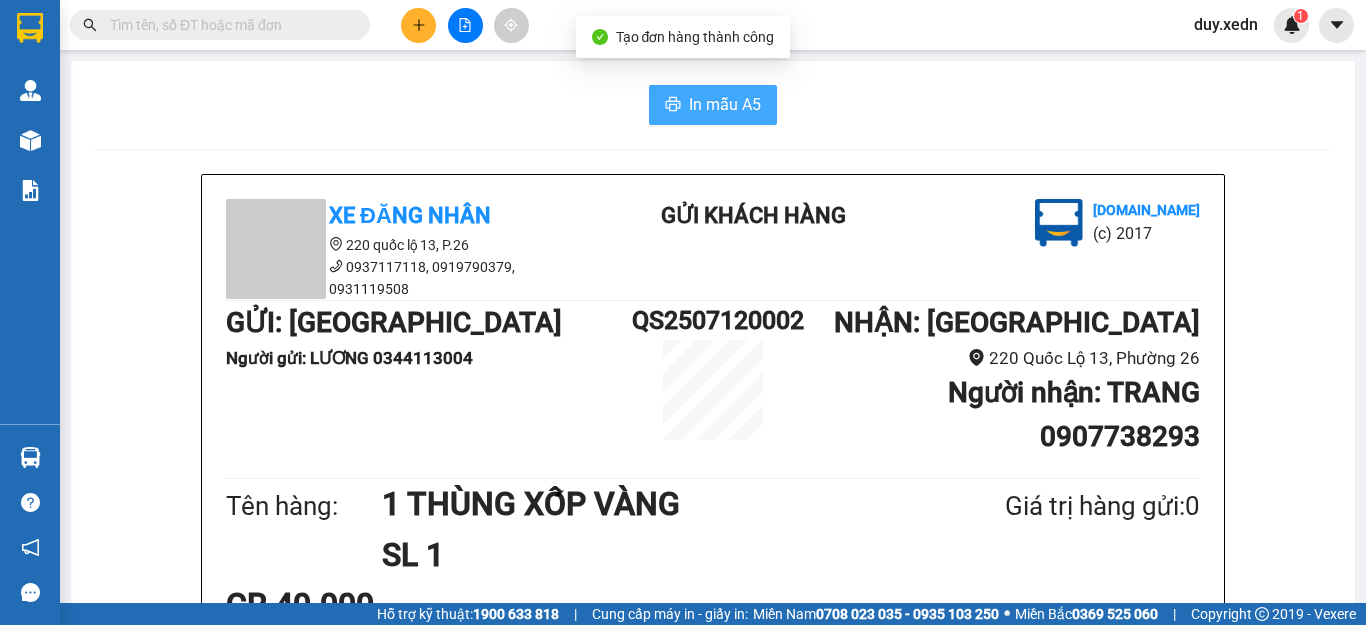 click on "In mẫu A5" at bounding box center [713, 105] 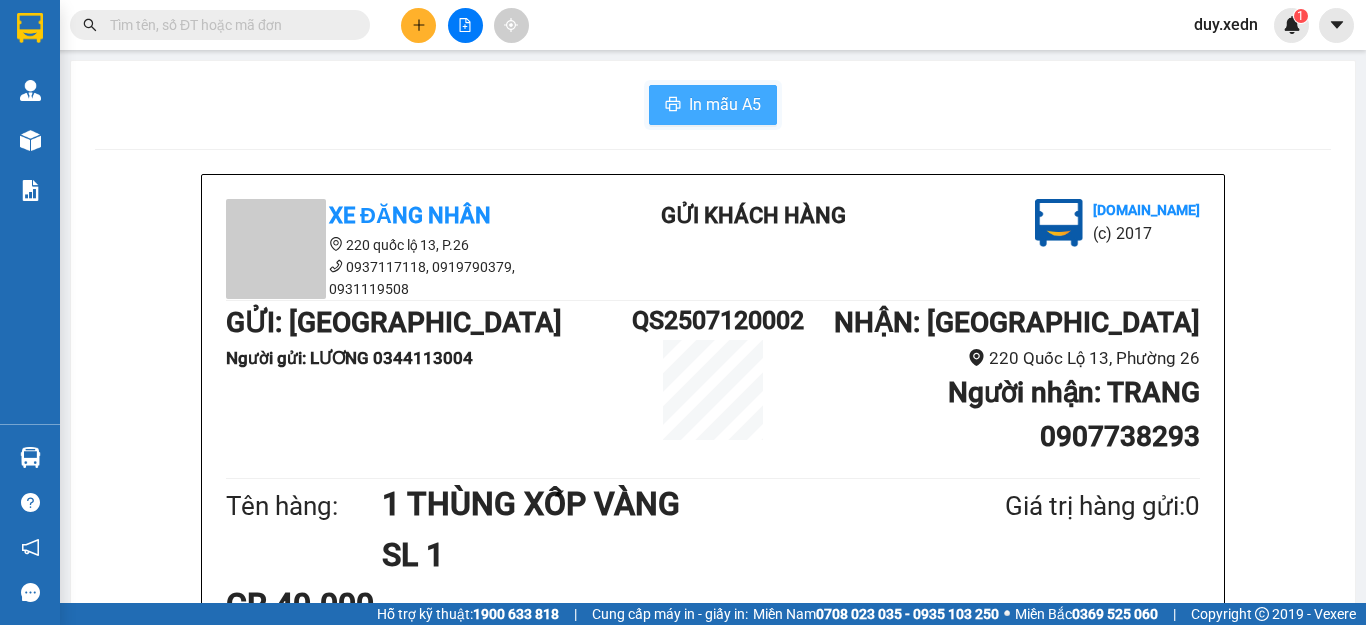 scroll, scrollTop: 0, scrollLeft: 0, axis: both 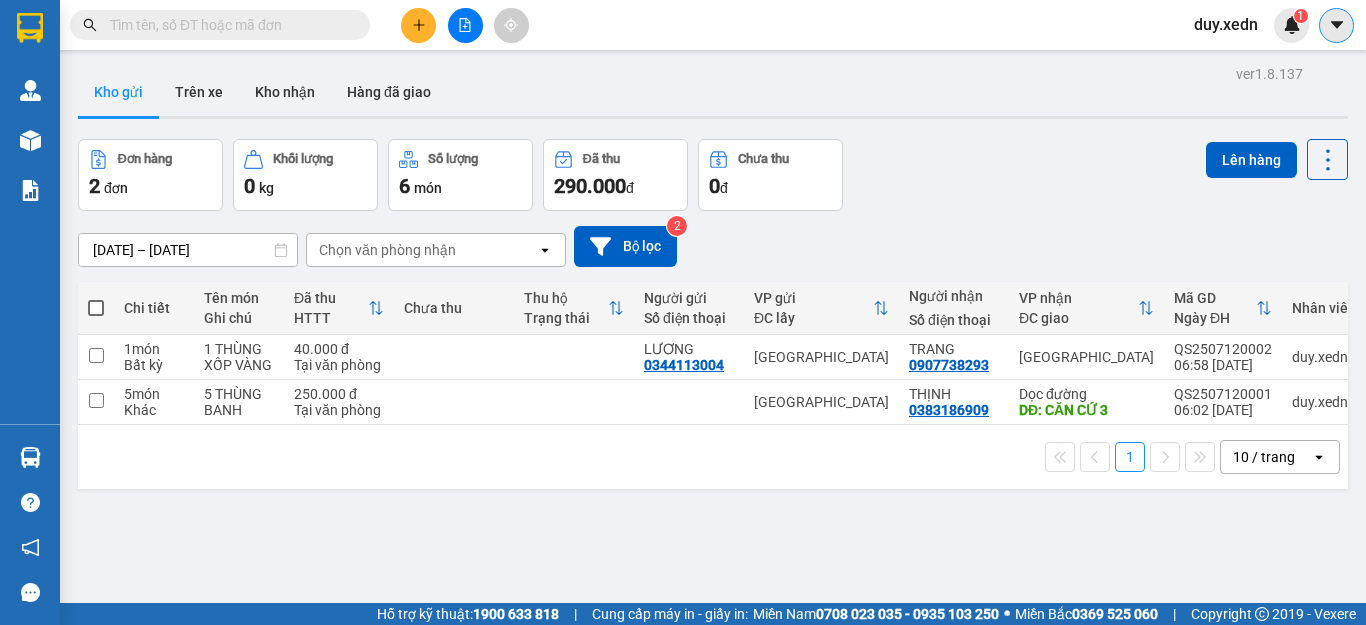 click at bounding box center [1336, 25] 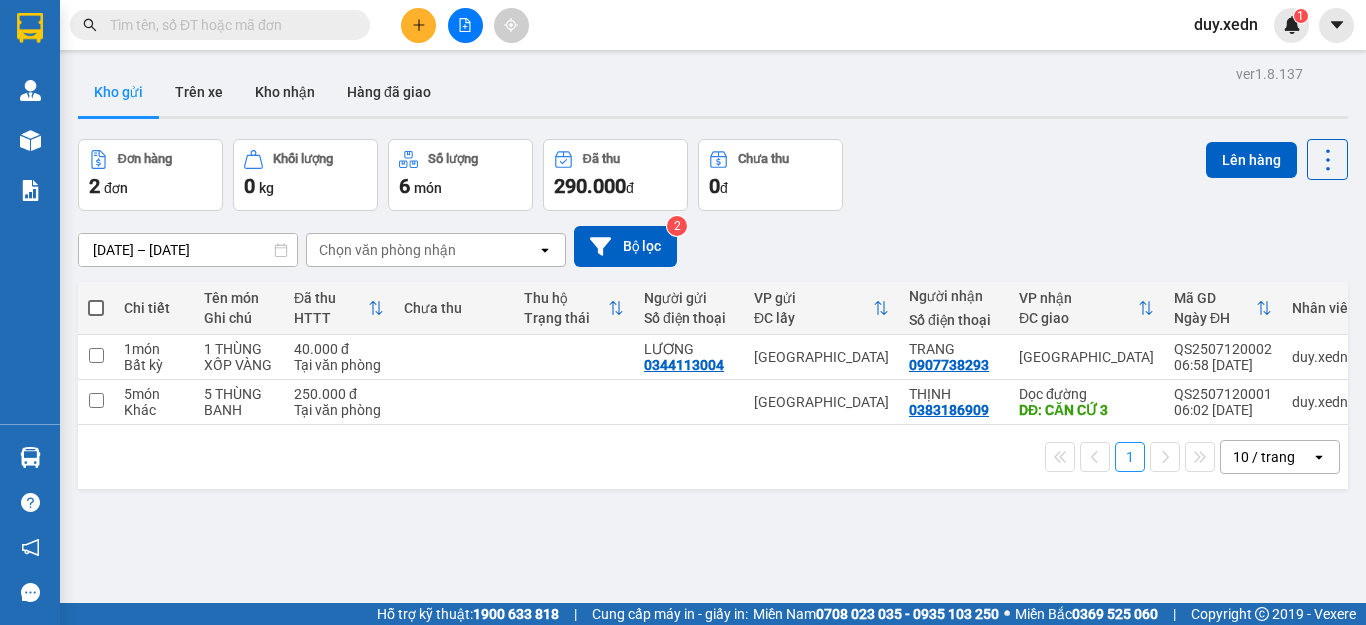 click on "ver  1.8.137 Kho gửi Trên xe Kho nhận Hàng đã giao Đơn hàng 2 đơn Khối lượng 0 kg Số lượng 6 món Đã thu 290.000  đ Chưa thu 0  đ Lên hàng 10/07/2025 – 12/07/2025 Press the down arrow key to interact with the calendar and select a date. Press the escape button to close the calendar. Selected date range is from 10/07/2025 to 12/07/2025. Chọn văn phòng nhận open Bộ lọc 2 Chi tiết Tên món Ghi chú Đã thu HTTT Chưa thu Thu hộ Trạng thái Người gửi Số điện thoại VP gửi ĐC lấy Người nhận Số điện thoại VP nhận ĐC giao Mã GD Ngày ĐH Nhân viên 1  món Bất kỳ 1  THÙNG XỐP VÀNG 40.000 đ Tại văn phòng LƯƠNG 0344113004 Quảng Sơn TRANG 0907738293 Sài Gòn QS2507120002 06:58 12/07 duy.xedn 5  món Khác  5 THÙNG BANH 250.000 đ Tại văn phòng Quảng Sơn THỊNH 0383186909 Dọc đường DĐ: CĂN CỨ 3 QS2507120001 06:02 12/07 duy.xedn 1 10 / trang open Đang tải dữ liệu" at bounding box center (683, 301) 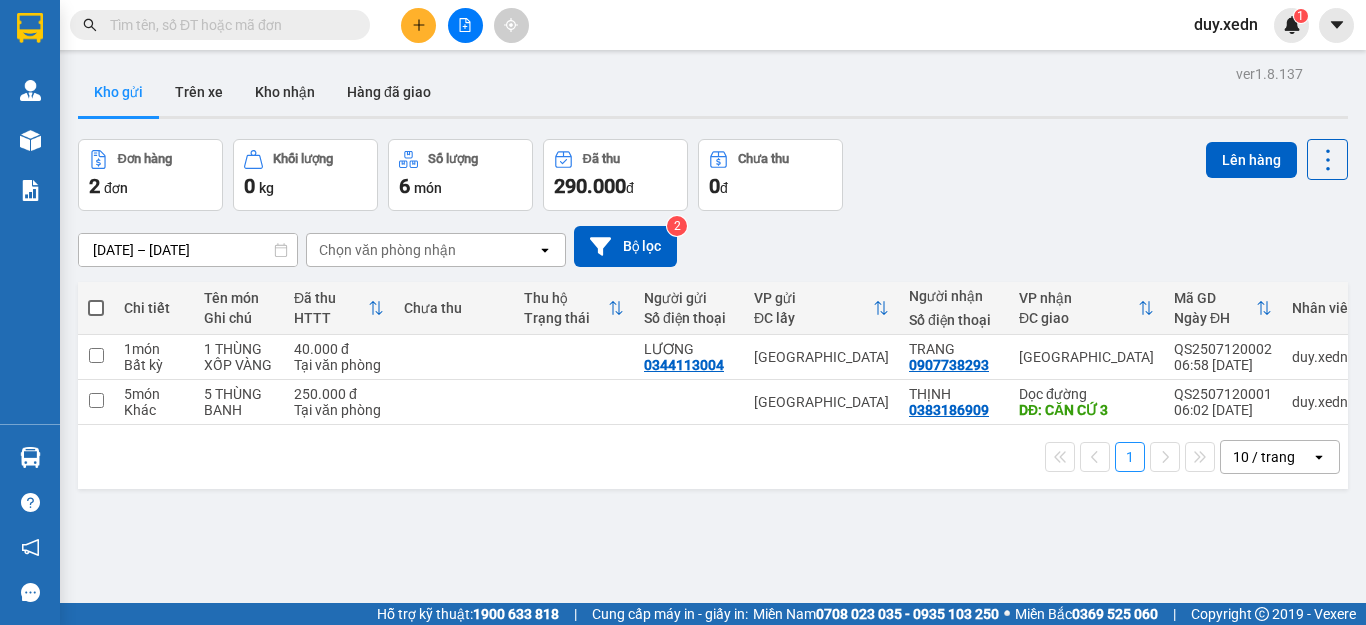 click on "Đơn hàng 2 đơn Khối lượng 0 kg Số lượng 6 món Đã thu 290.000  đ Chưa thu 0  đ Lên hàng" at bounding box center (713, 175) 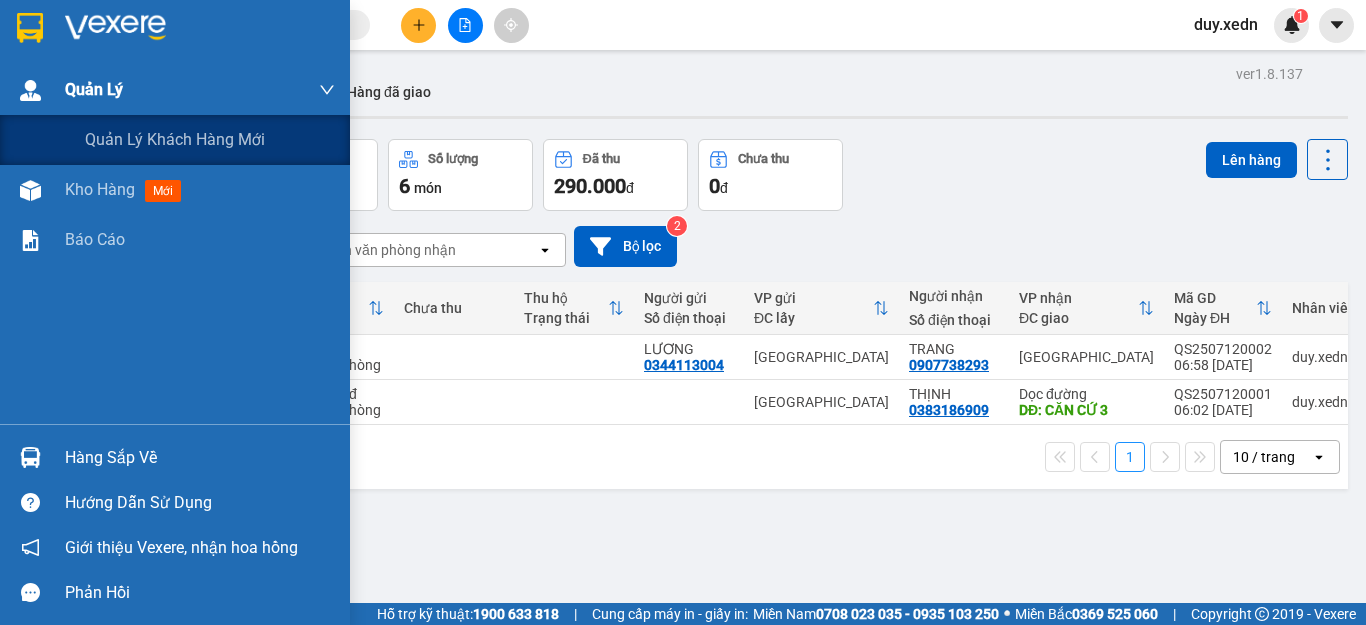 click at bounding box center [30, 90] 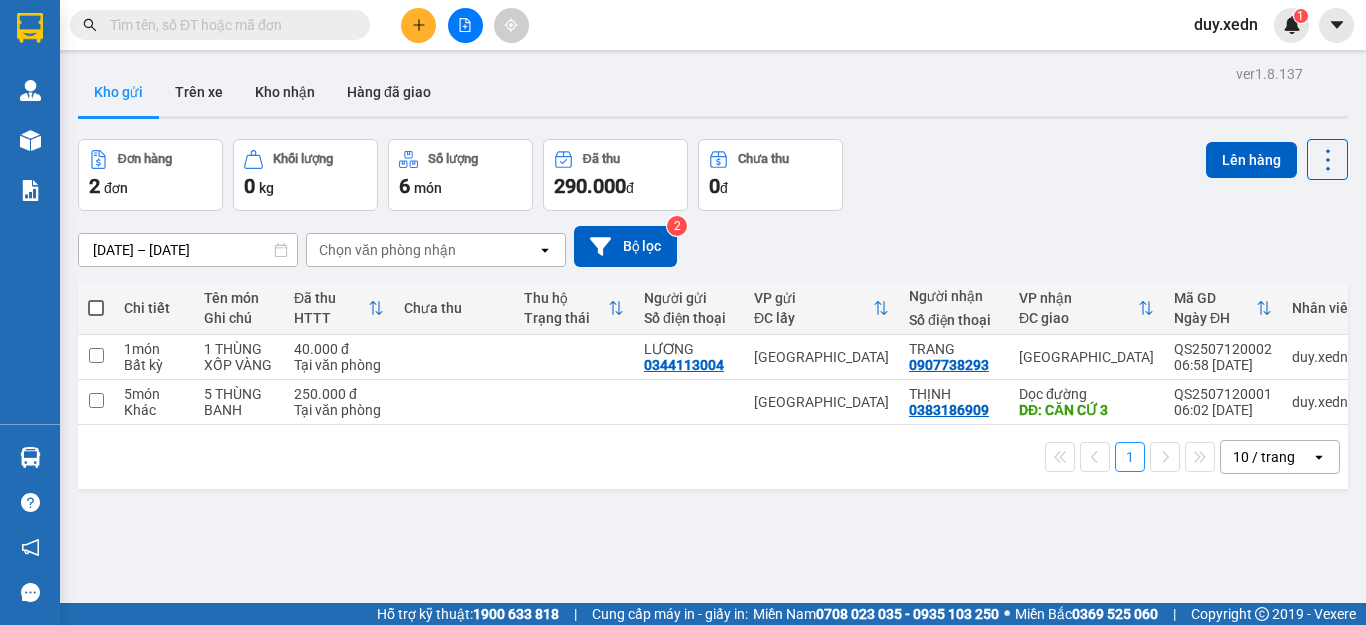 click on "duy.xedn" at bounding box center [1226, 24] 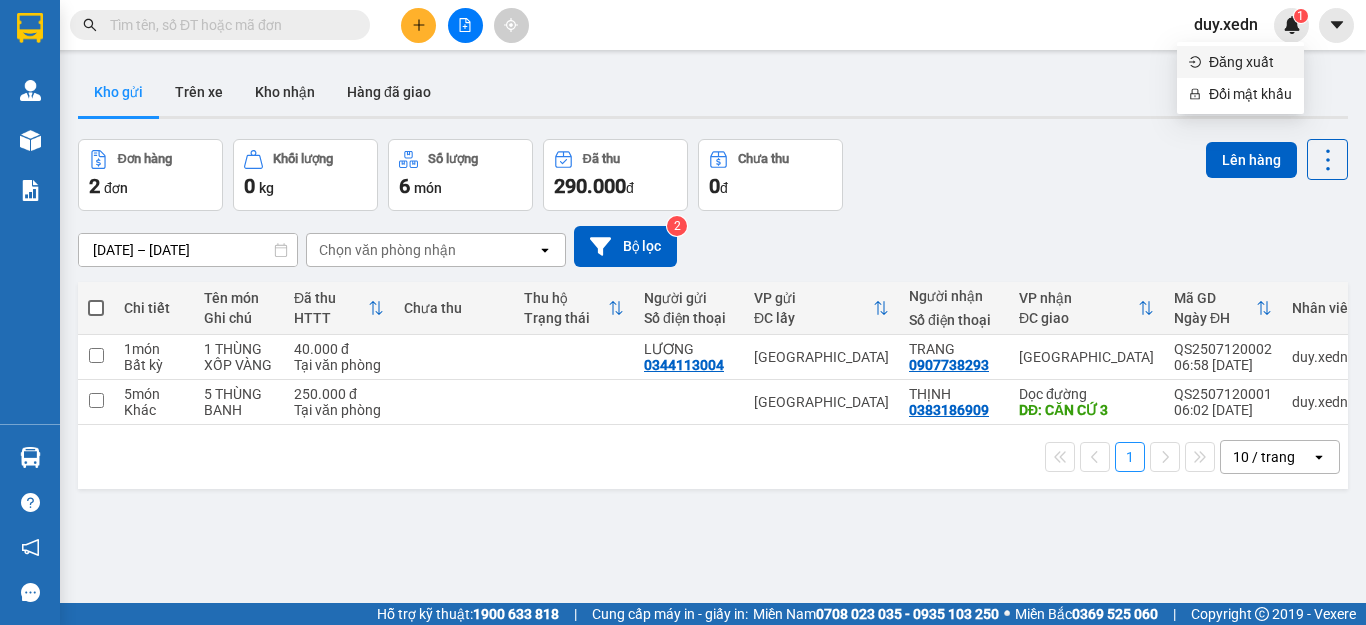 click on "Đăng xuất" at bounding box center [1240, 62] 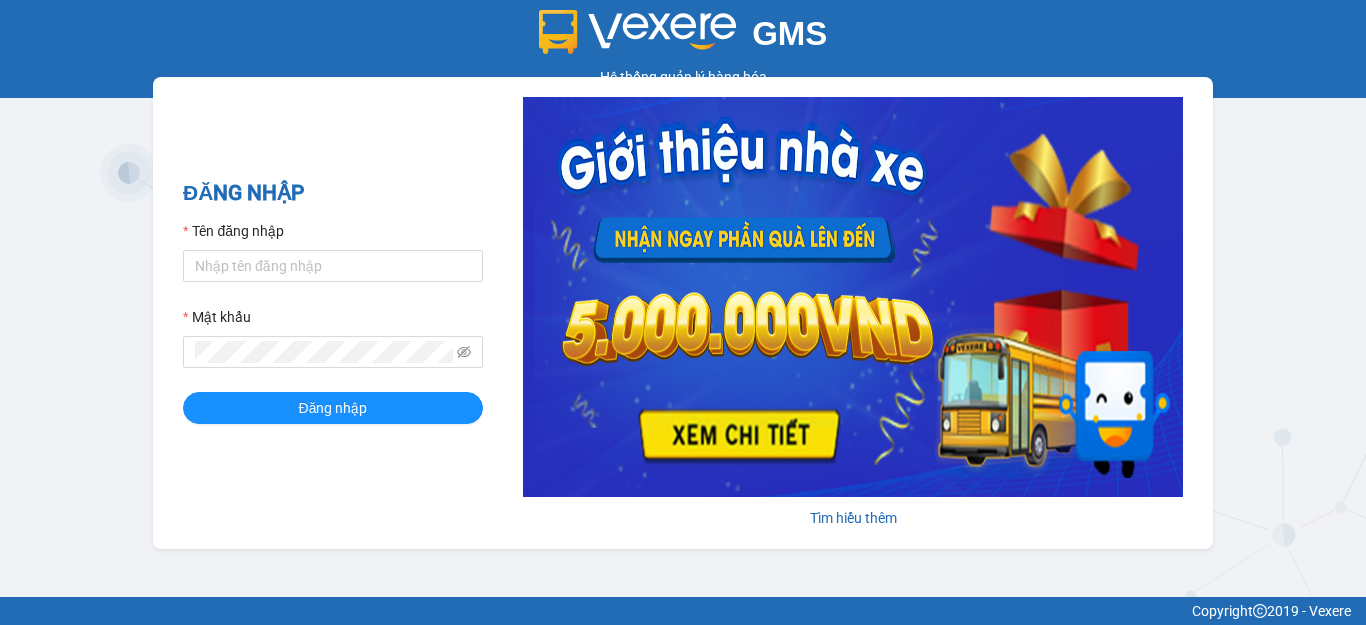 scroll, scrollTop: 0, scrollLeft: 0, axis: both 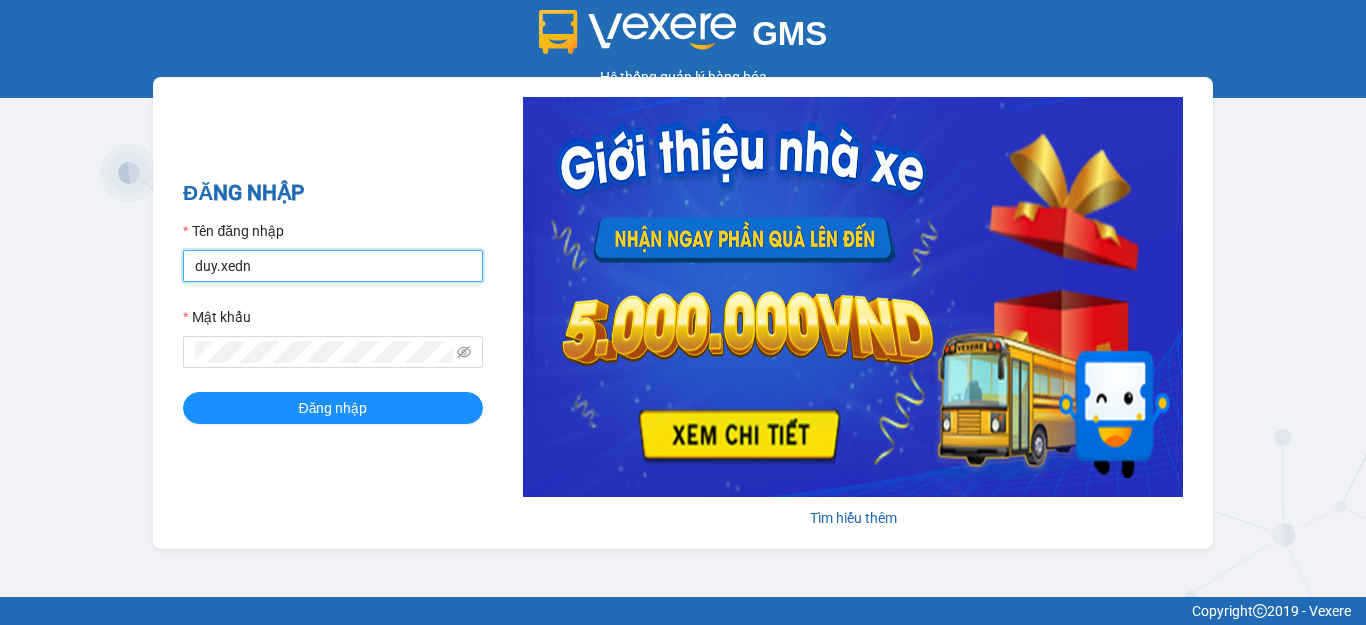click on "duy.xedn" at bounding box center (333, 266) 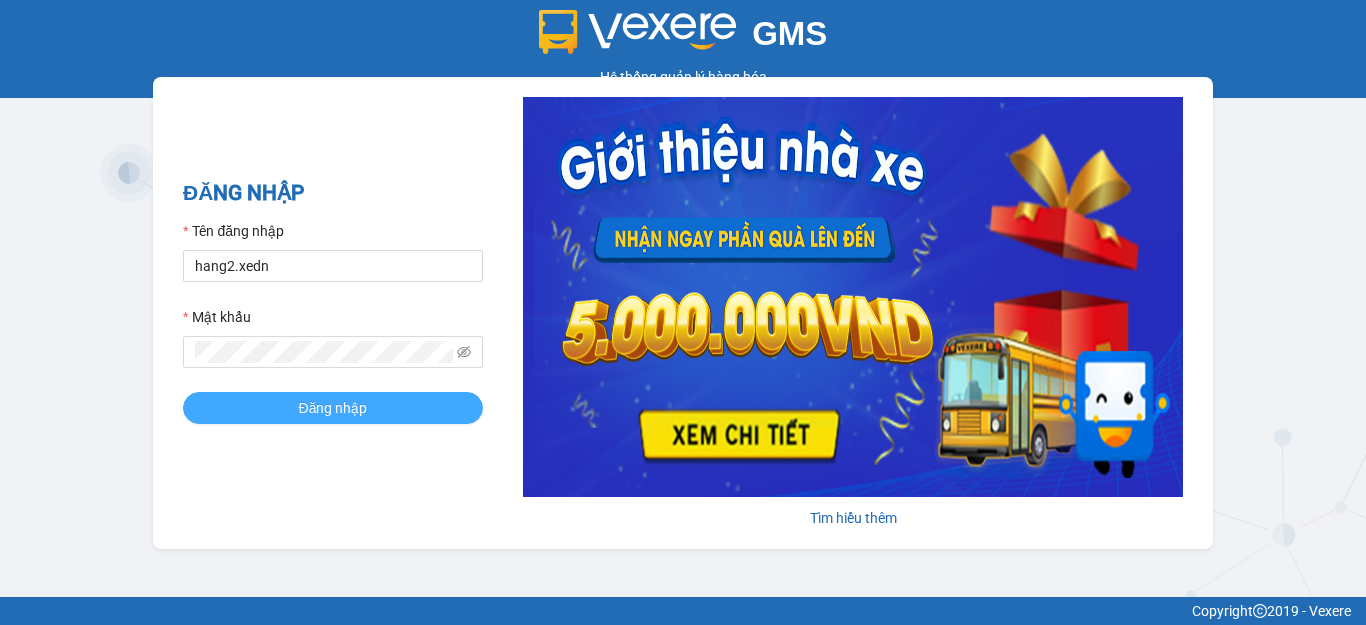 click on "Đăng nhập" at bounding box center [333, 408] 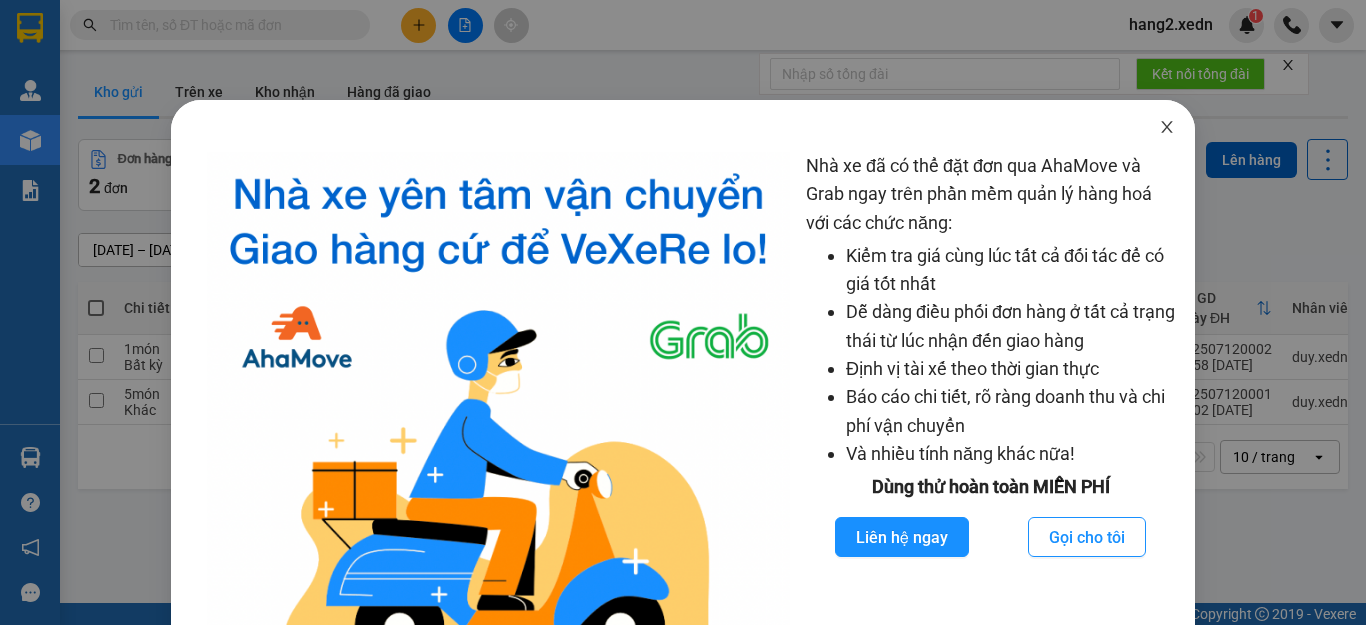 click 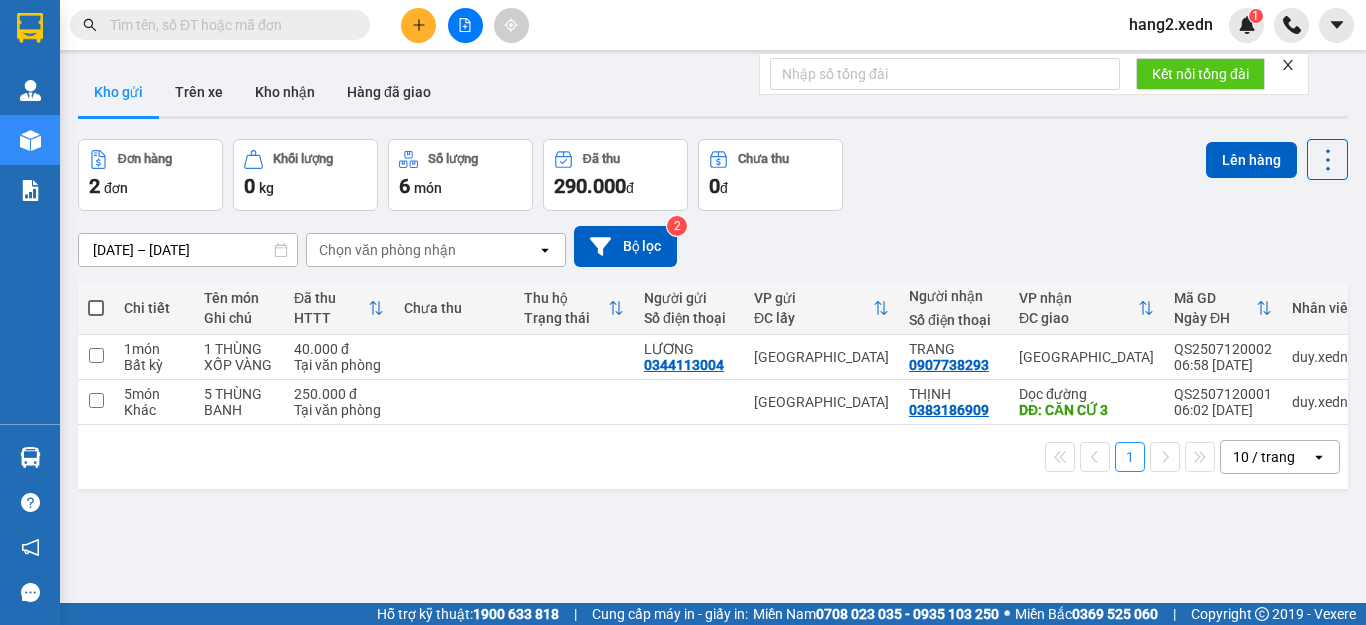 click at bounding box center (228, 25) 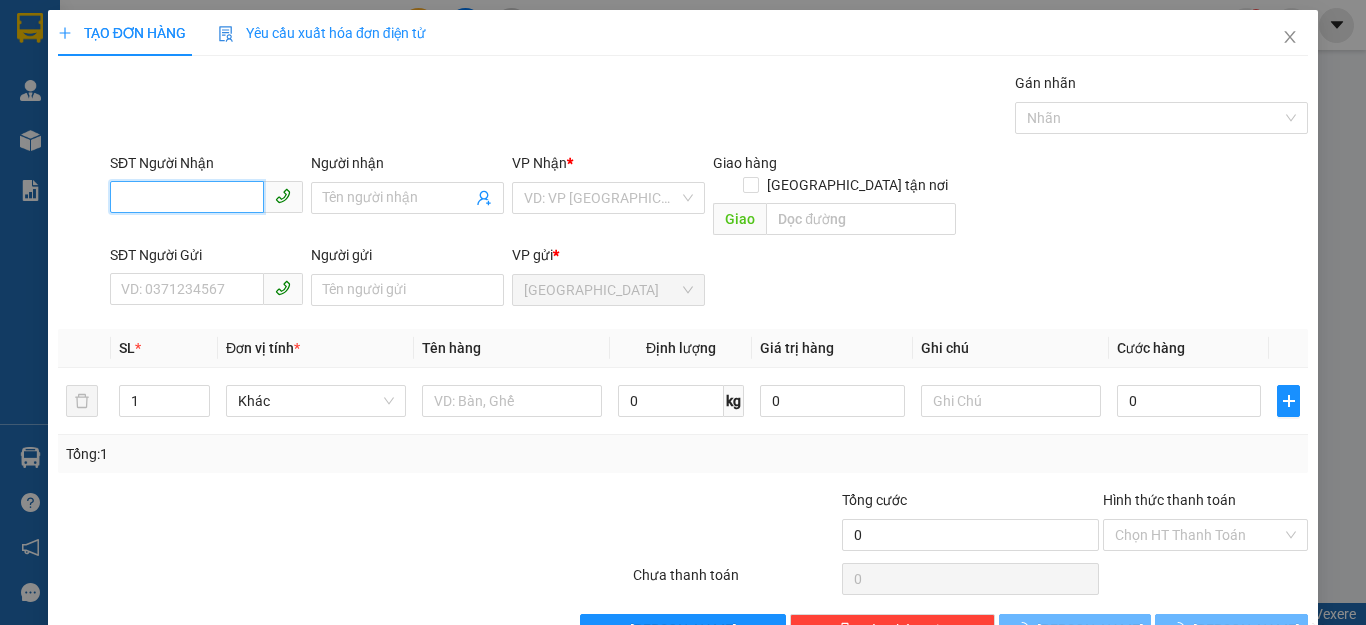 click on "SĐT Người Nhận" at bounding box center (187, 197) 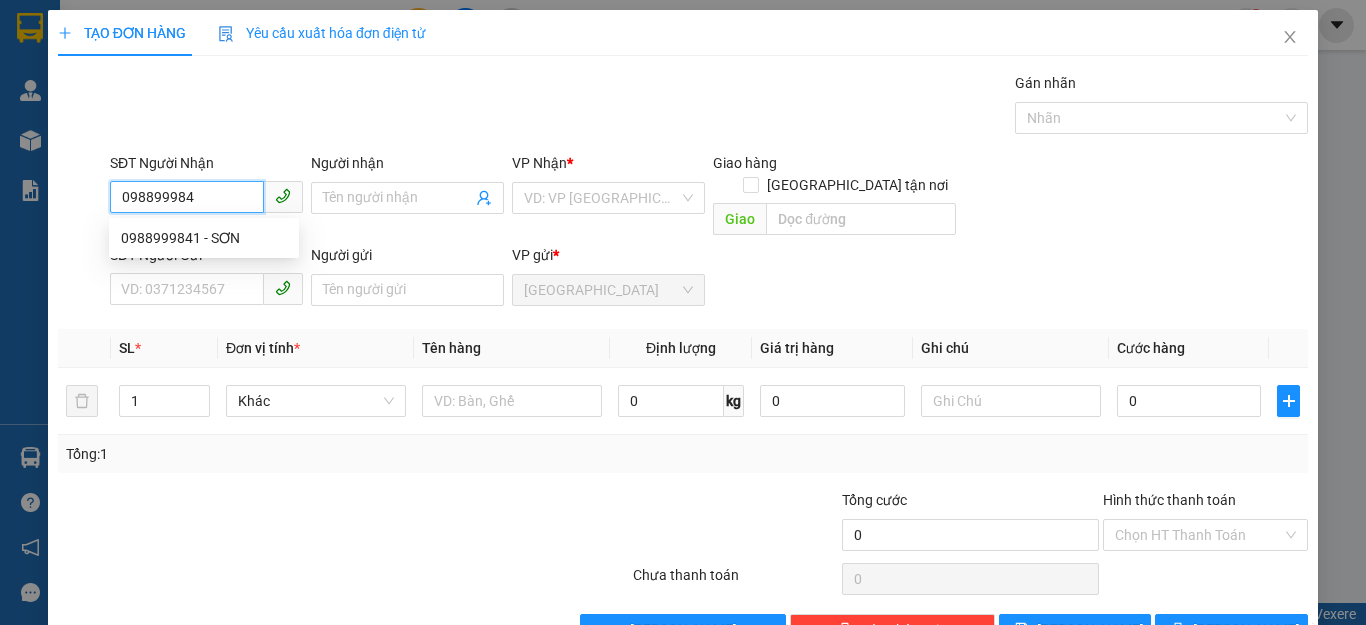 type on "0988999841" 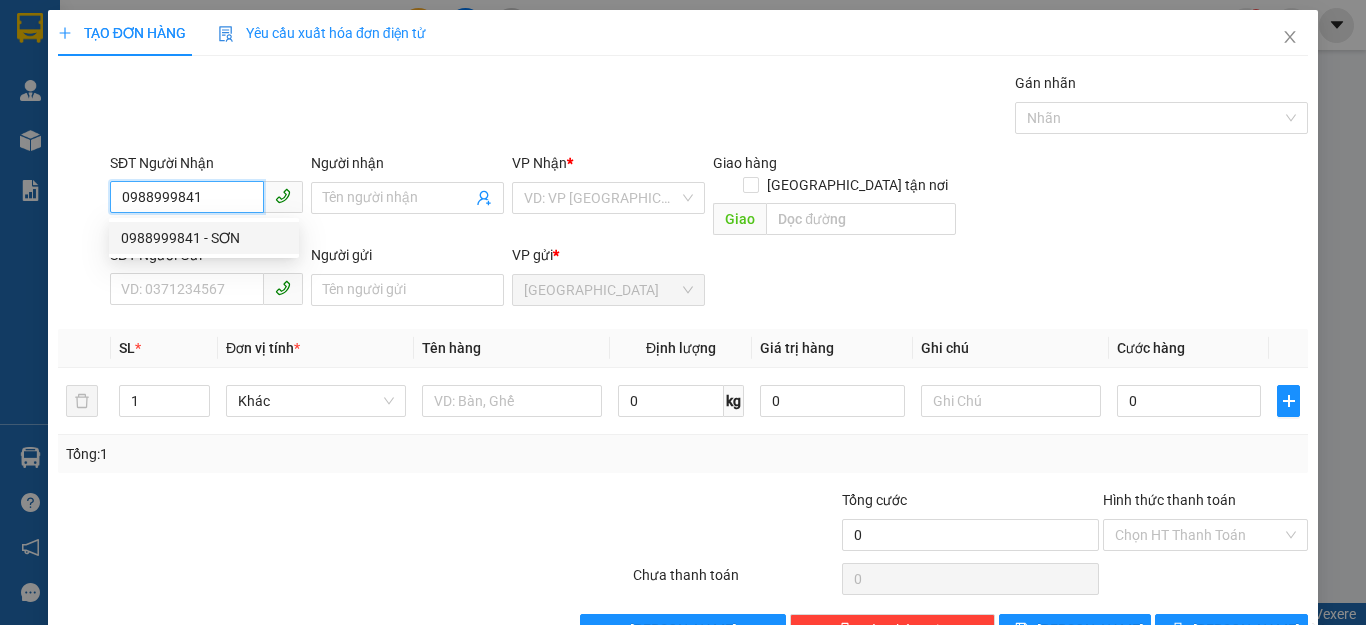 click on "0988999841 - SƠN" at bounding box center (204, 238) 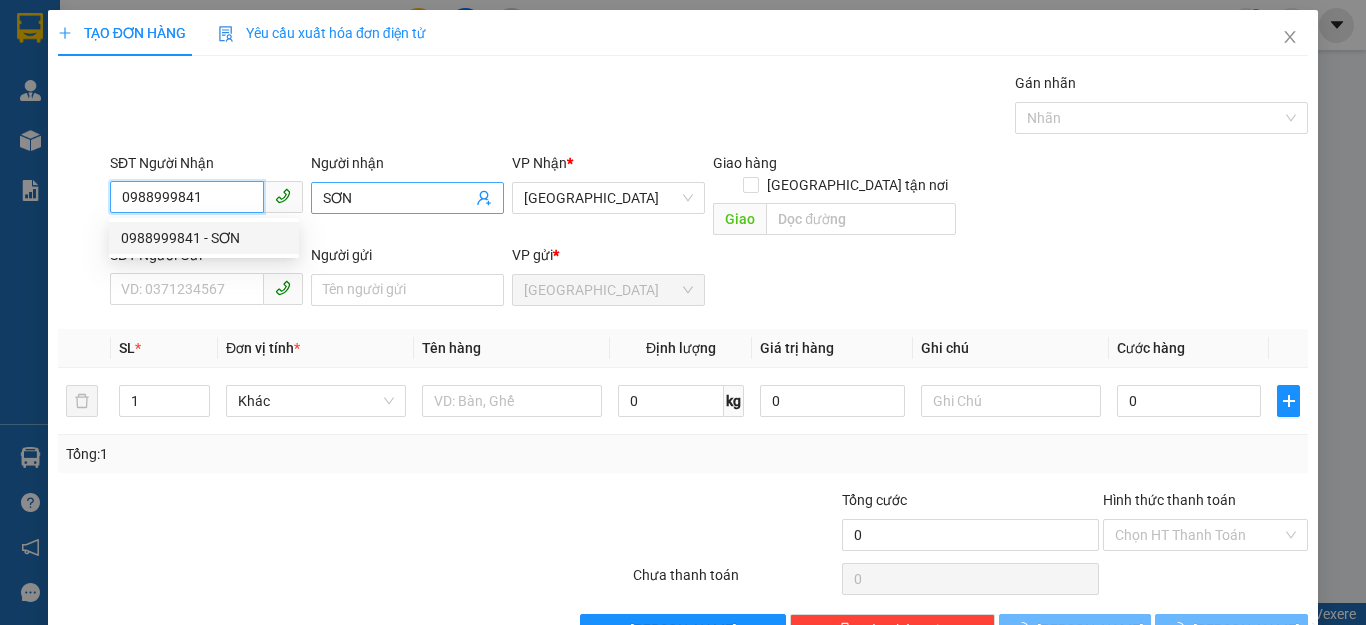 type on "0988999841" 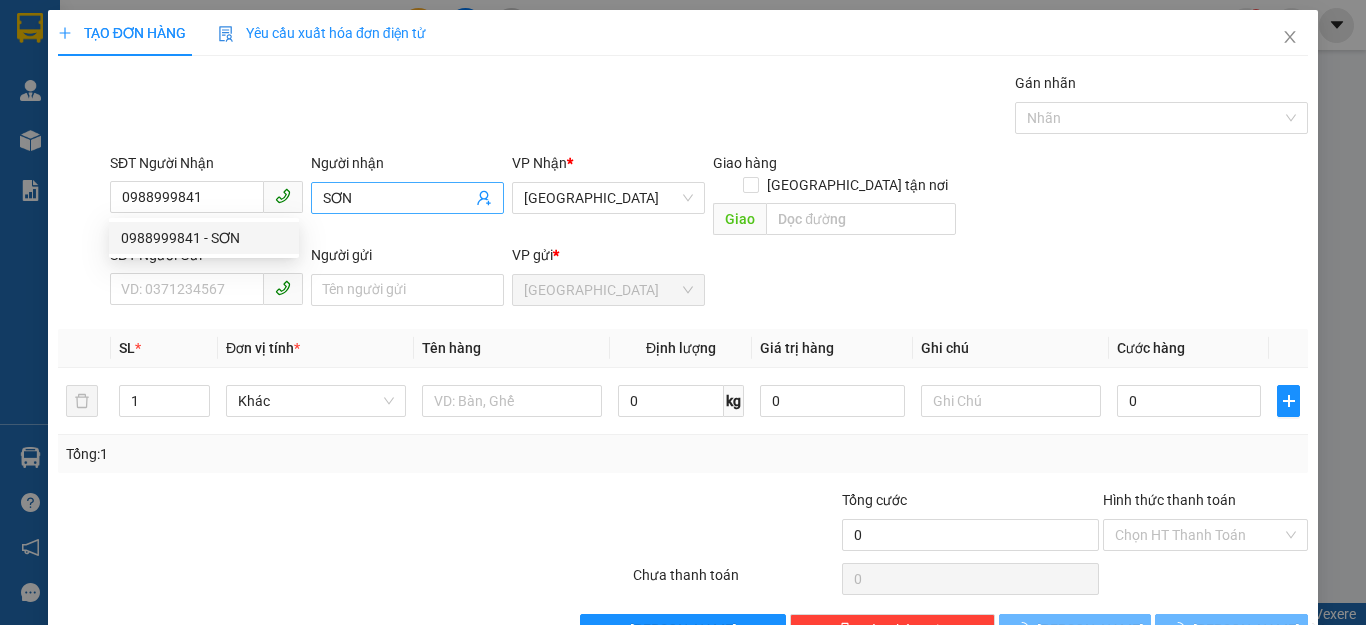 type on "60.000" 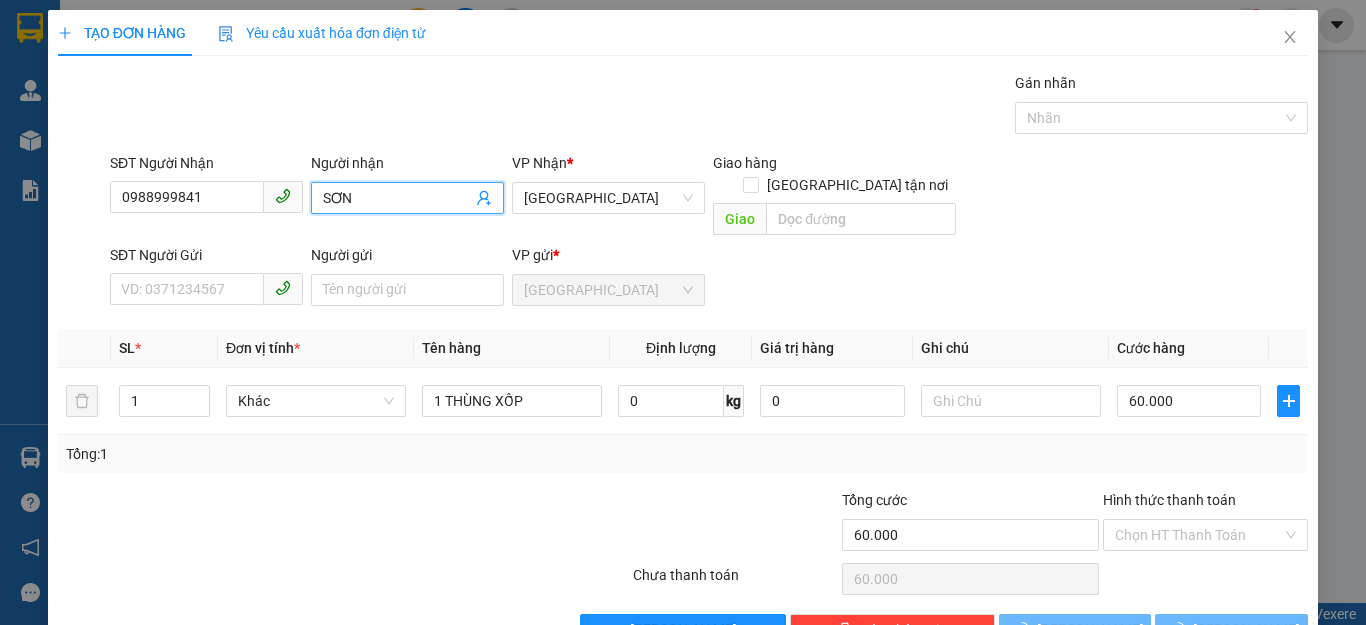 click on "SƠN" at bounding box center [397, 198] 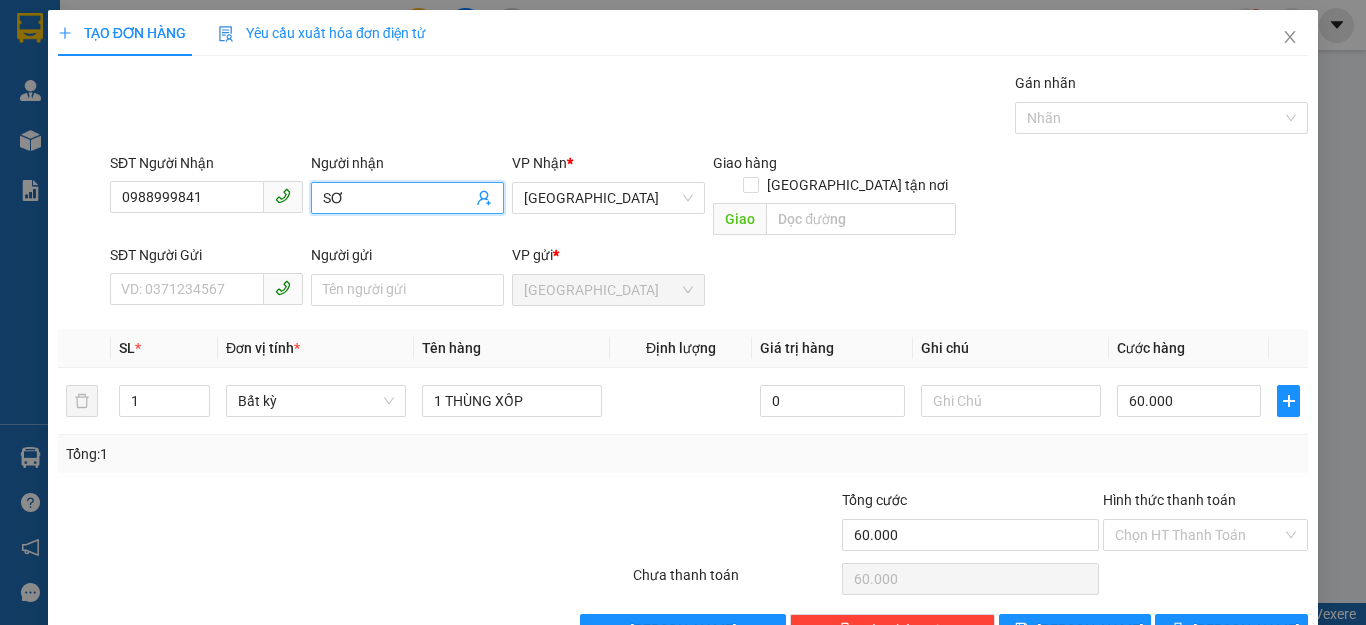 type on "S" 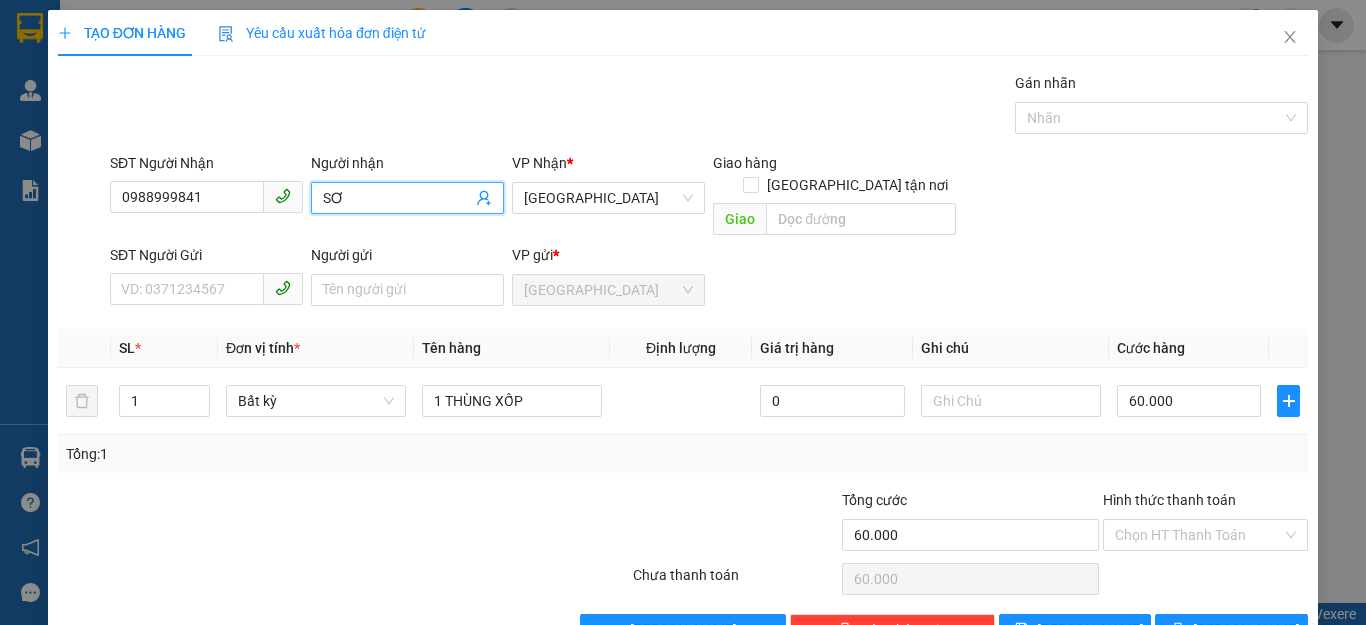 type on "SƠN" 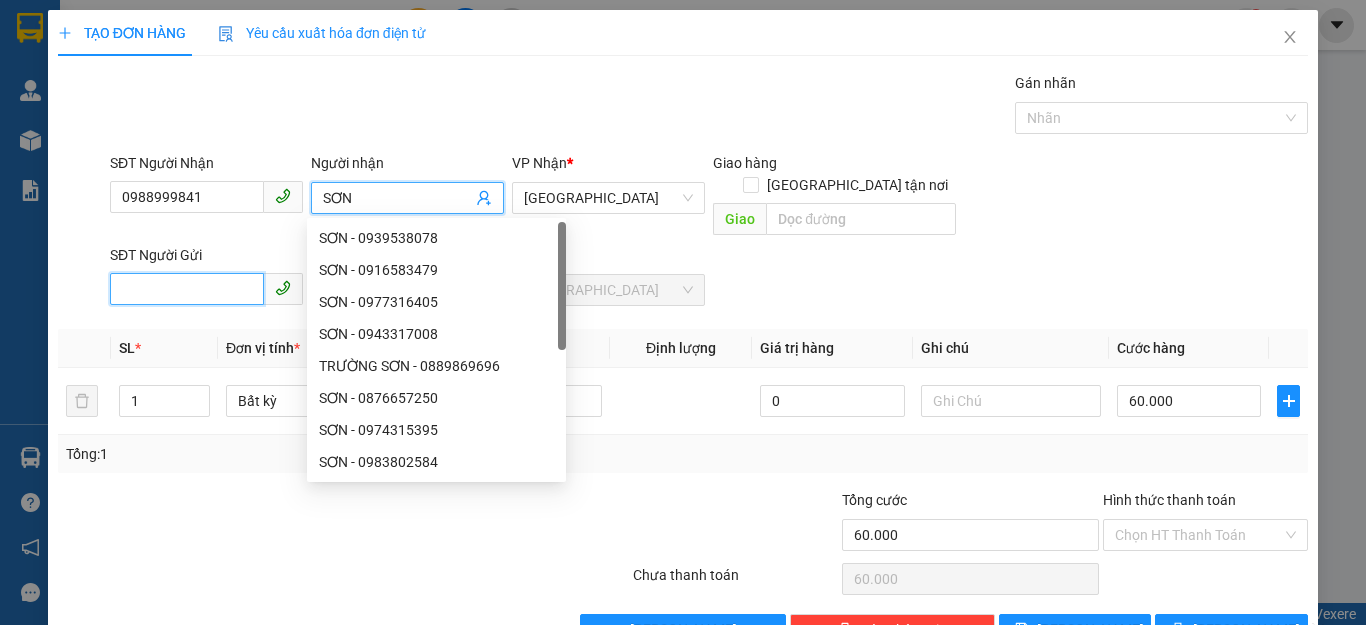 click on "SĐT Người Gửi" at bounding box center [187, 289] 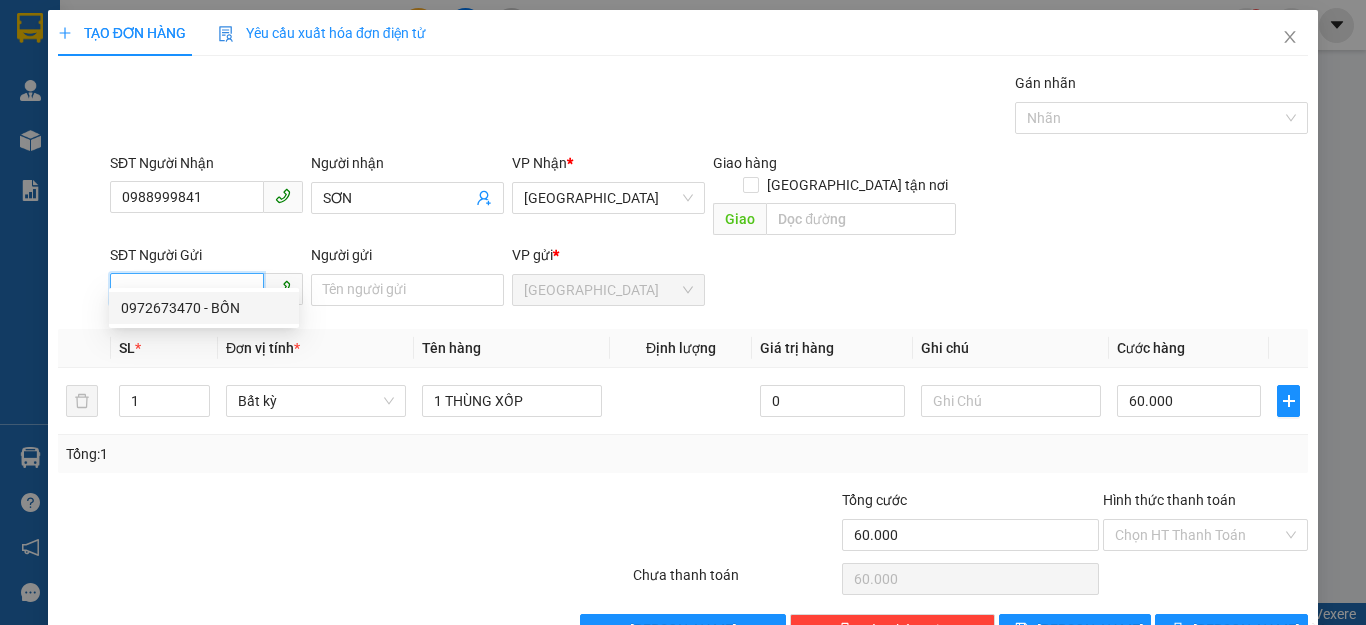 click on "0972673470 - BỐN" at bounding box center (204, 308) 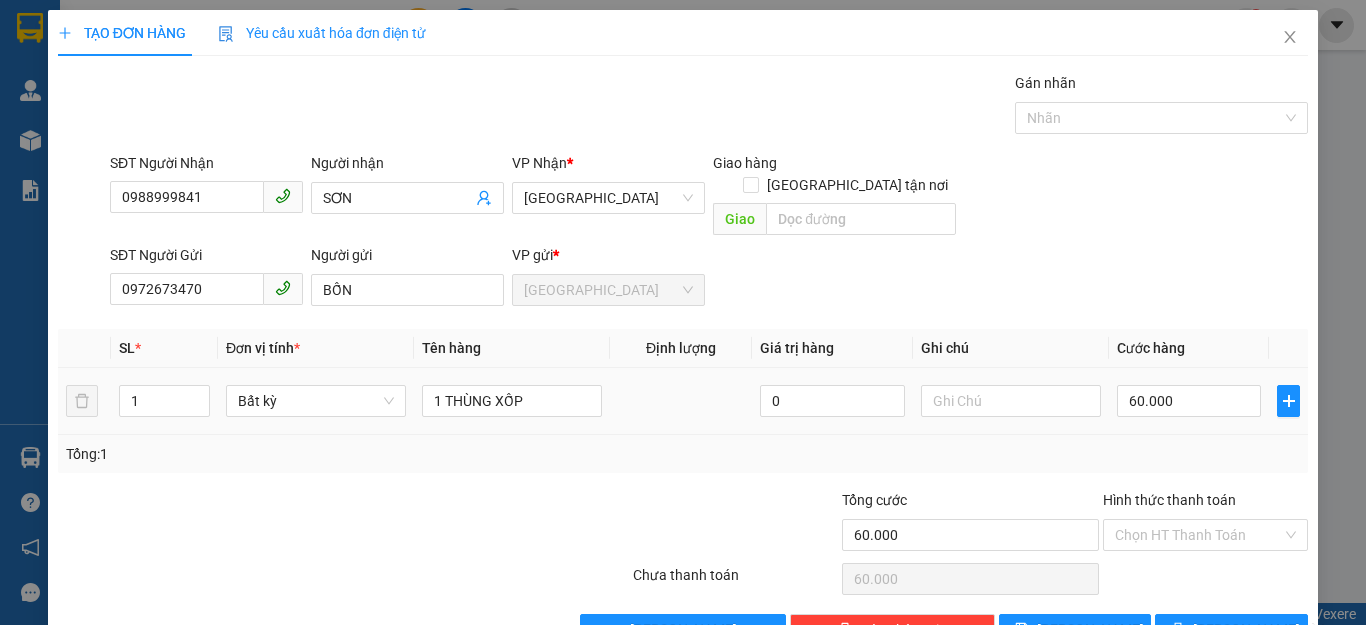 click on "60.000" at bounding box center (1189, 401) 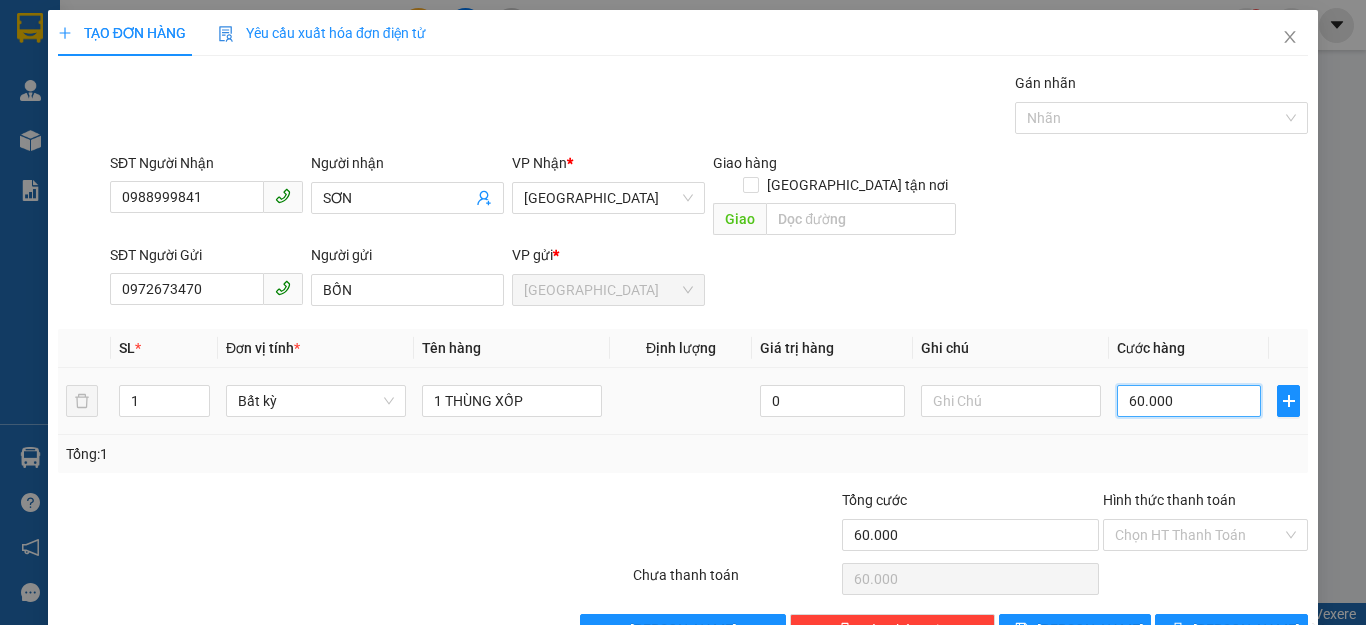 click on "60.000" at bounding box center (1189, 401) 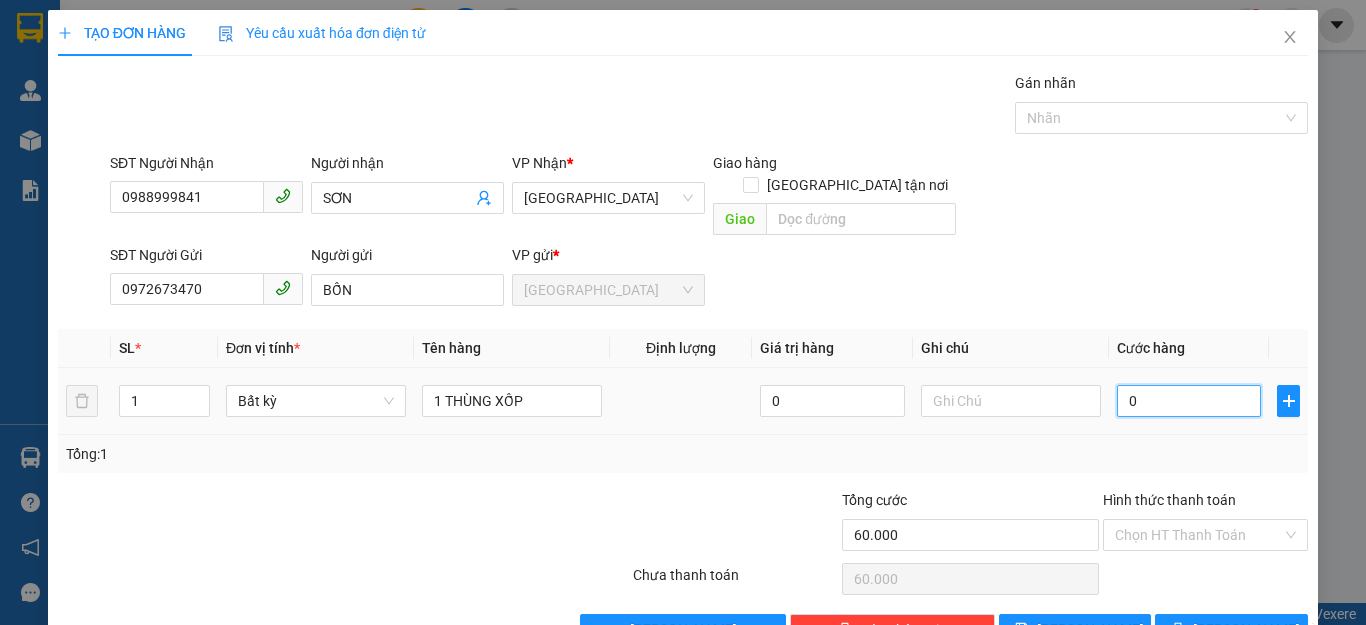 type on "0" 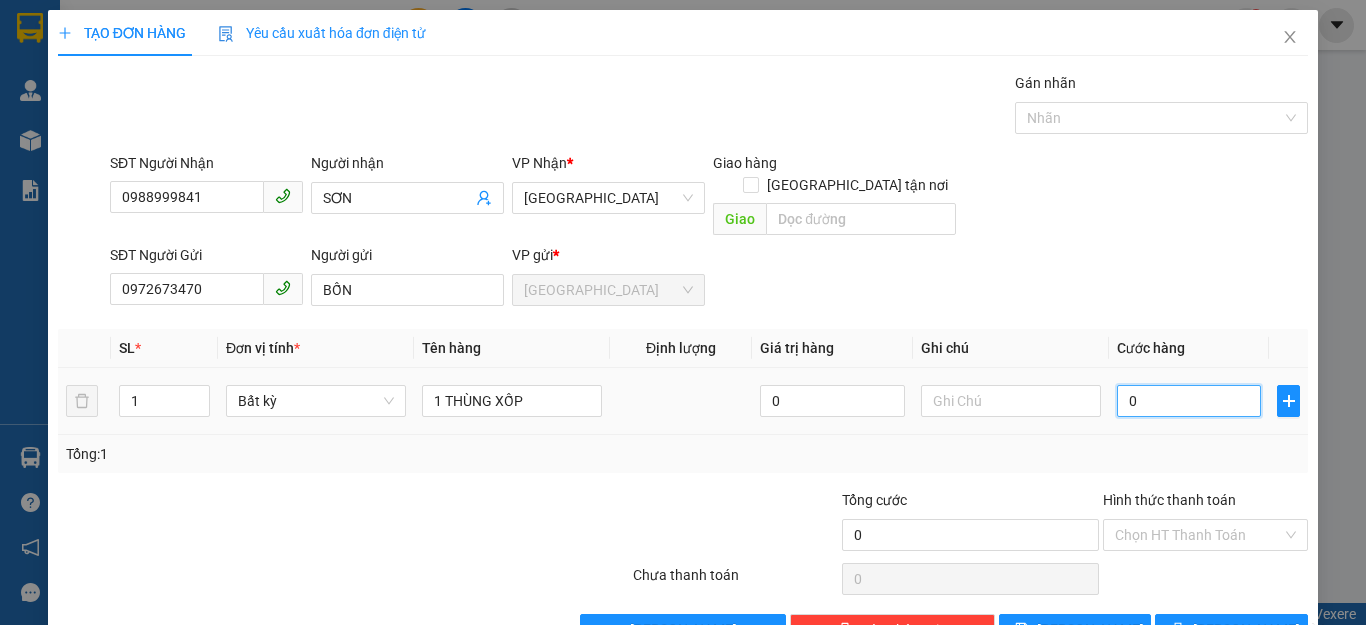 type on "04" 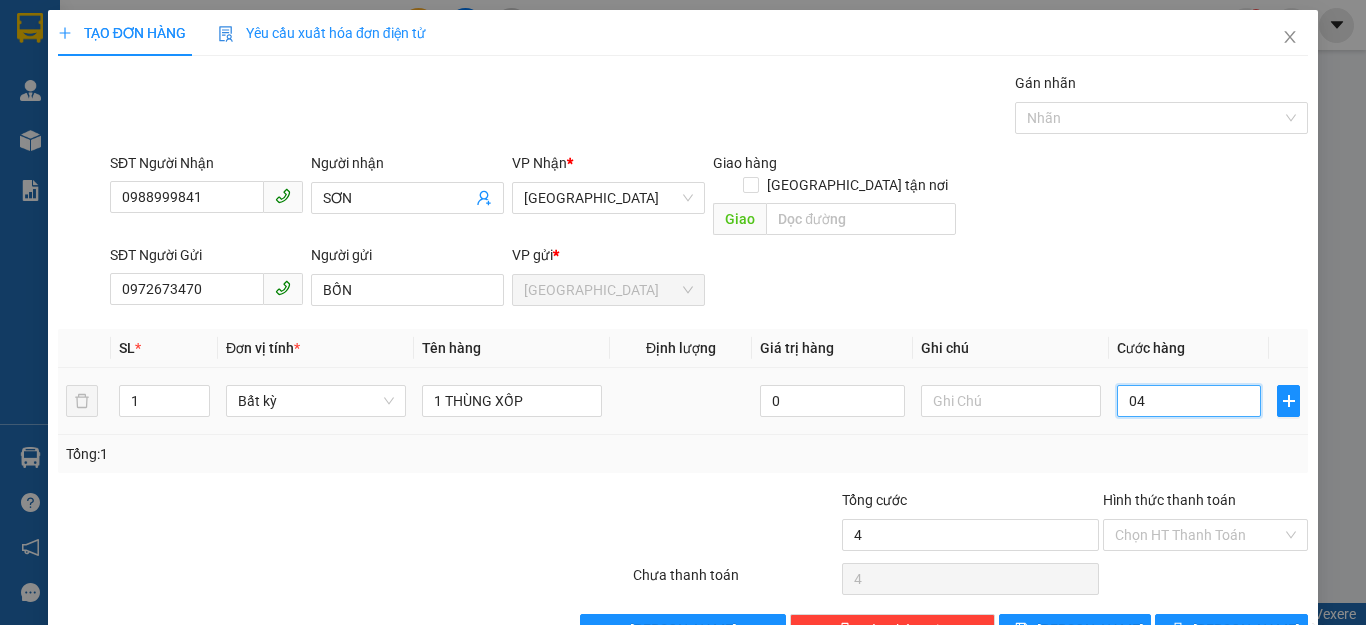 type on "40" 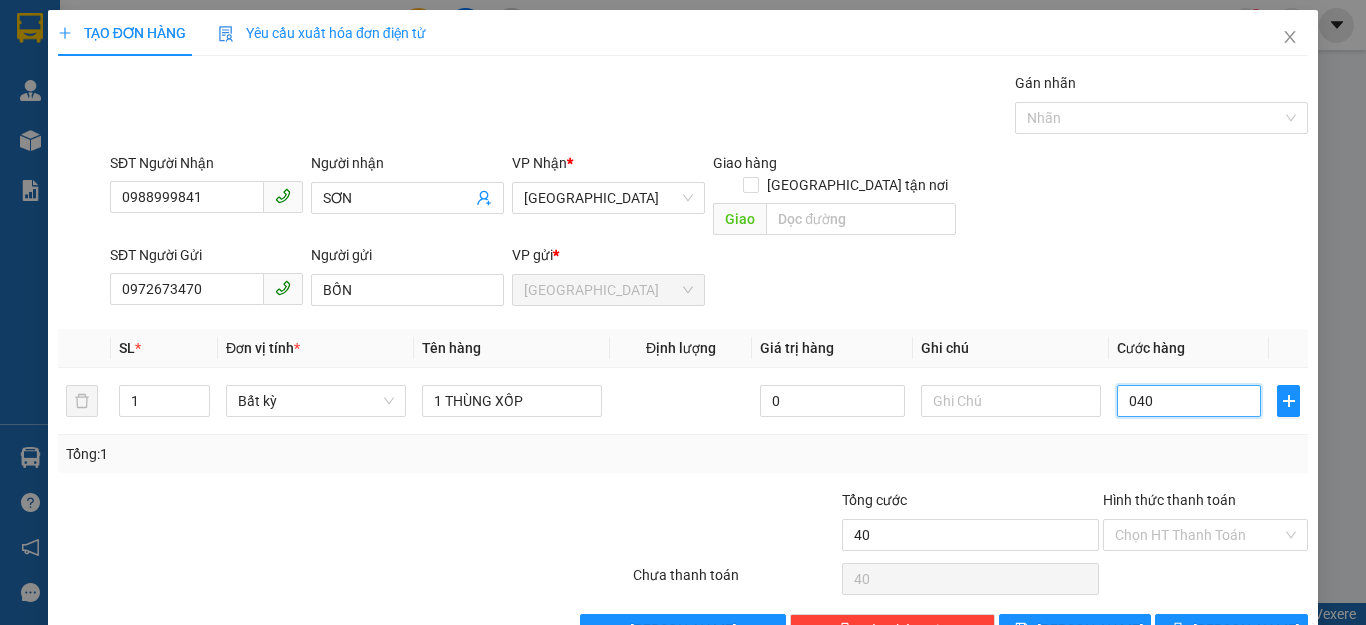 type on "040" 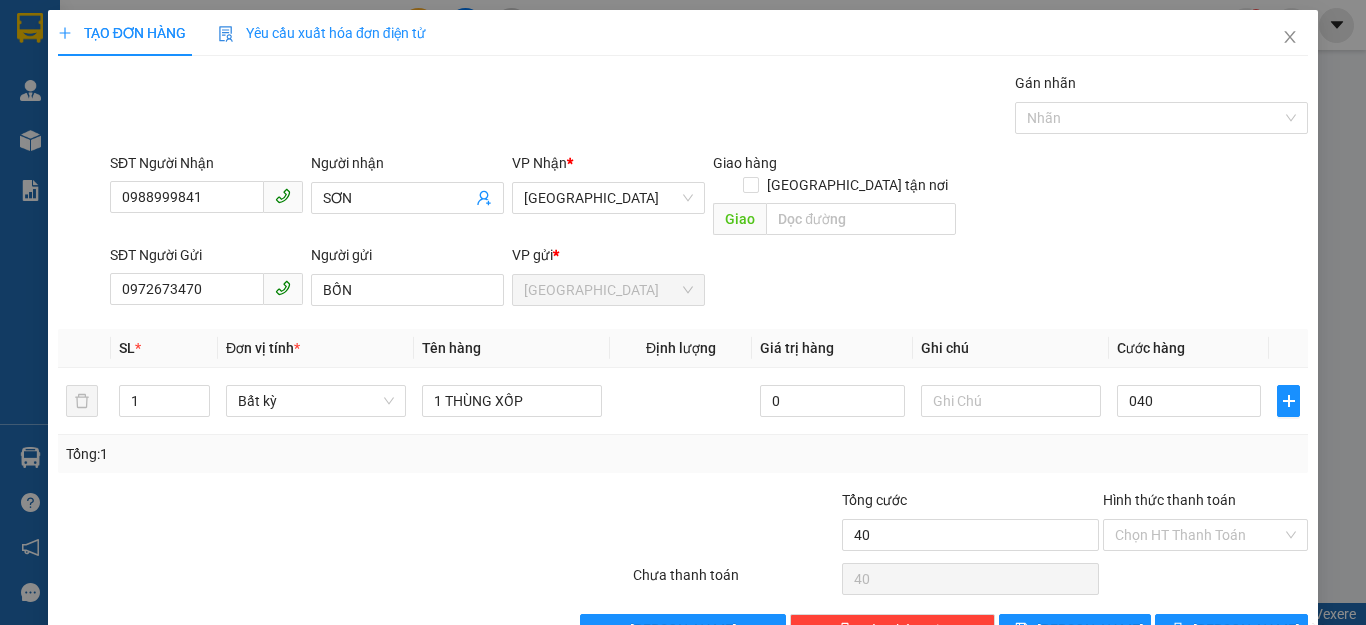 type on "40.000" 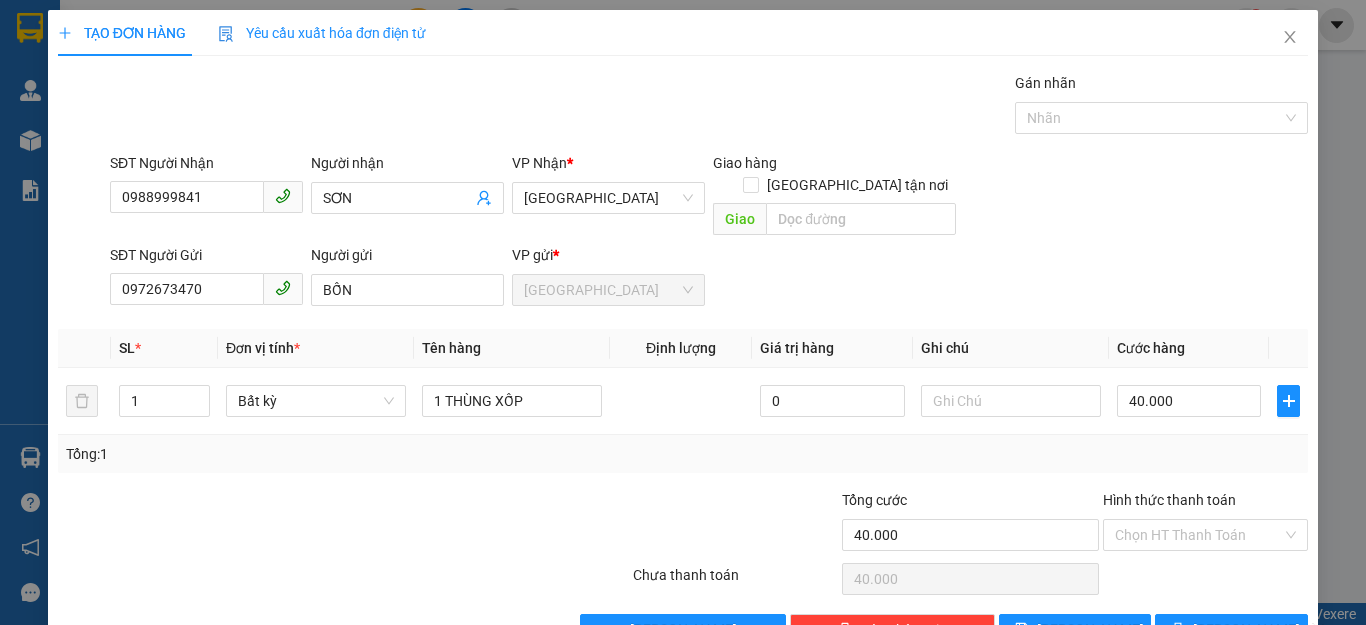 click on "Transit Pickup Surcharge Ids Transit Deliver Surcharge Ids Transit Deliver Surcharge Transit Deliver Surcharge Gói vận chuyển  * Tiêu chuẩn Gán nhãn   Nhãn SĐT Người Nhận 0988999841 Người nhận SƠN VP Nhận  * [GEOGRAPHIC_DATA] Giao hàng Giao tận nơi Giao SĐT Người Gửi 0972673470 Người gửi BỐN VP gửi  * [GEOGRAPHIC_DATA] SL  * Đơn vị tính  * Tên hàng  Định lượng Giá trị hàng Ghi chú Cước hàng                   1 Bất kỳ 1 THÙNG XỐP 0 40.000 Tổng:  1 Tổng cước 40.000 Hình thức thanh toán Chọn HT Thanh Toán Số tiền thu trước 0 Chưa thanh toán 40.000 Chọn HT Thanh Toán Lưu nháp Xóa Thông tin [PERSON_NAME] và In 1 THÙNG XỐP" at bounding box center [683, 359] 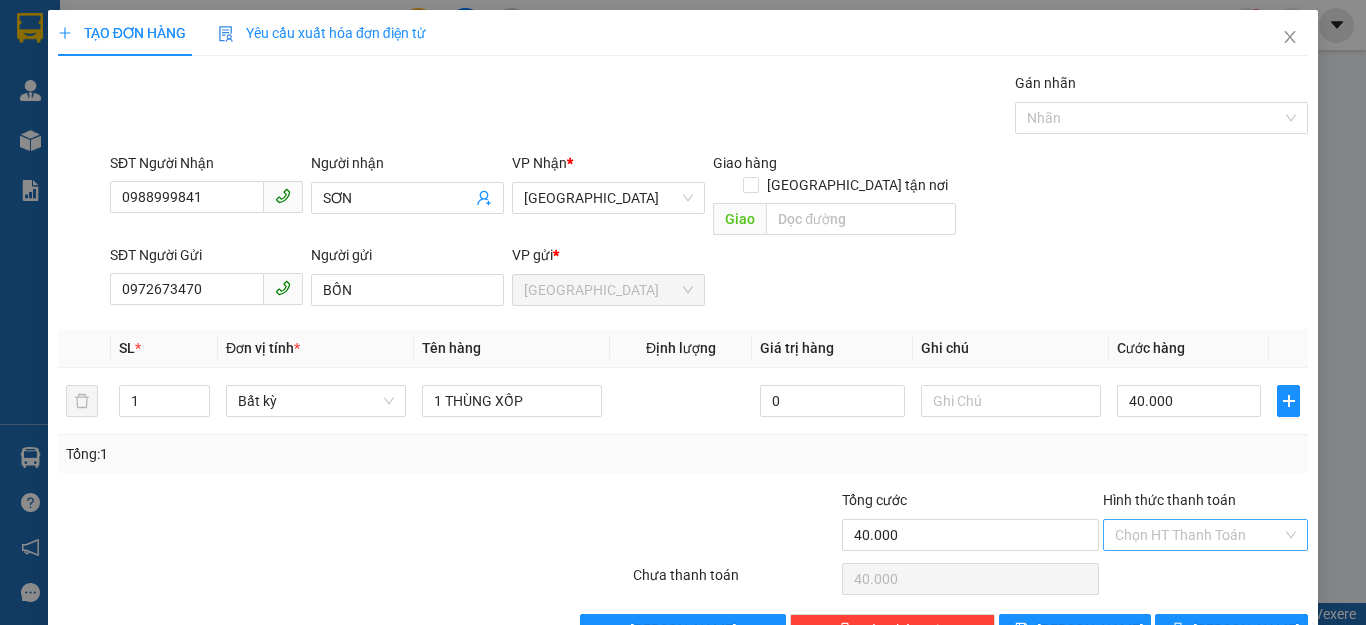 click on "Hình thức thanh toán" at bounding box center (1198, 535) 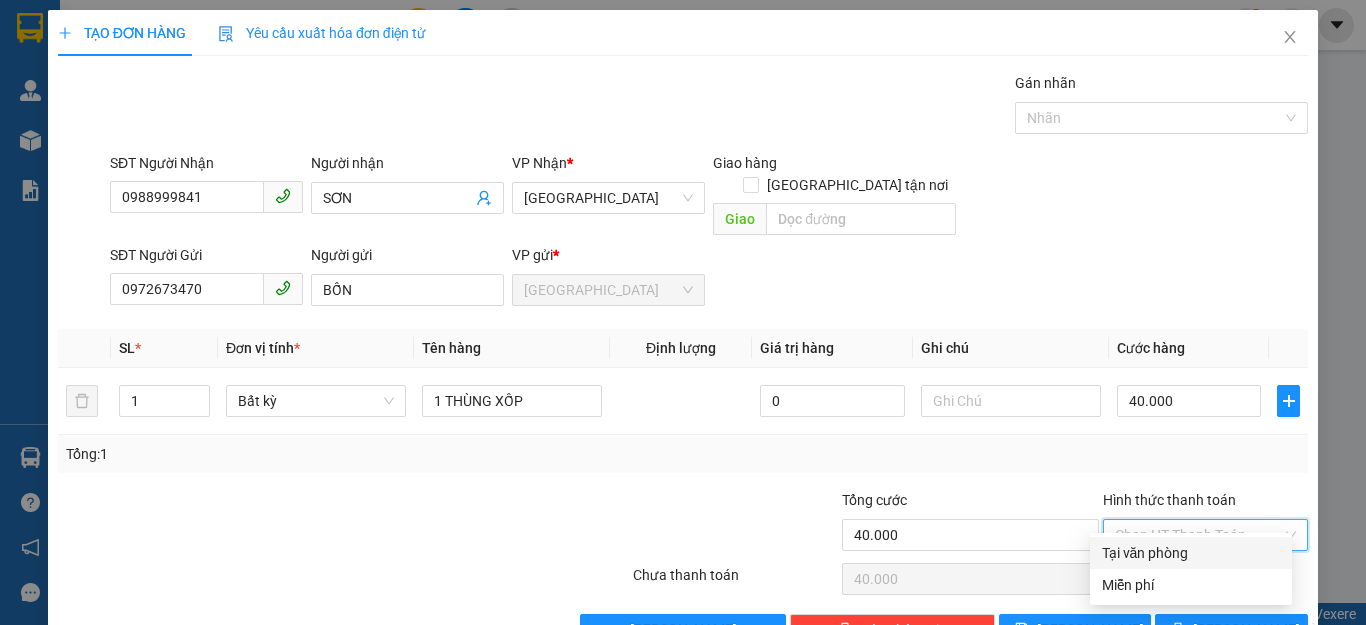 click on "Tại văn phòng" at bounding box center (1191, 553) 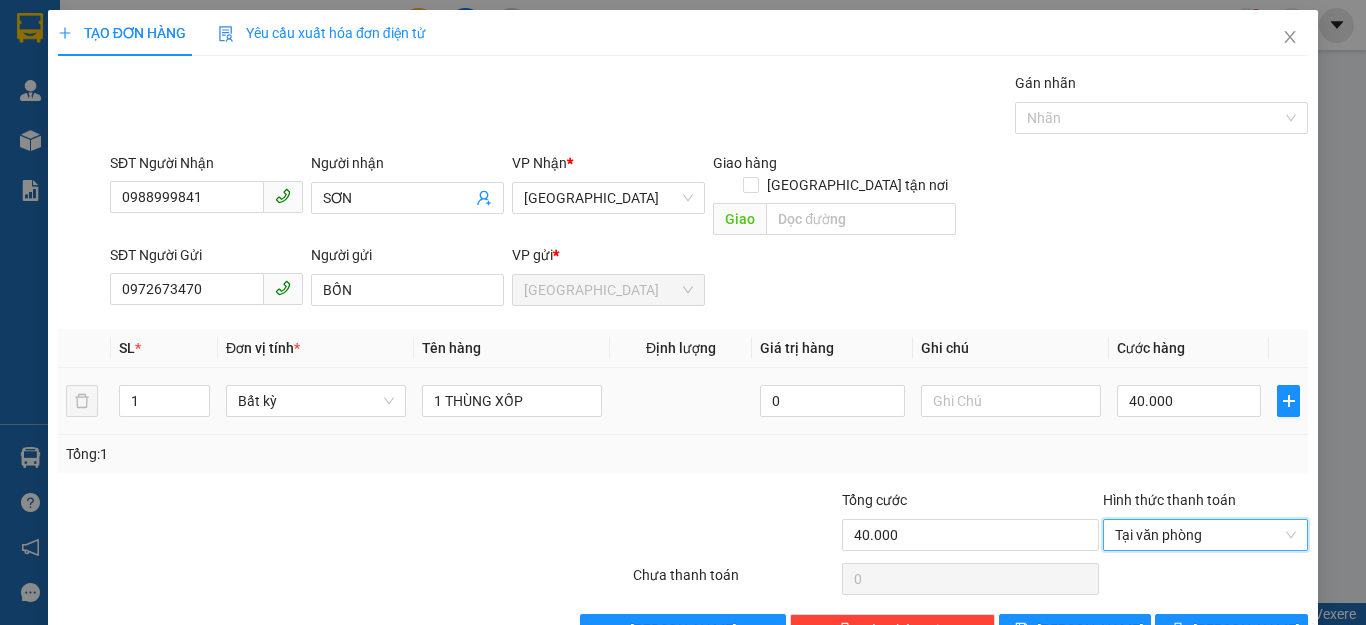 scroll, scrollTop: 38, scrollLeft: 0, axis: vertical 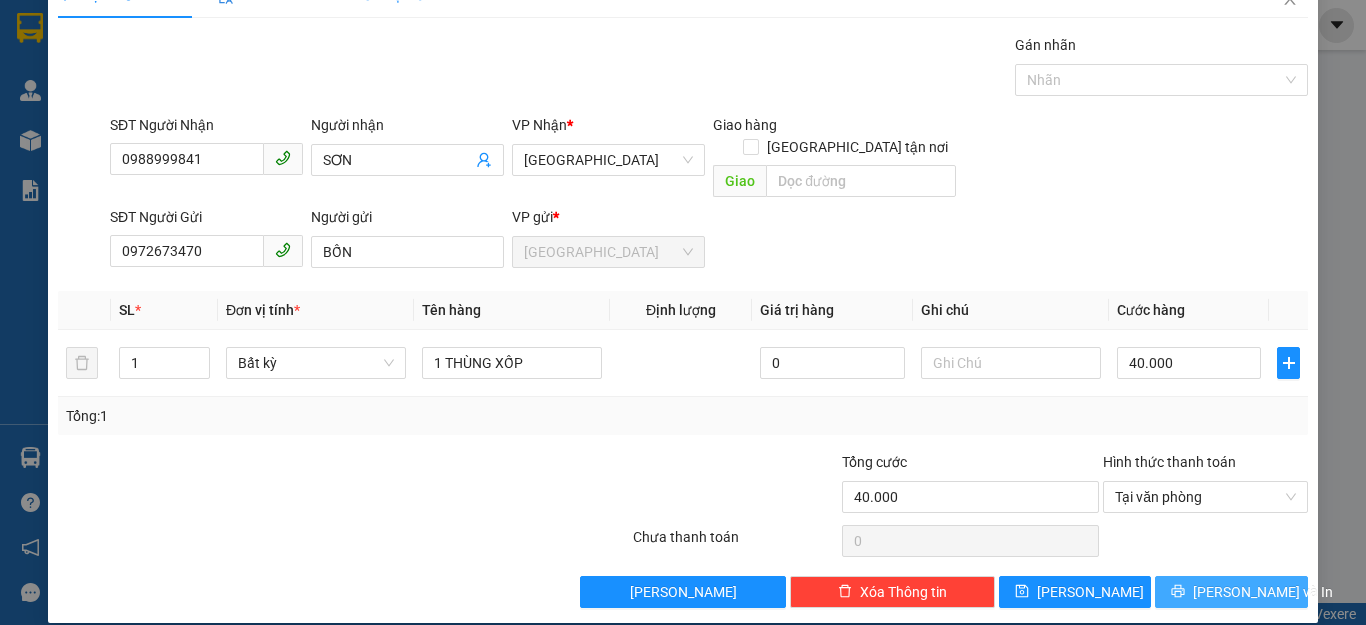click 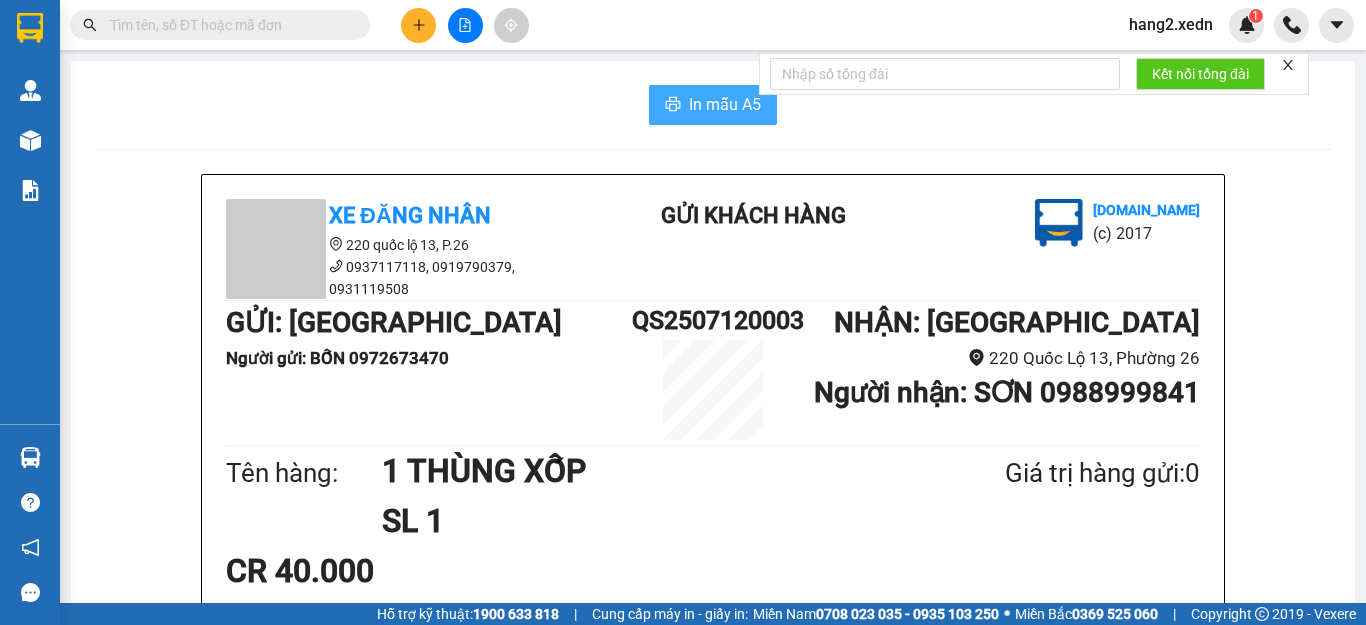 click on "In mẫu A5" at bounding box center (713, 105) 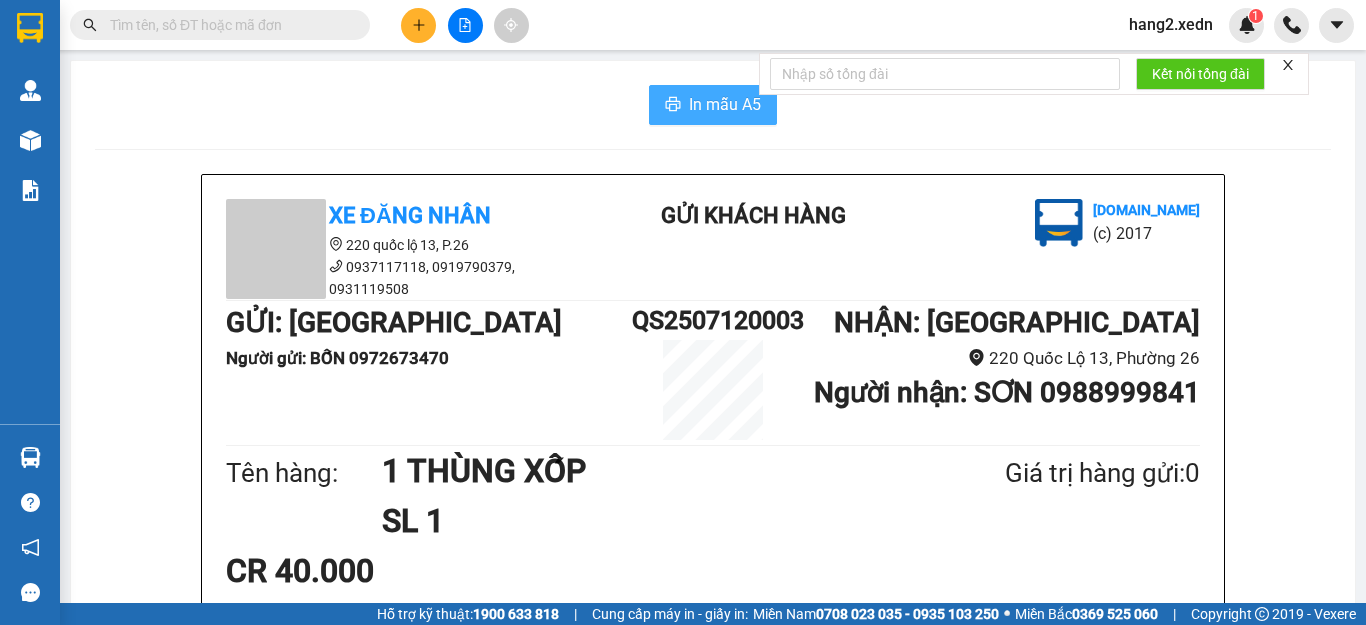scroll, scrollTop: 0, scrollLeft: 0, axis: both 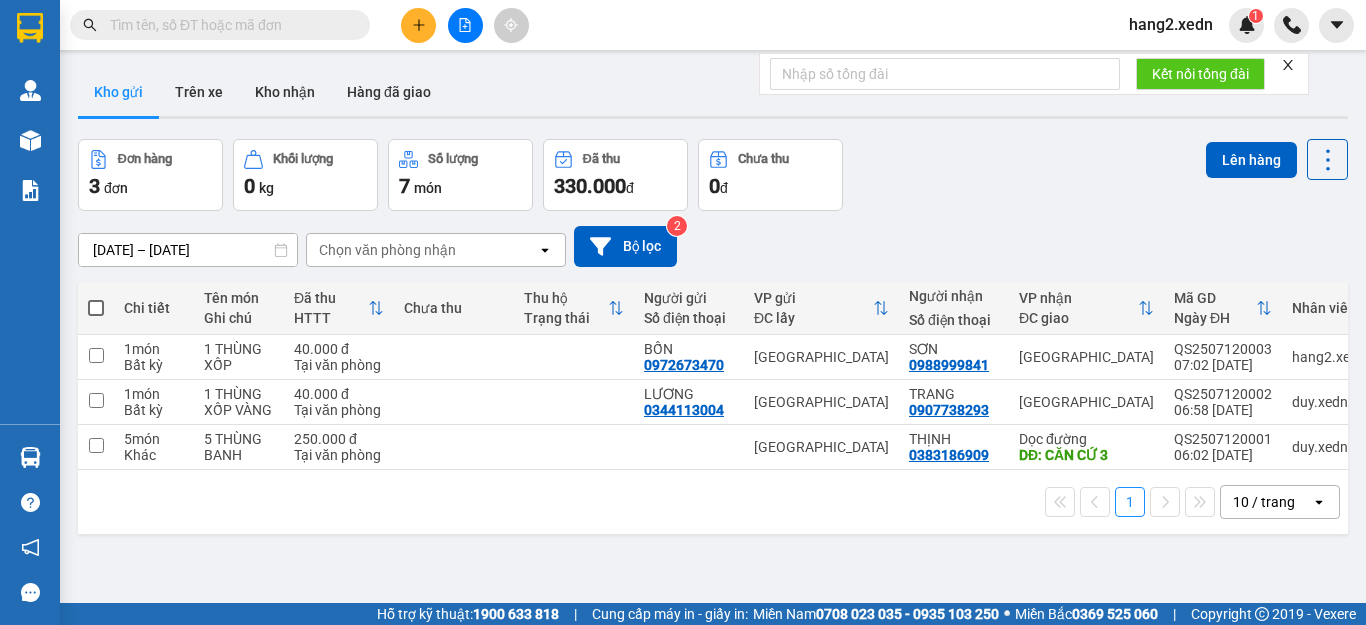 click at bounding box center [465, 25] 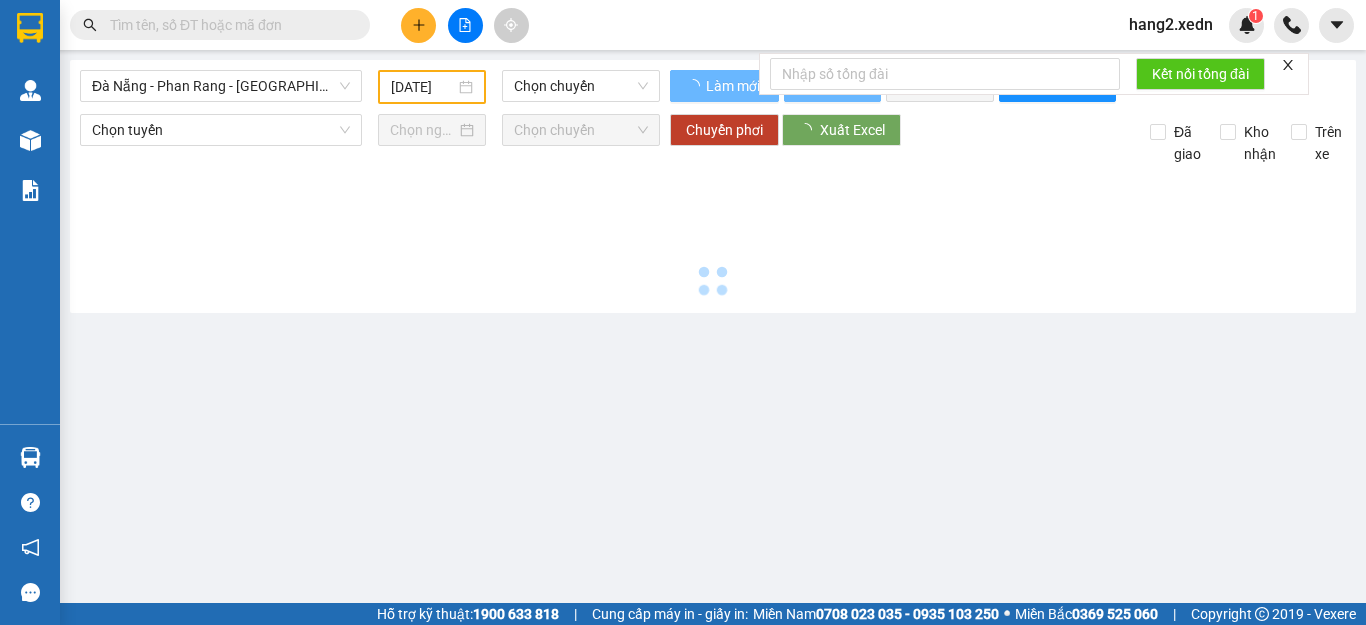 type on "[DATE]" 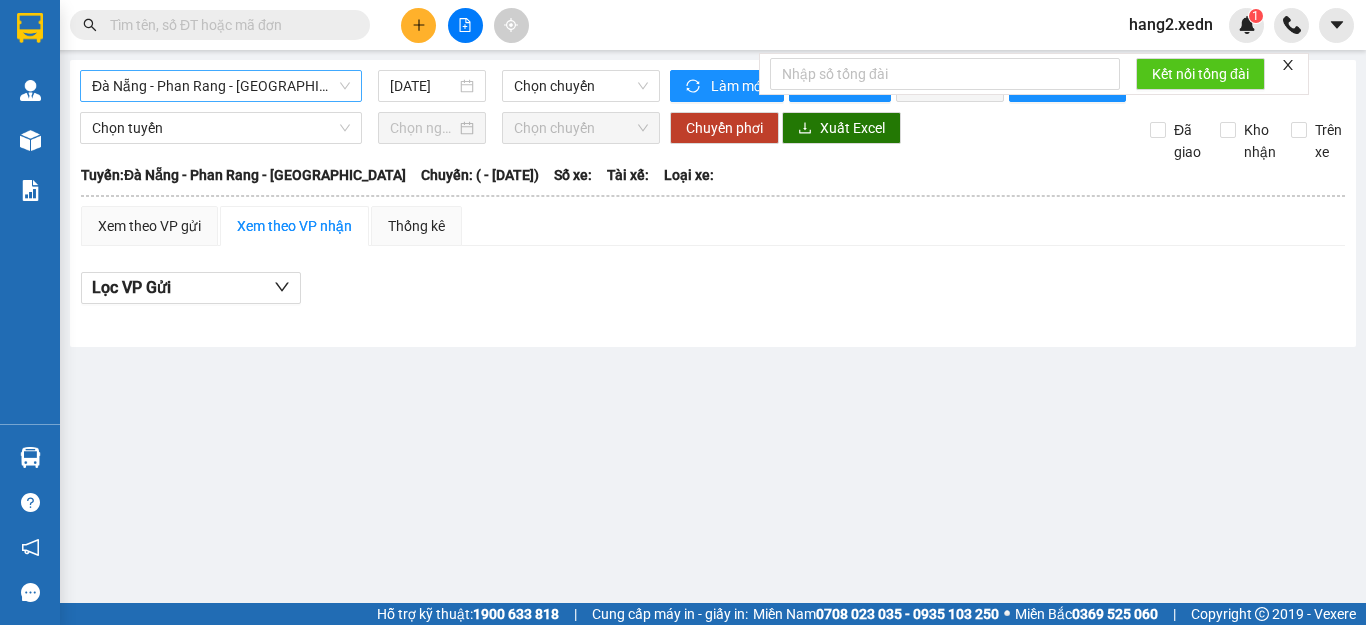 click on "Đà Nẵng - Phan Rang - [GEOGRAPHIC_DATA]" at bounding box center [221, 86] 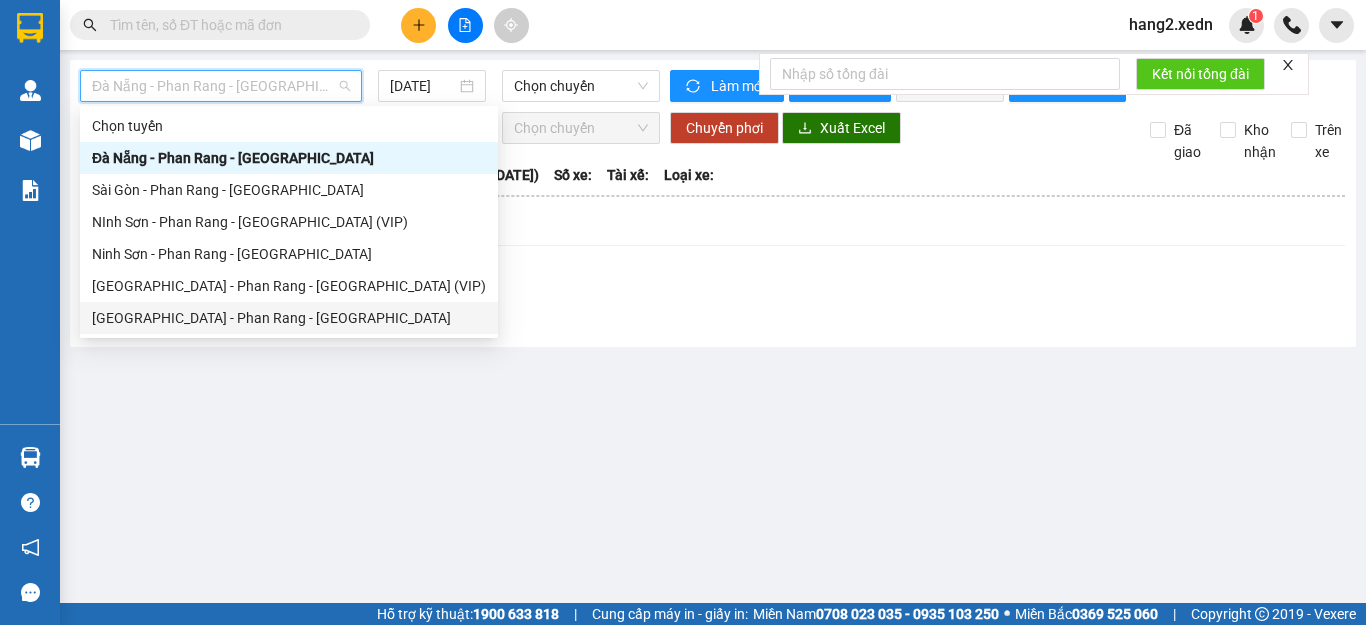 click on "[GEOGRAPHIC_DATA] - Phan Rang - [GEOGRAPHIC_DATA]" at bounding box center (289, 318) 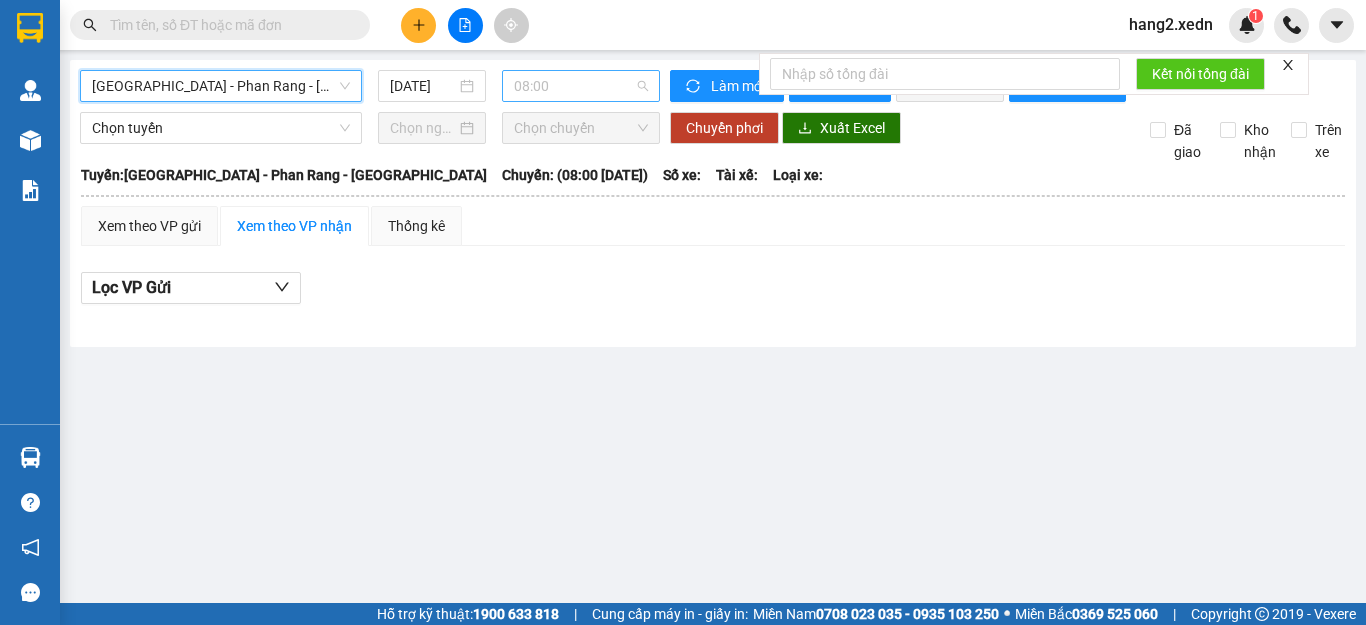 click on "08:00" at bounding box center [581, 86] 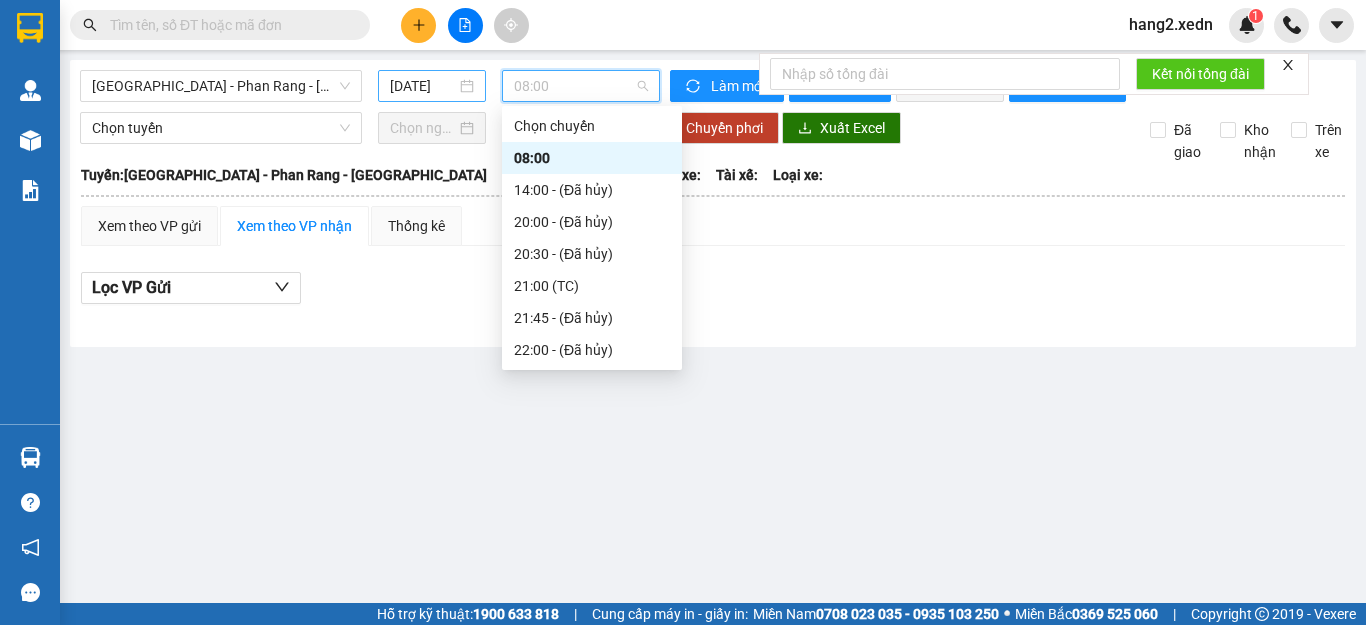 click on "[DATE]" at bounding box center (423, 86) 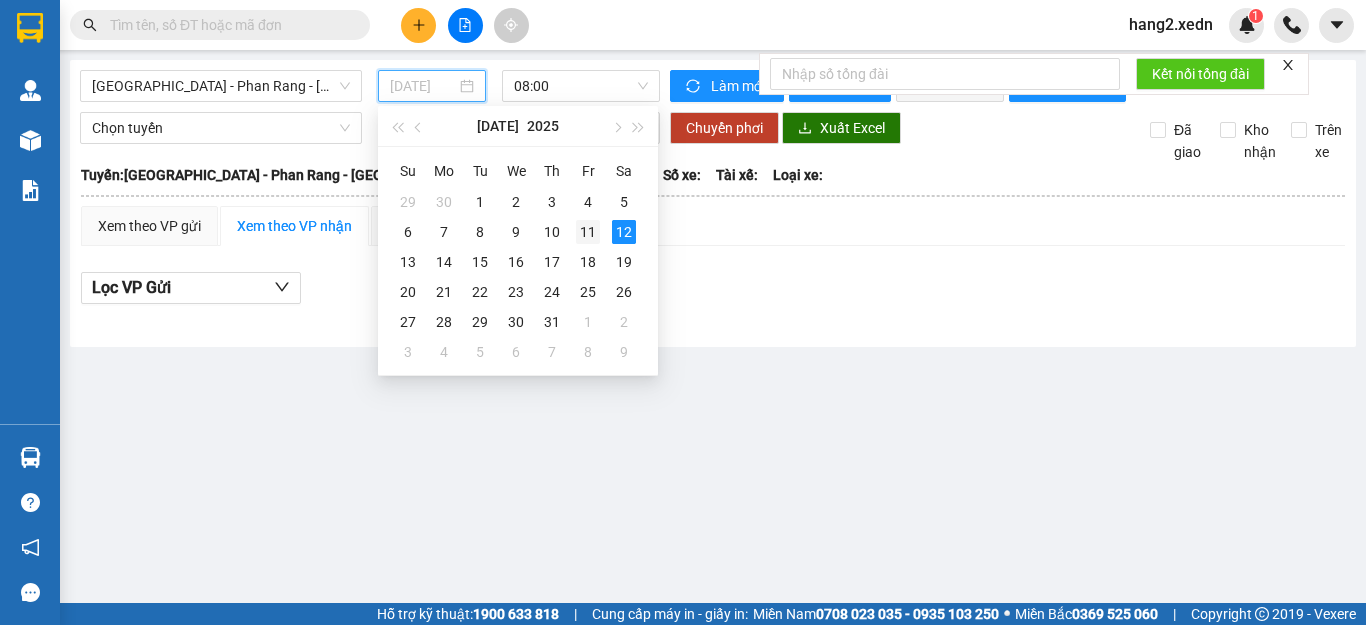 click on "11" at bounding box center (588, 232) 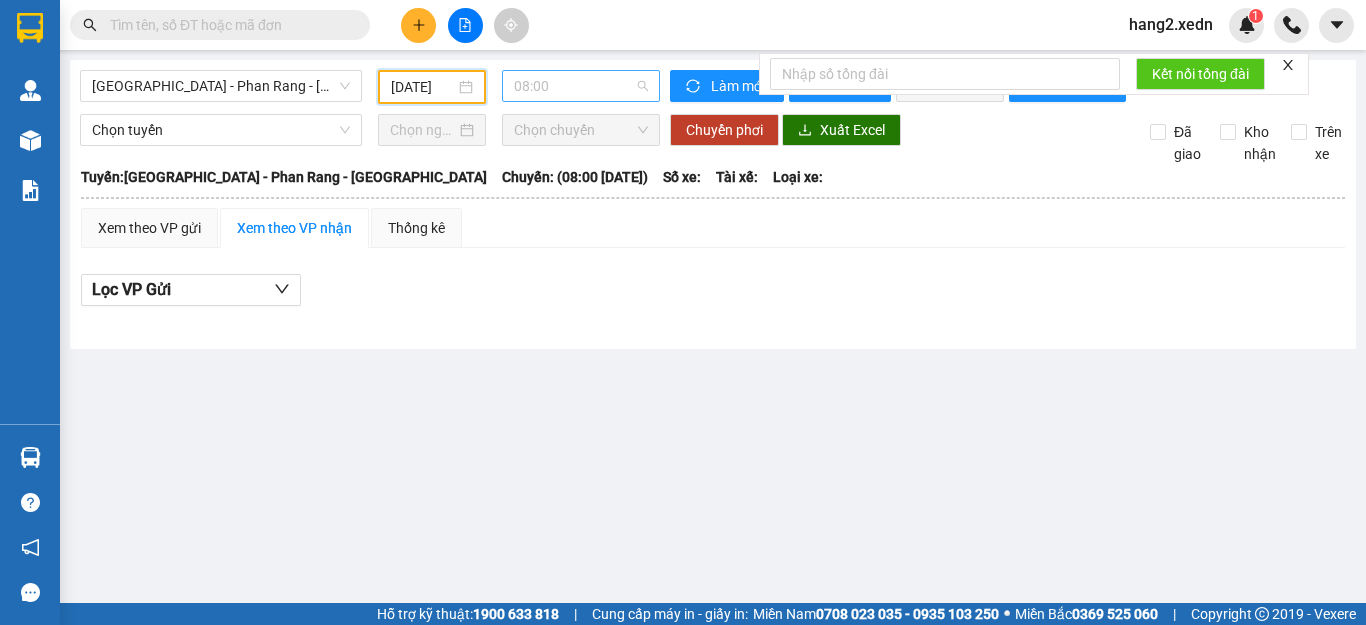 click on "08:00" at bounding box center (581, 86) 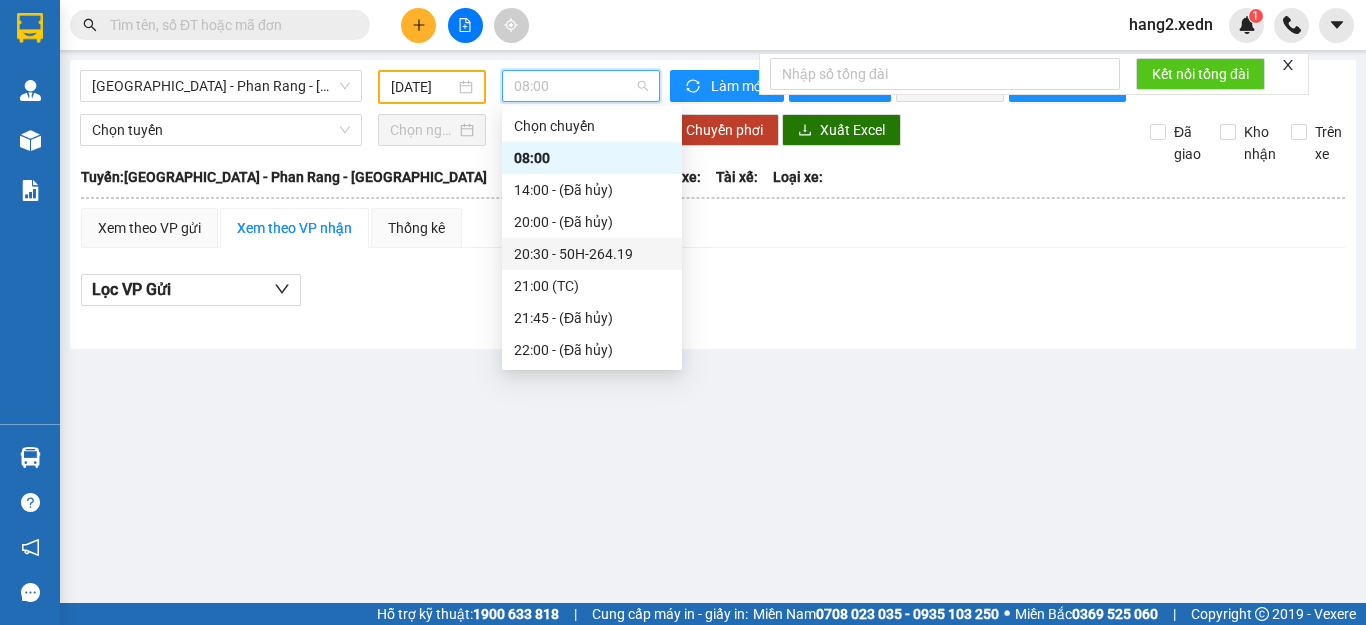 click on "20:30     - 50H-264.19" at bounding box center (592, 254) 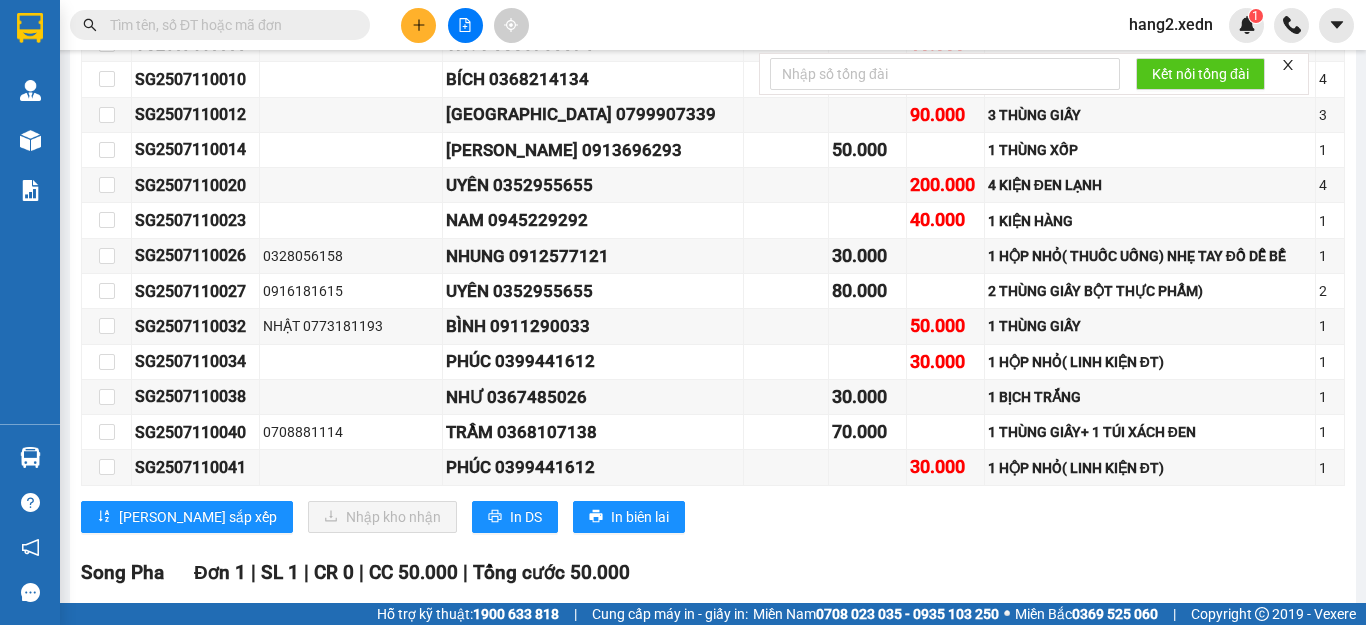 scroll, scrollTop: 1400, scrollLeft: 0, axis: vertical 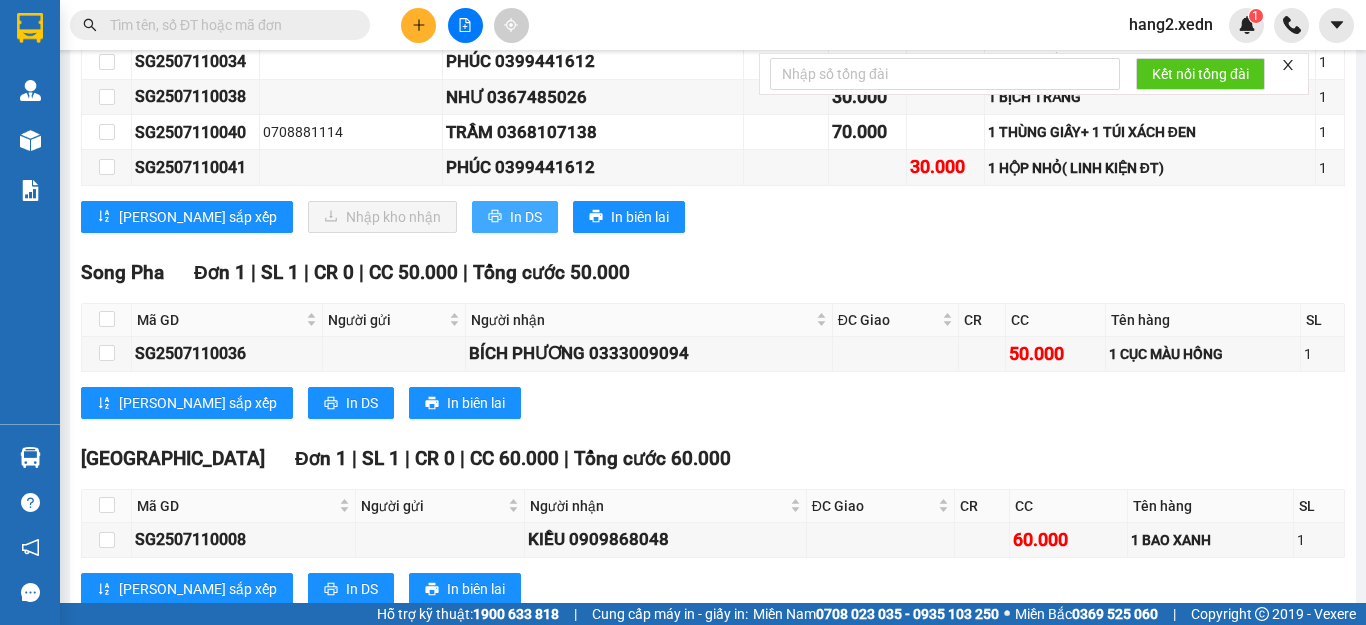 click on "In DS" at bounding box center (526, 217) 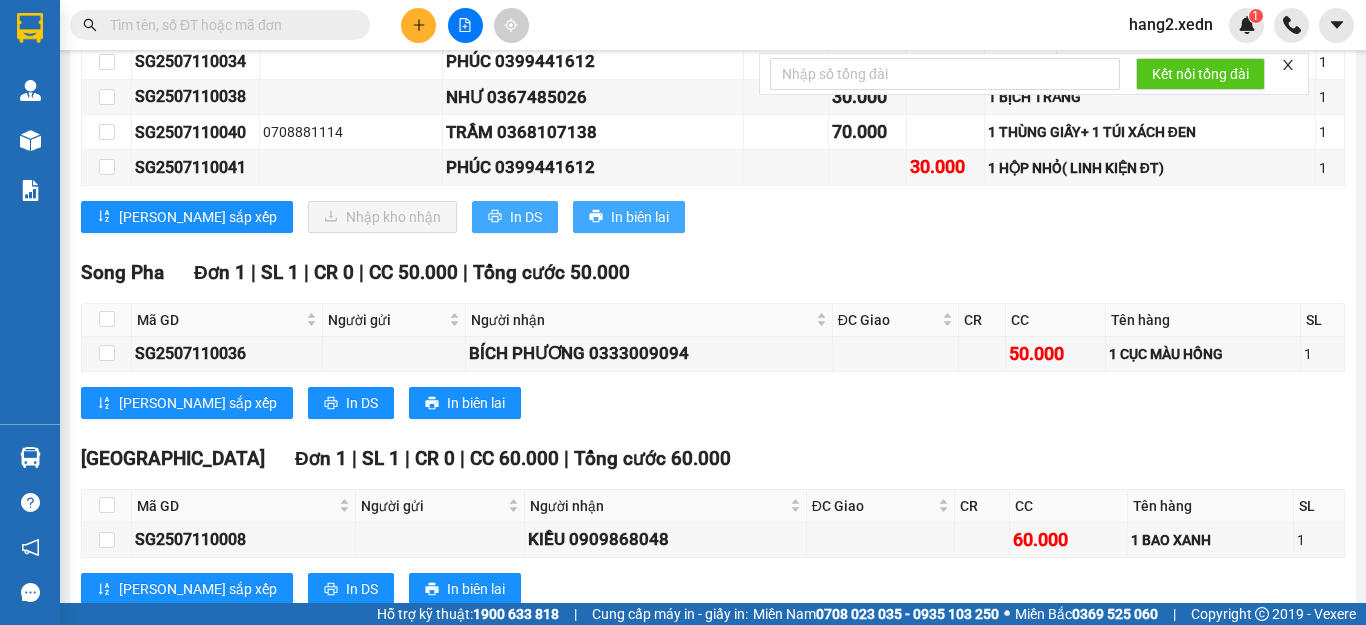 scroll, scrollTop: 0, scrollLeft: 0, axis: both 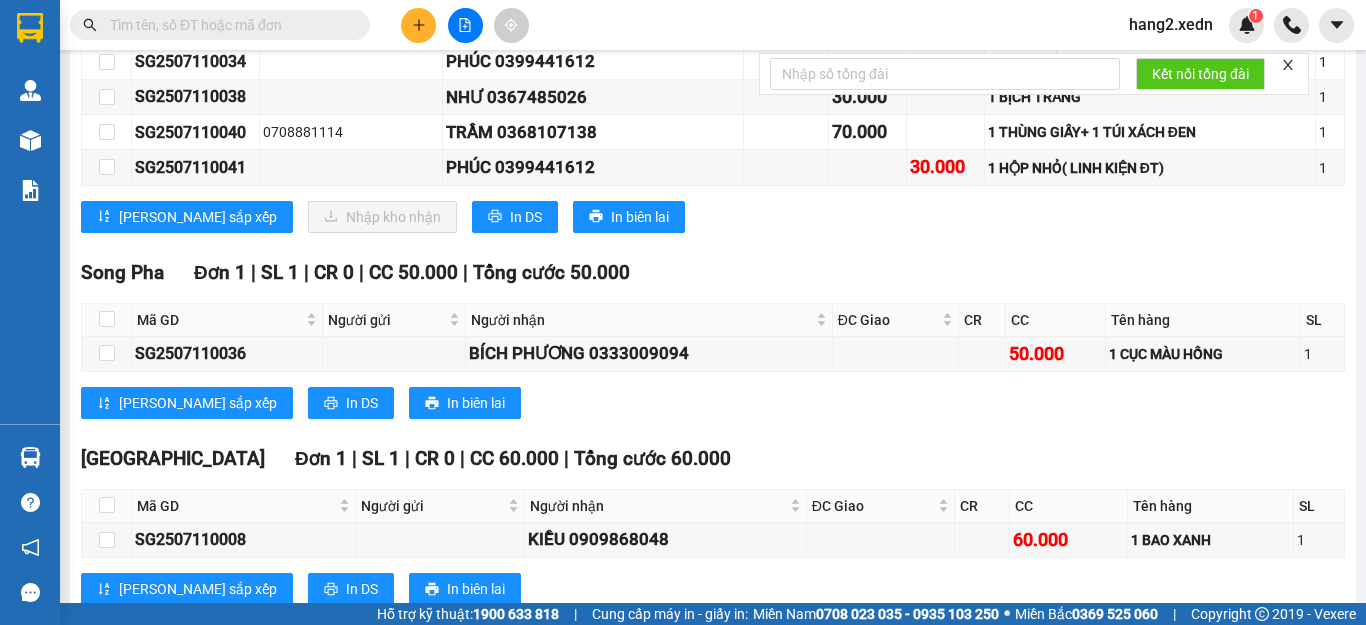 click 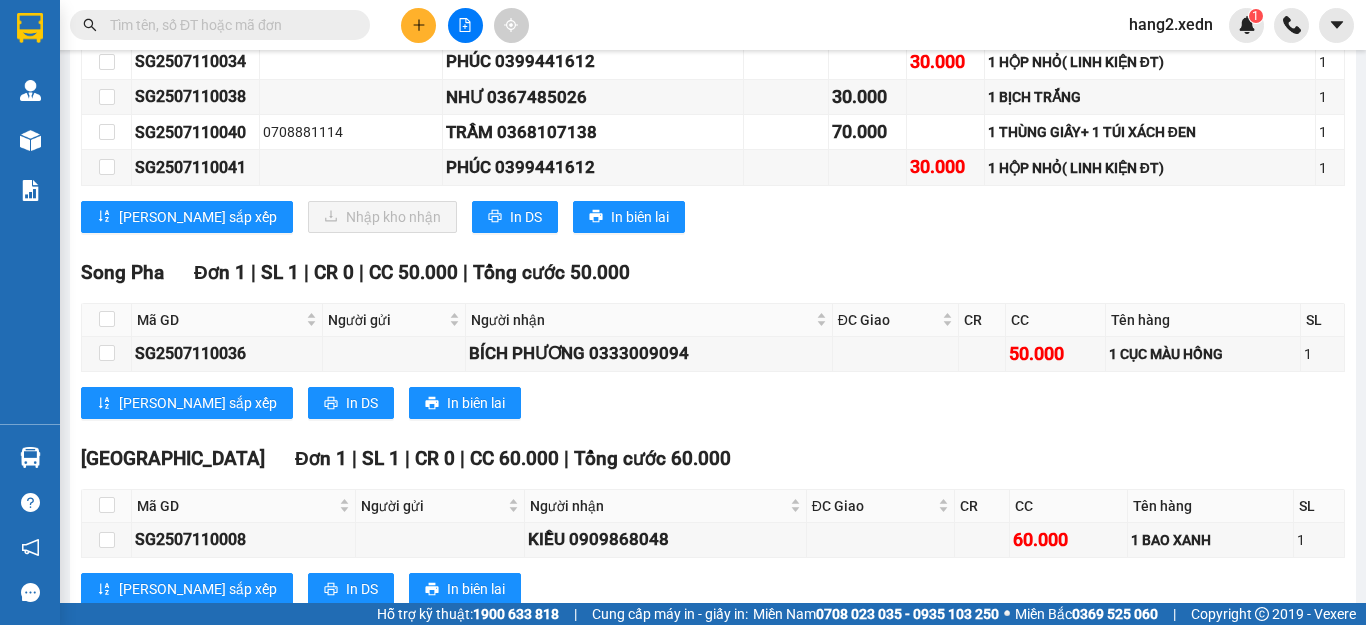 click on "In phơi" at bounding box center [852, -1314] 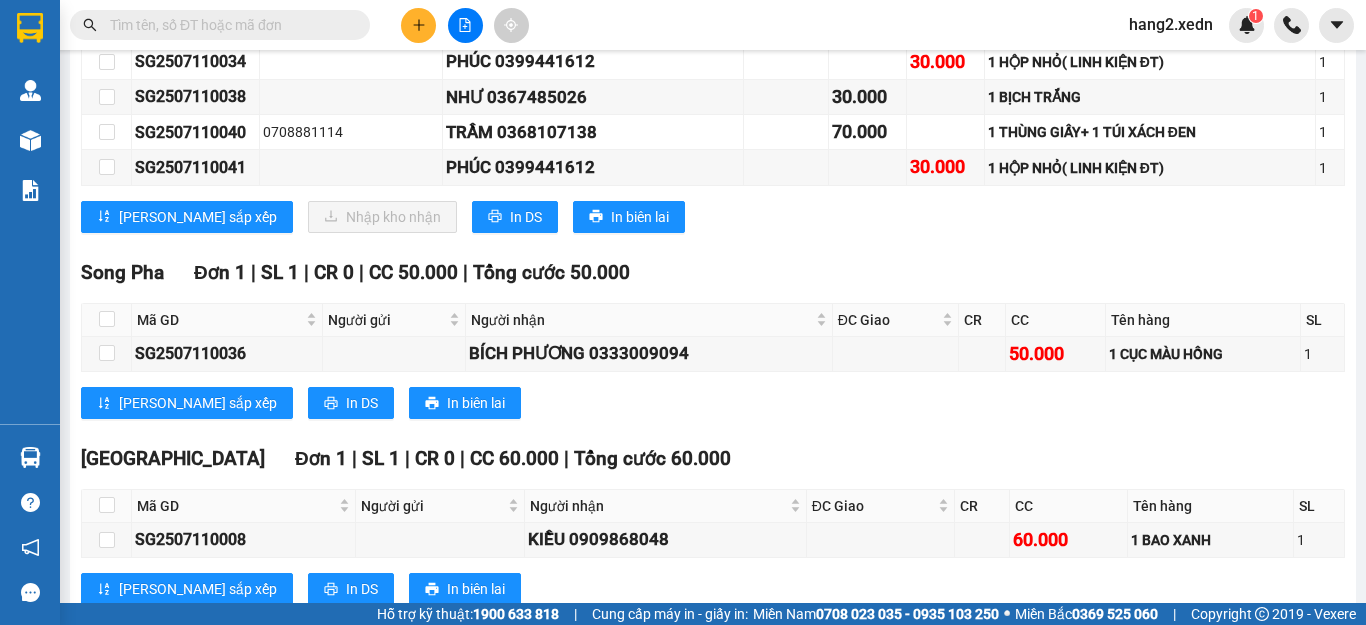 click on "20:30     - 50H-264.19" at bounding box center (581, -1314) 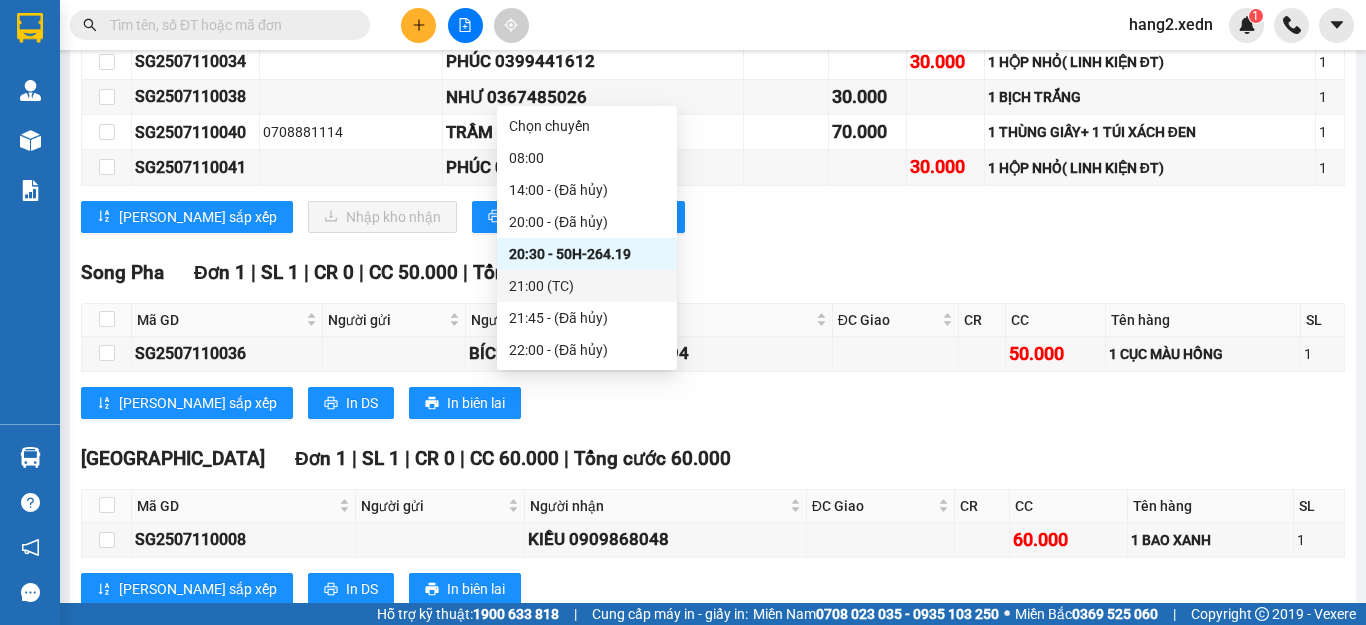 click on "21:00   (TC)" at bounding box center (587, 286) 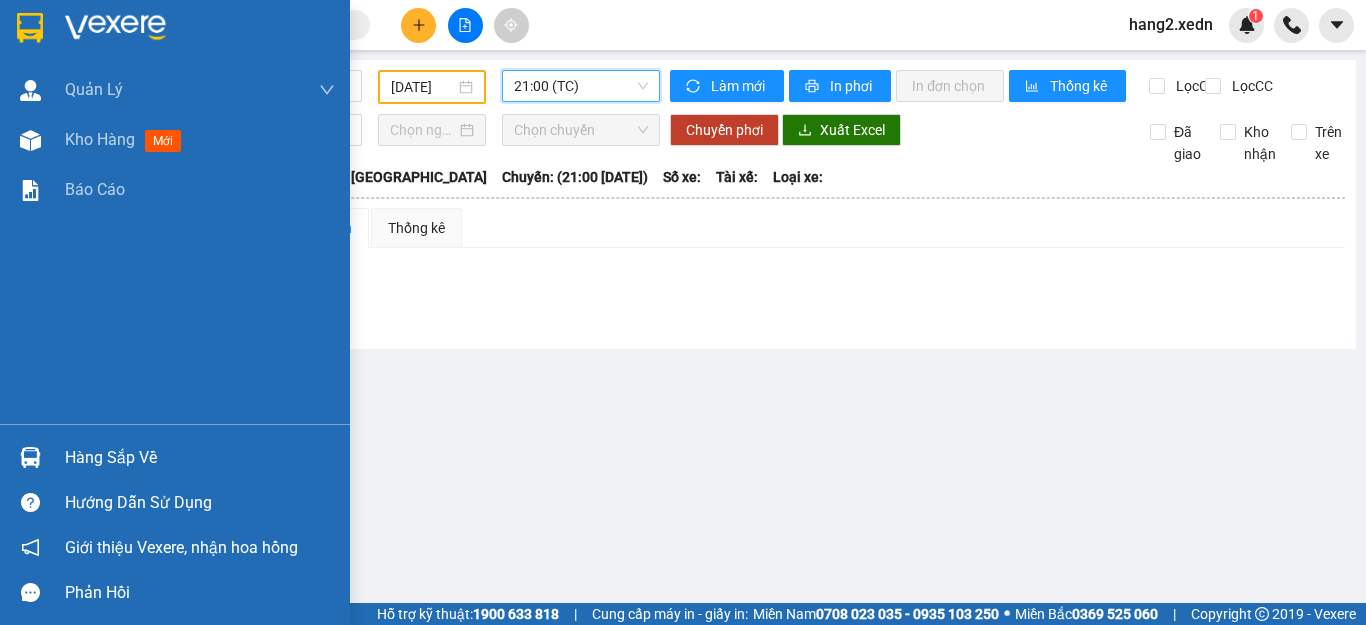 click at bounding box center [30, 27] 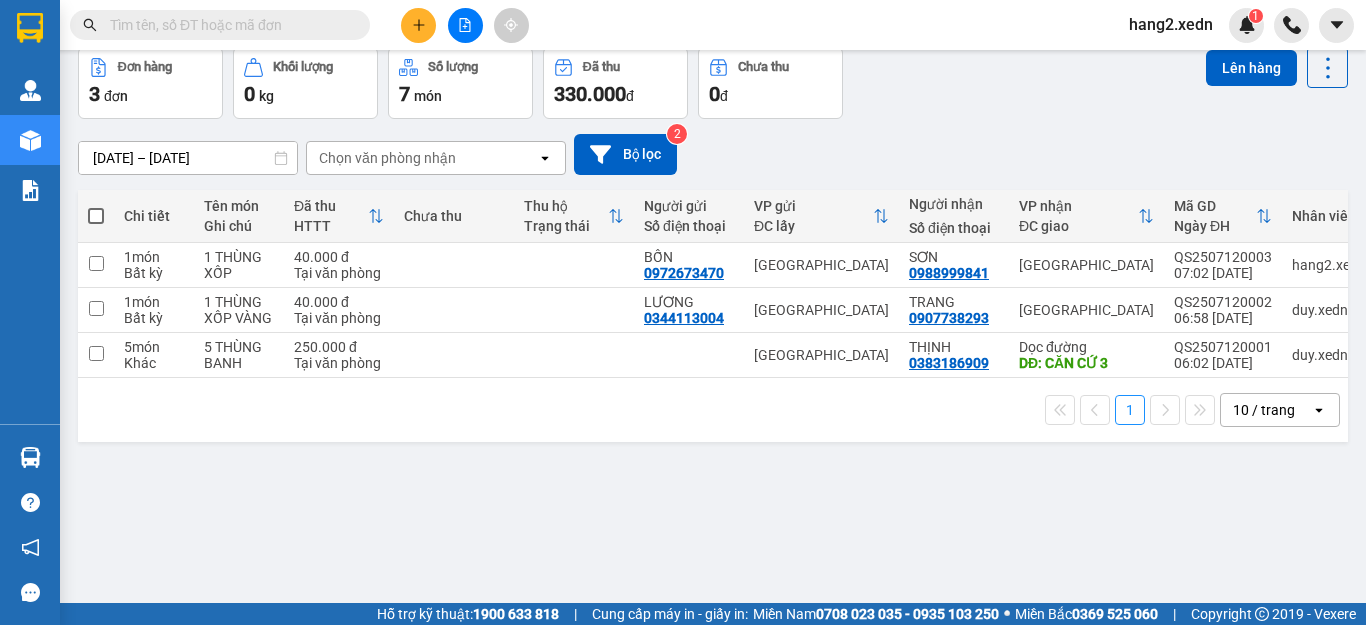 click at bounding box center [418, 25] 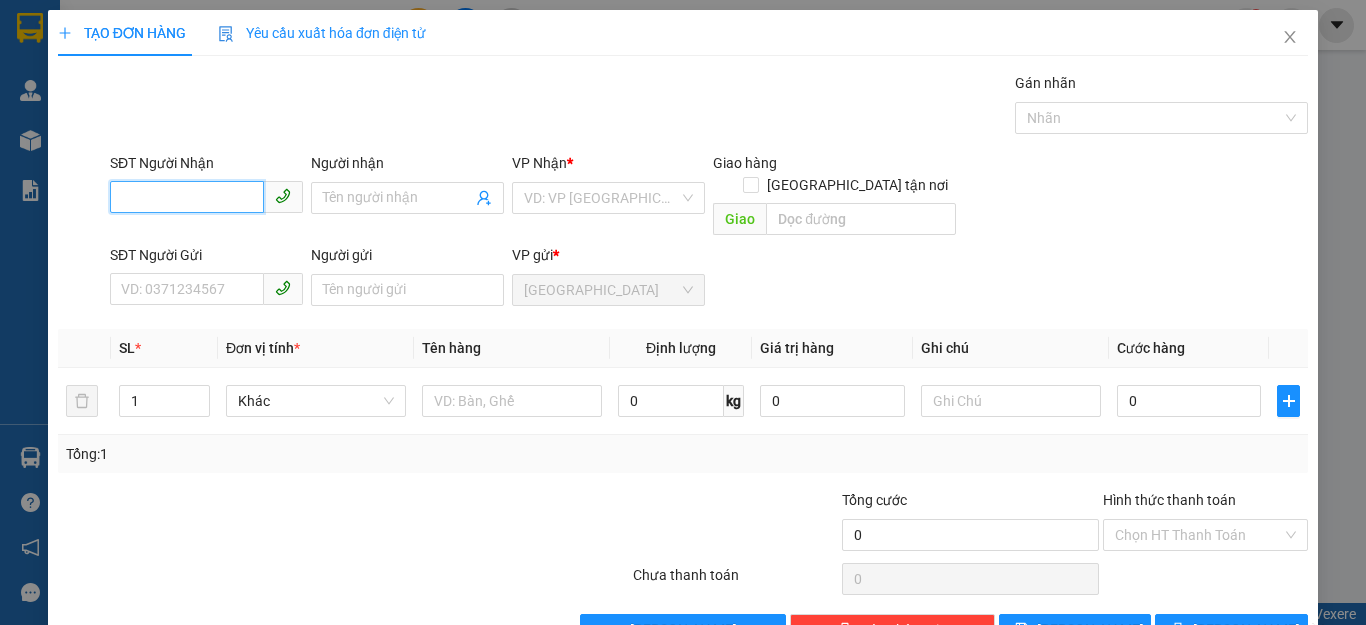 drag, startPoint x: 216, startPoint y: 189, endPoint x: 392, endPoint y: 294, distance: 204.94145 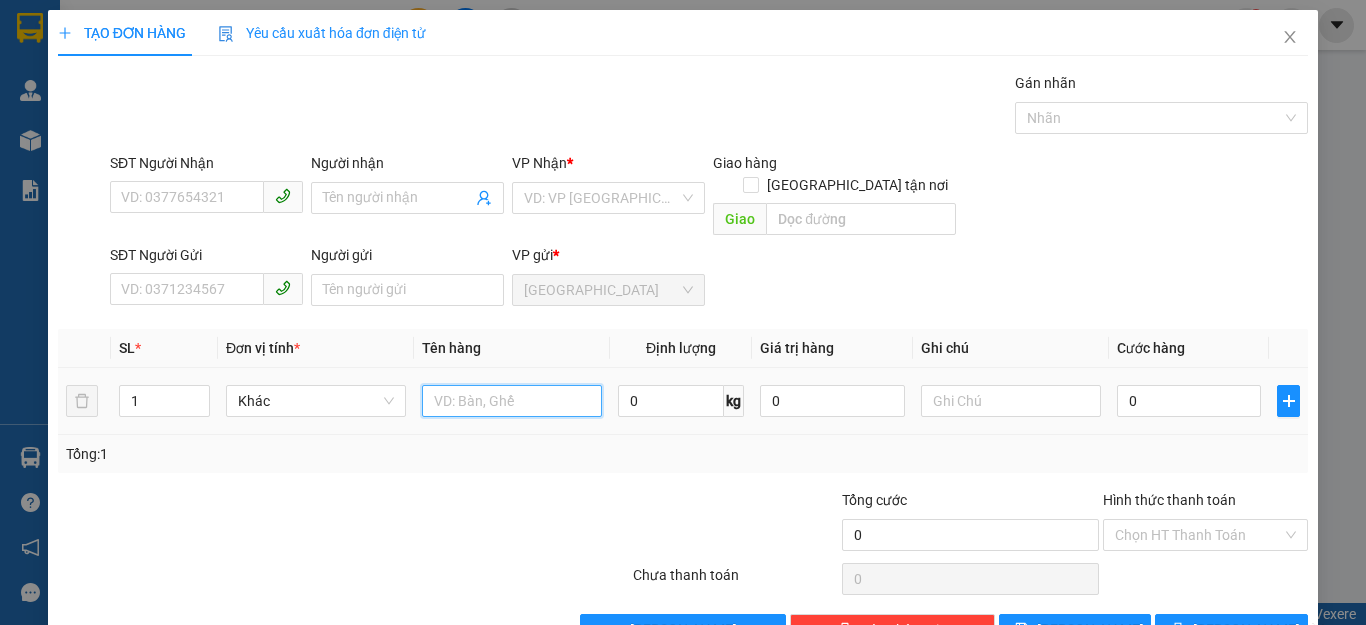 click at bounding box center (512, 401) 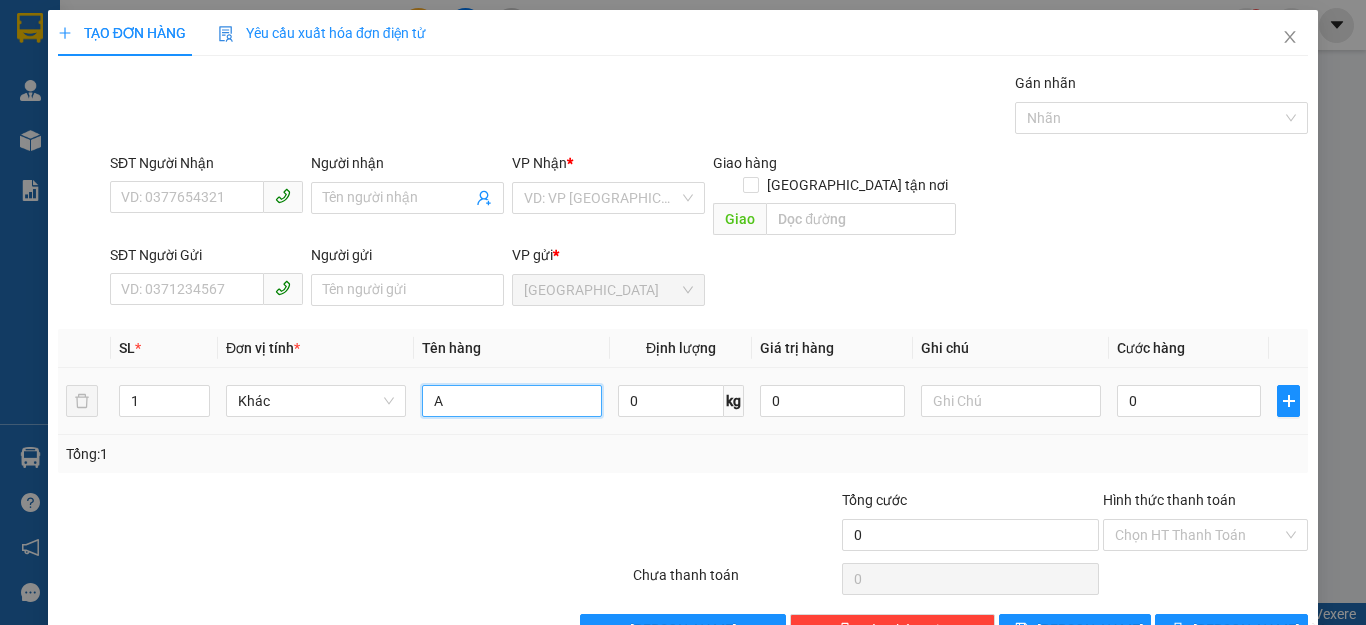 type on "A" 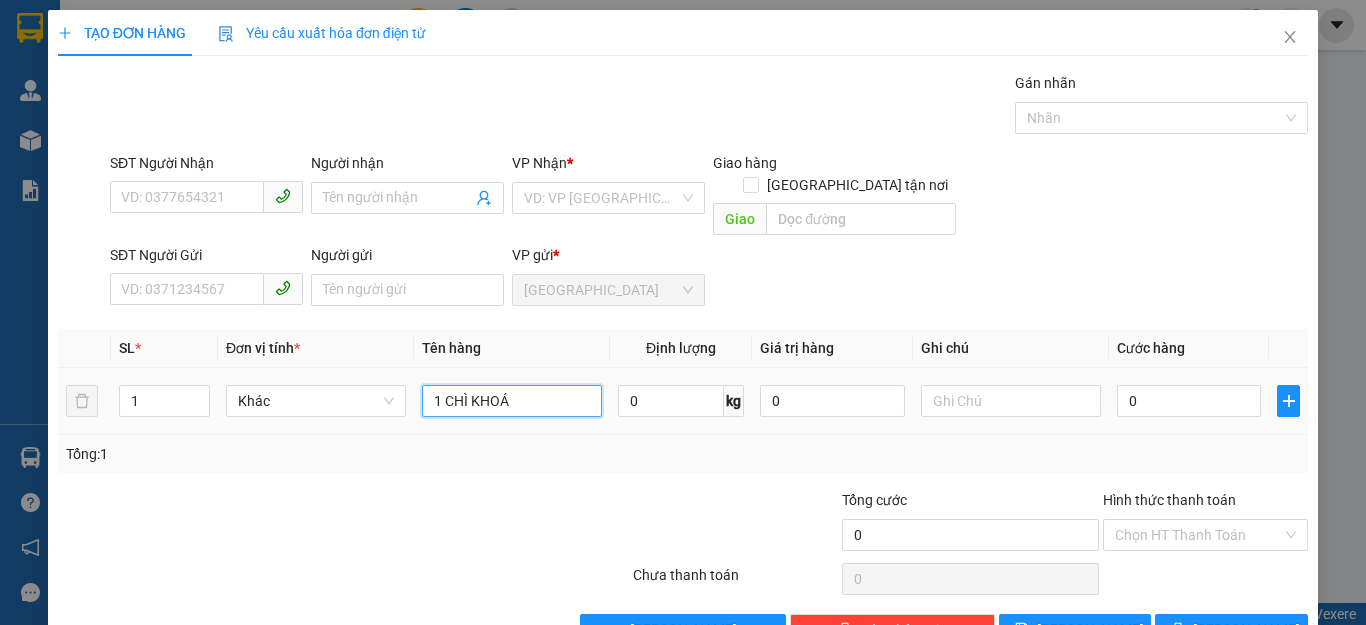 type on "1 CHÌ KHOÁ" 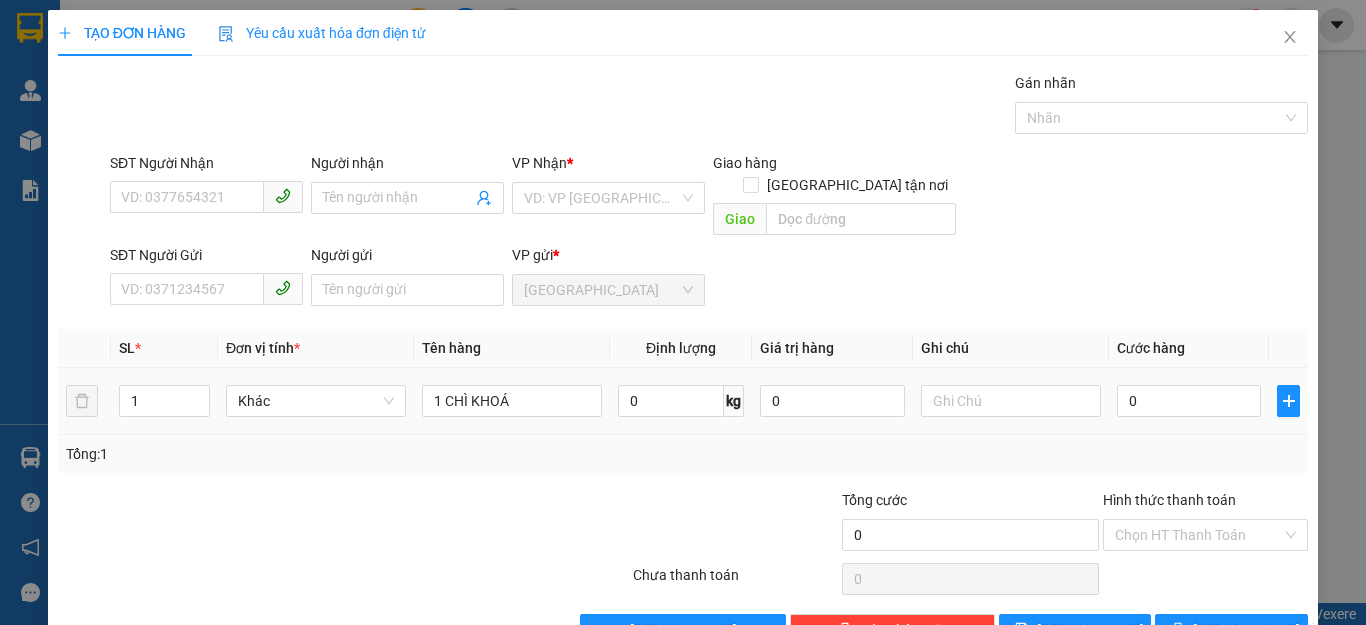 click on "0" at bounding box center (1189, 401) 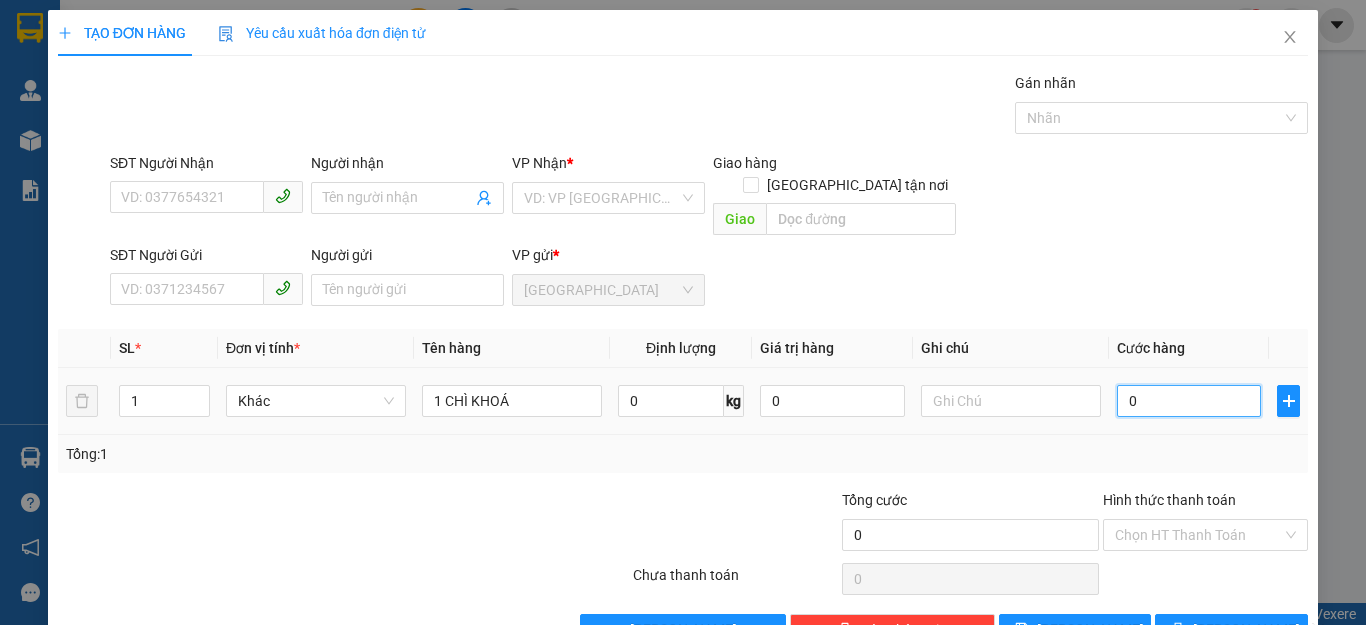 click on "0" at bounding box center [1189, 401] 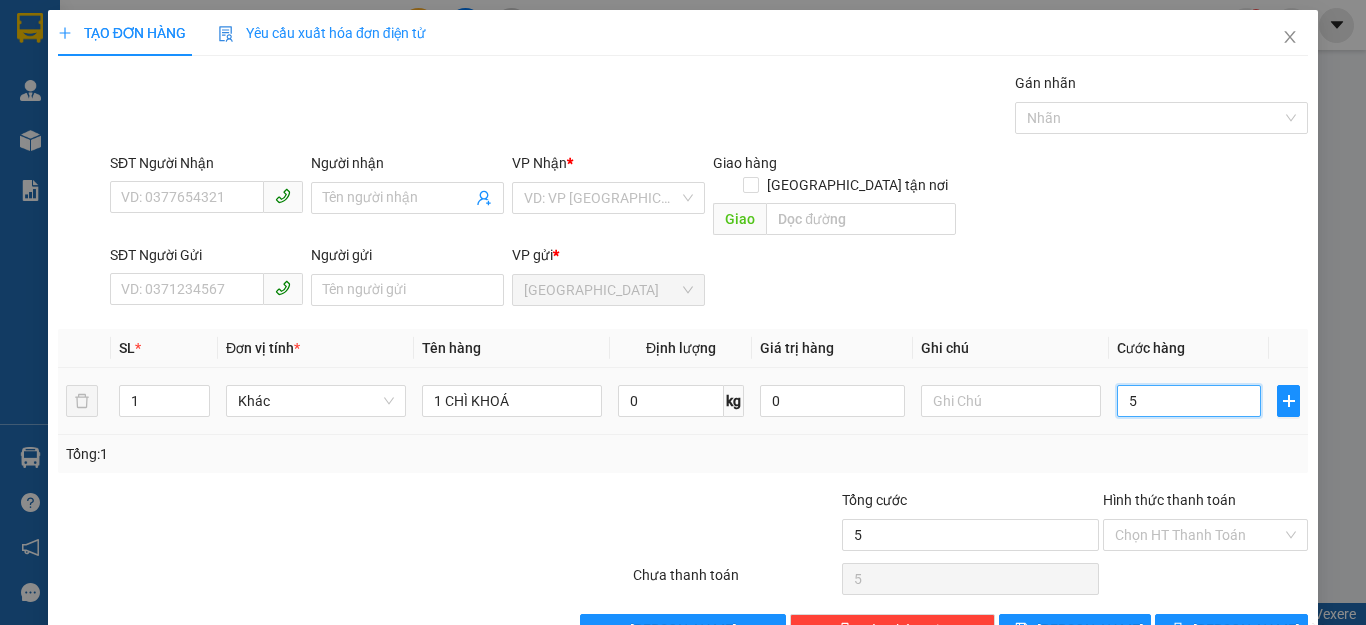 type on "50" 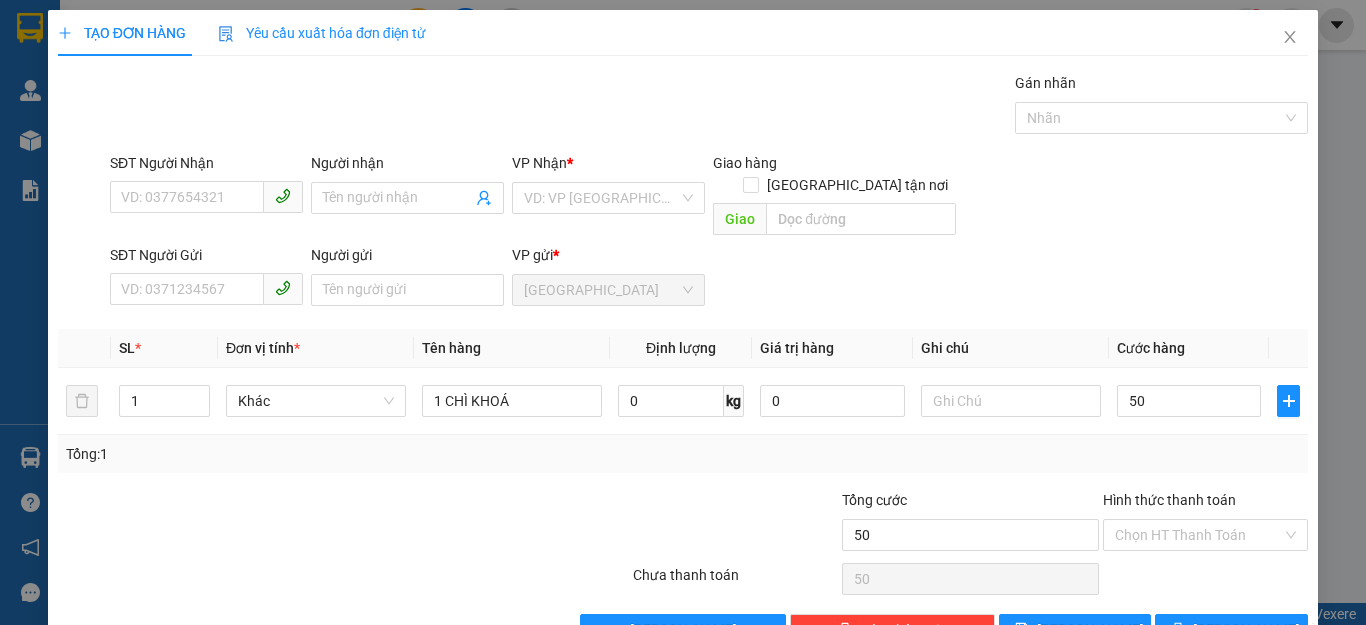 type on "50.000" 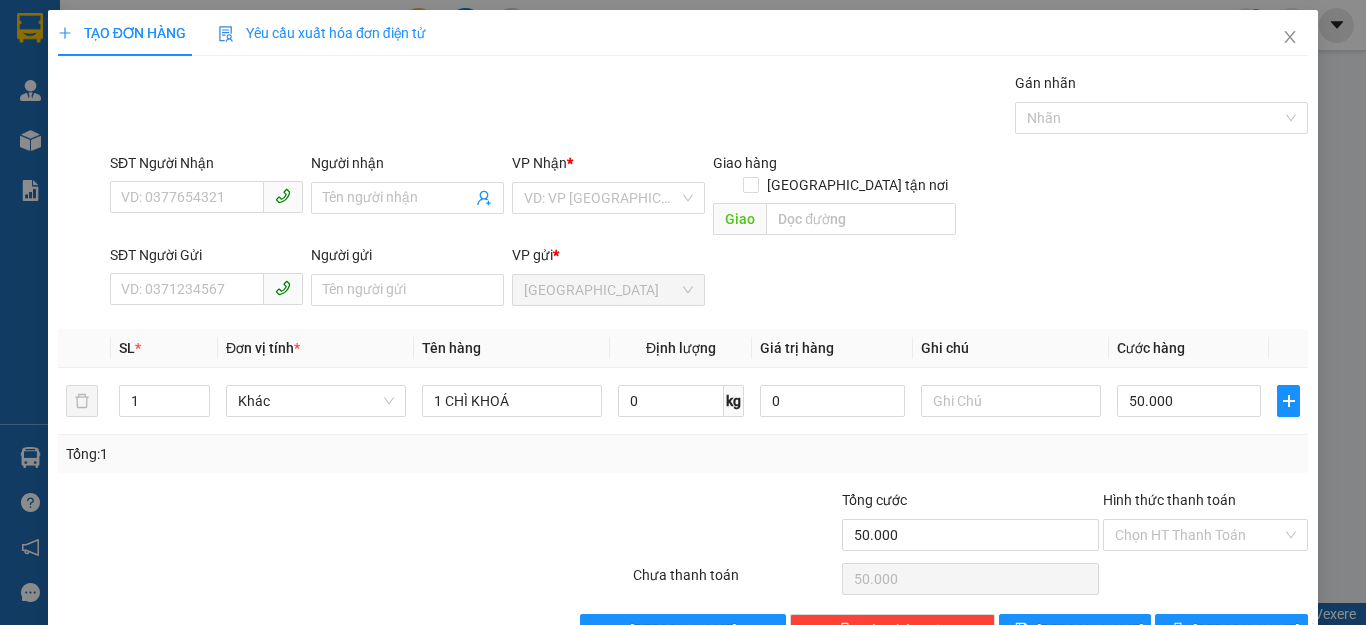 click on "SĐT Người Gửi VD: 0371234567 Người gửi Tên người gửi VP gửi  * [GEOGRAPHIC_DATA]" at bounding box center [709, 279] 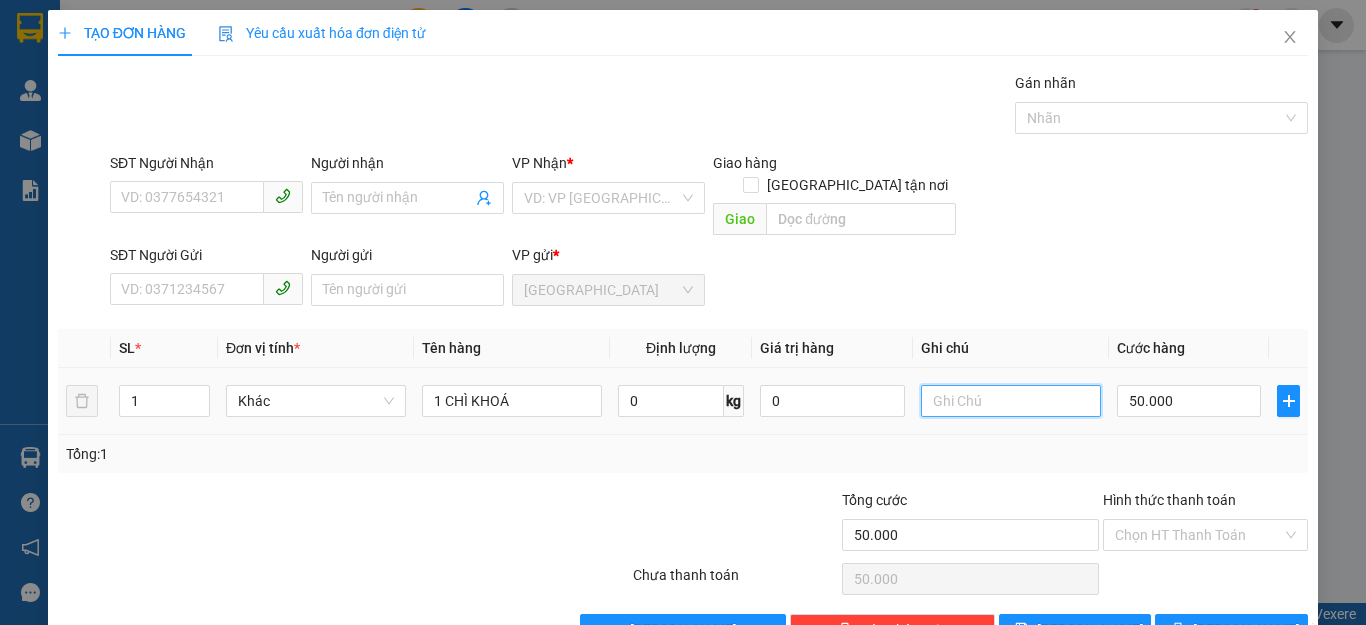 click at bounding box center (1011, 401) 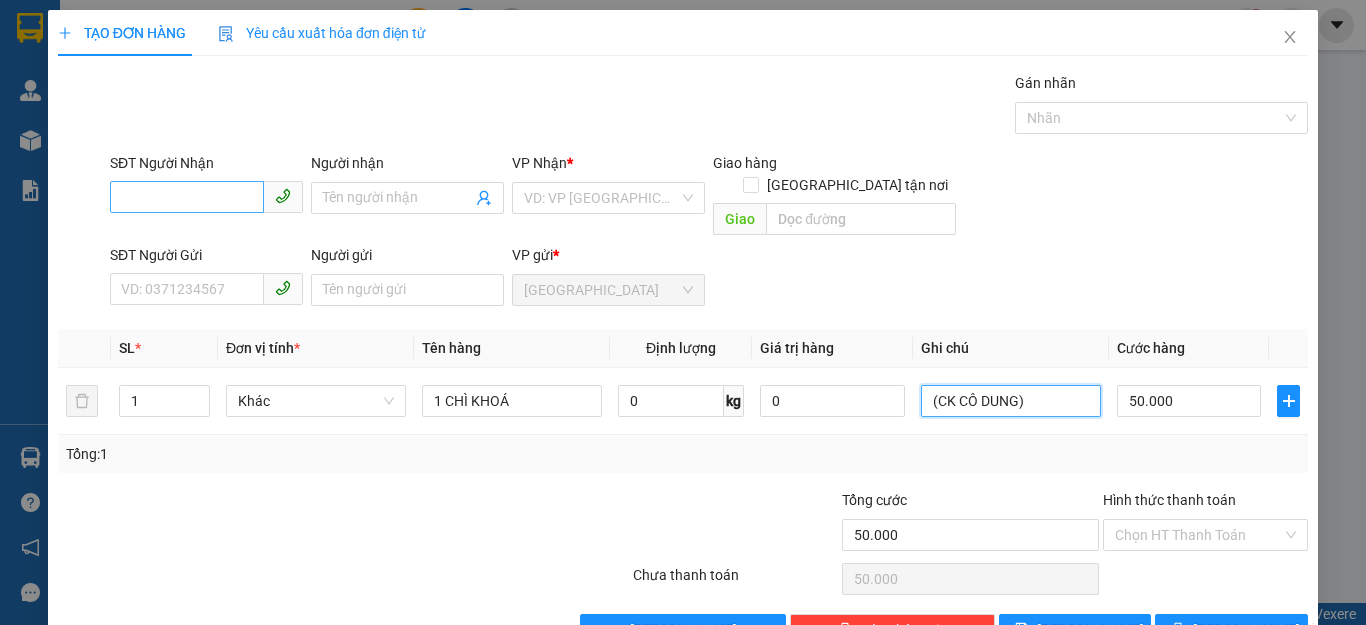 type on "(CK CÔ DUNG)" 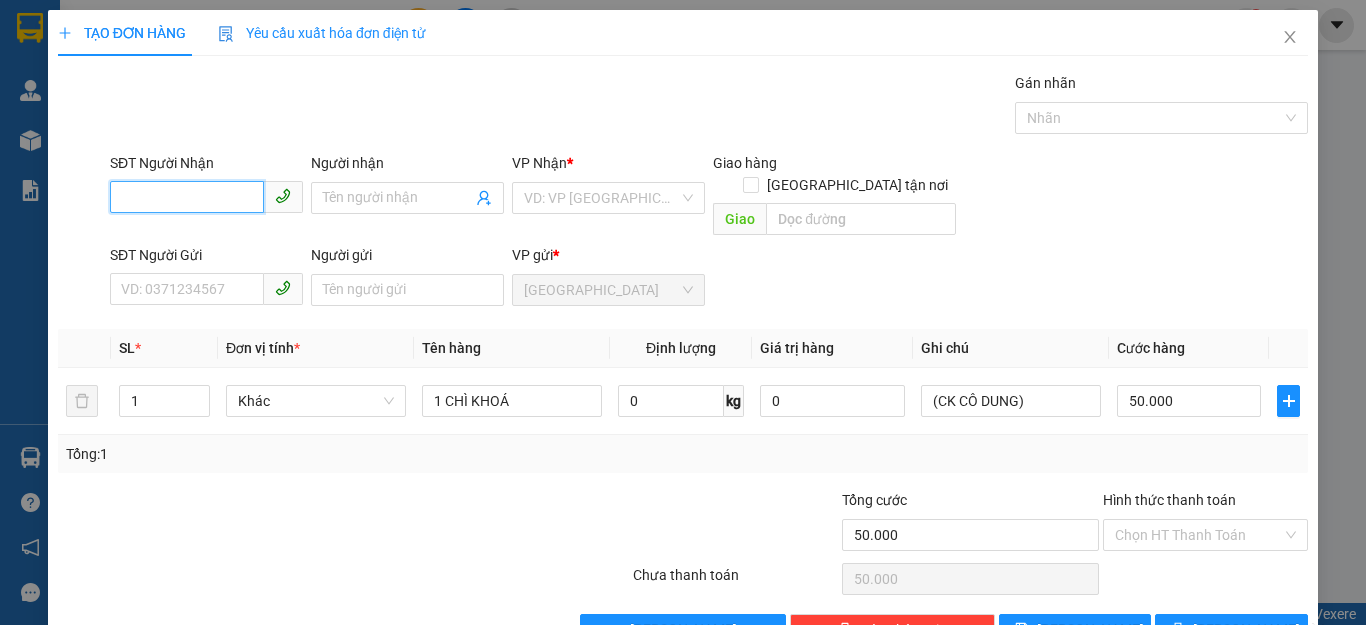 click on "SĐT Người Nhận" at bounding box center (187, 197) 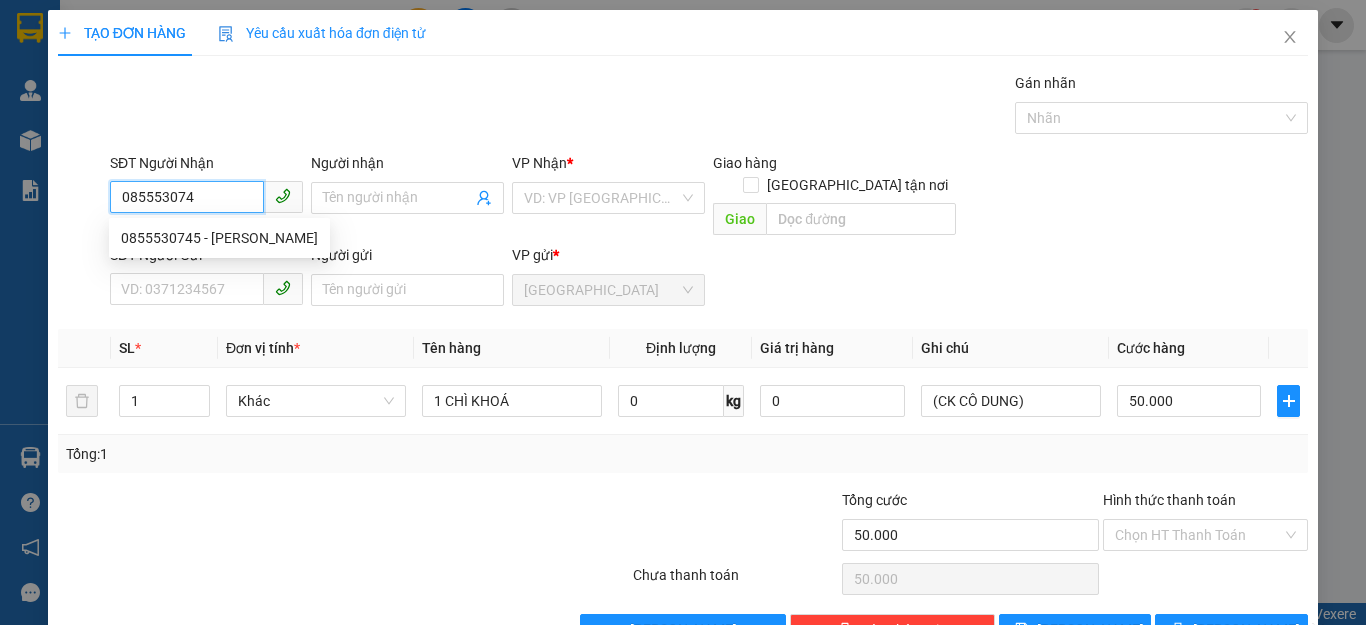 type on "0855530745" 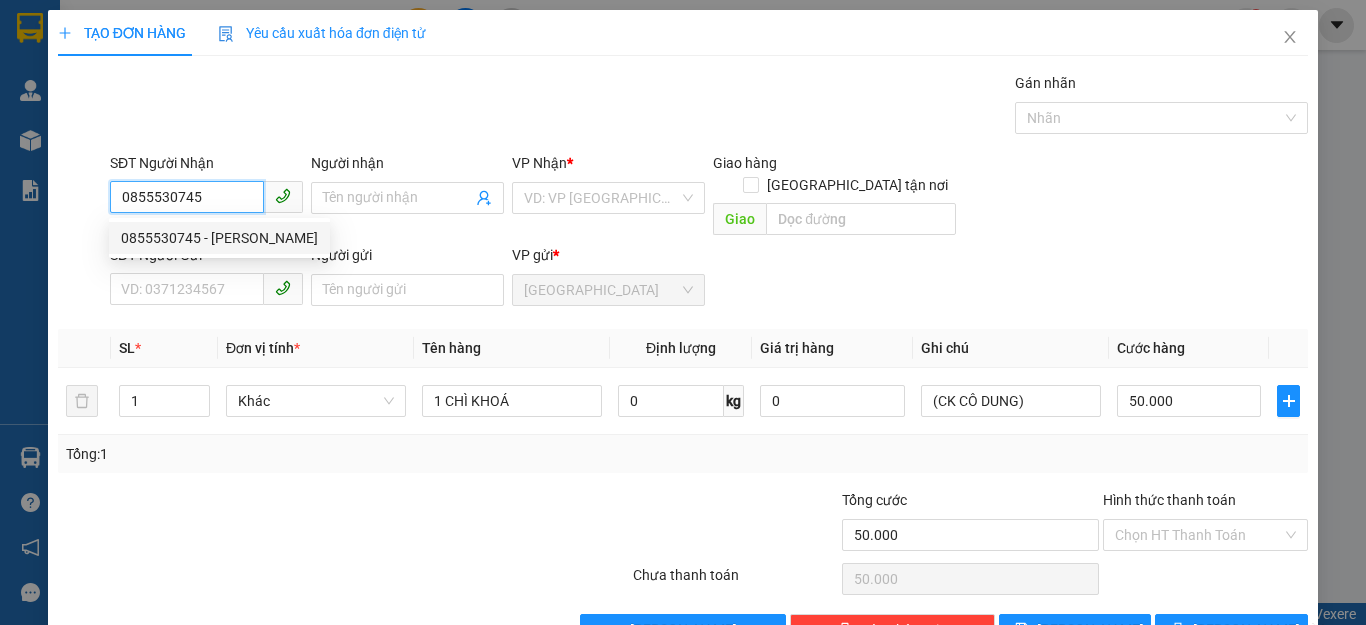 click on "0855530745 - [PERSON_NAME]" at bounding box center (219, 238) 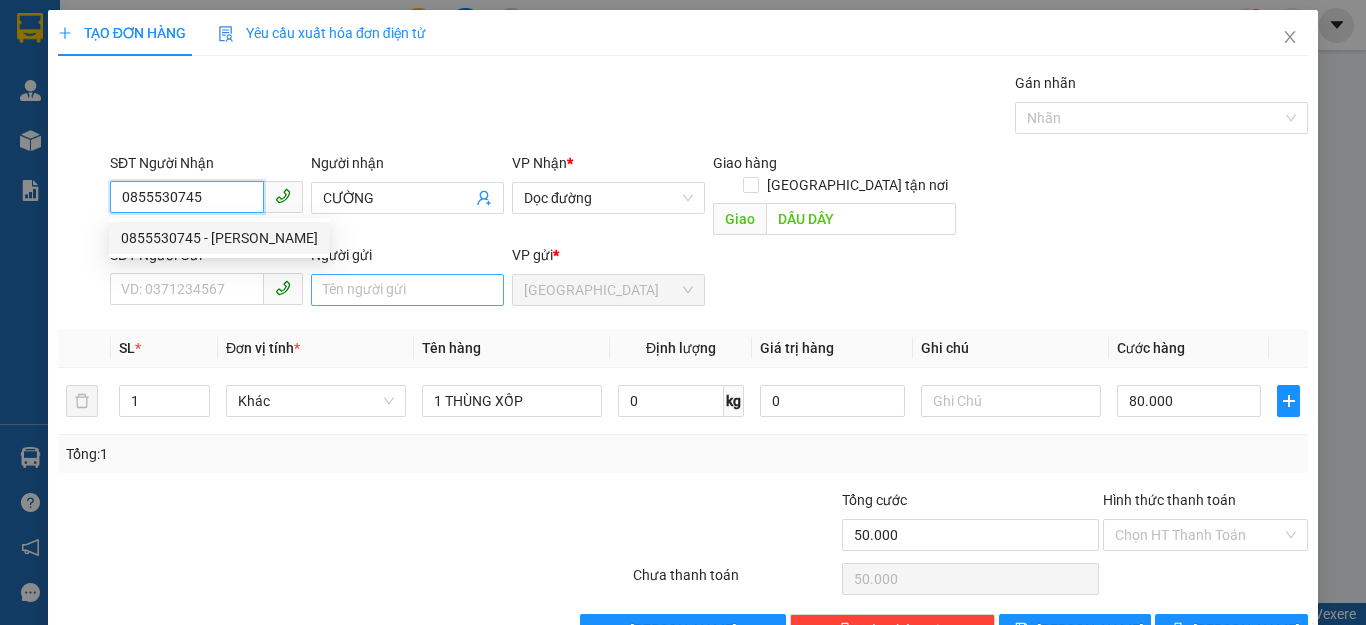 type on "80.000" 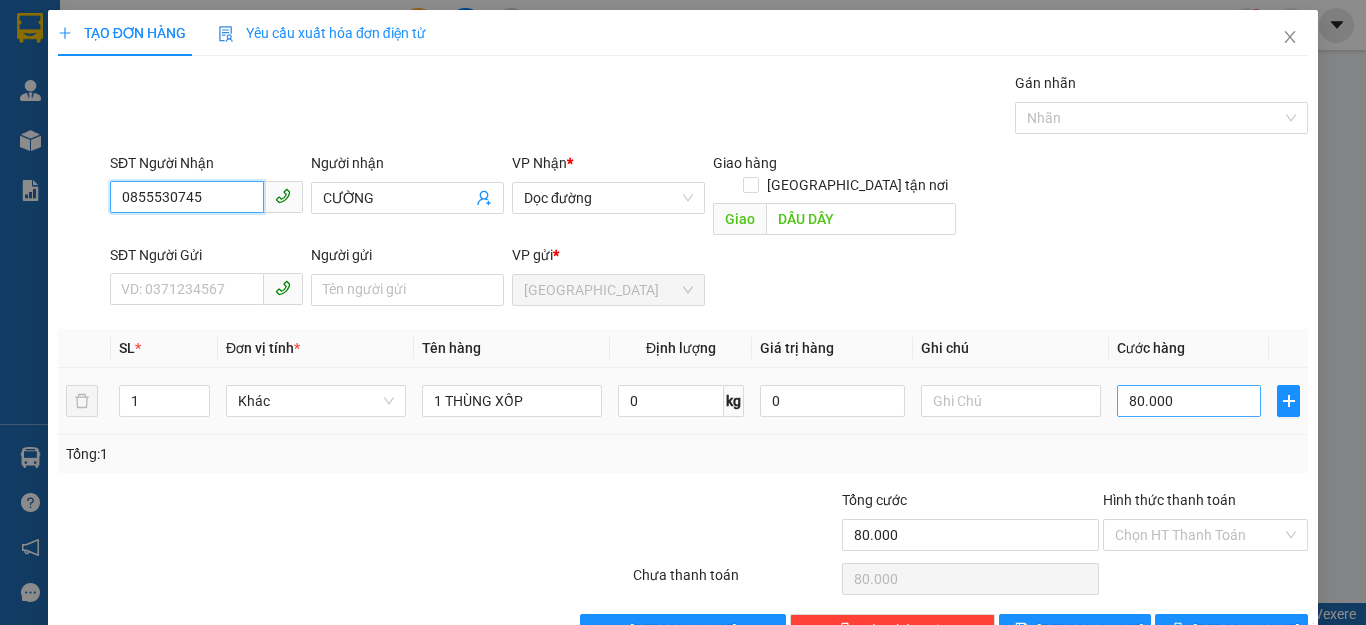 type on "0855530745" 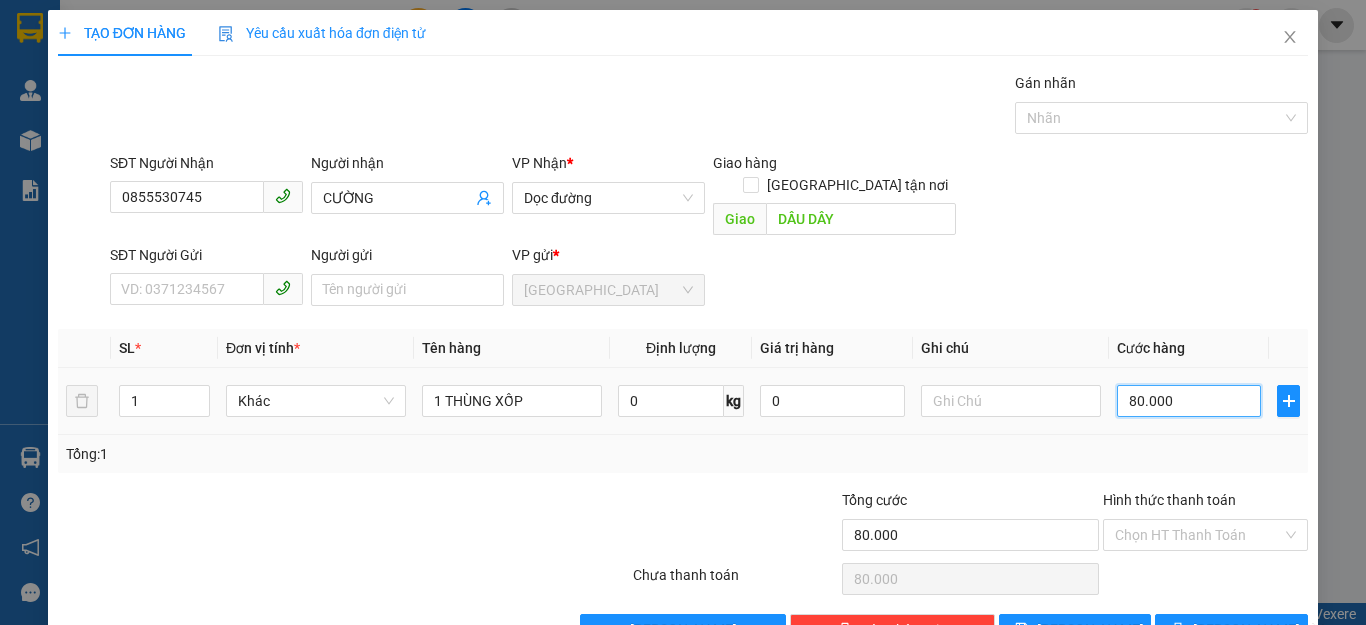 click on "80.000" at bounding box center (1189, 401) 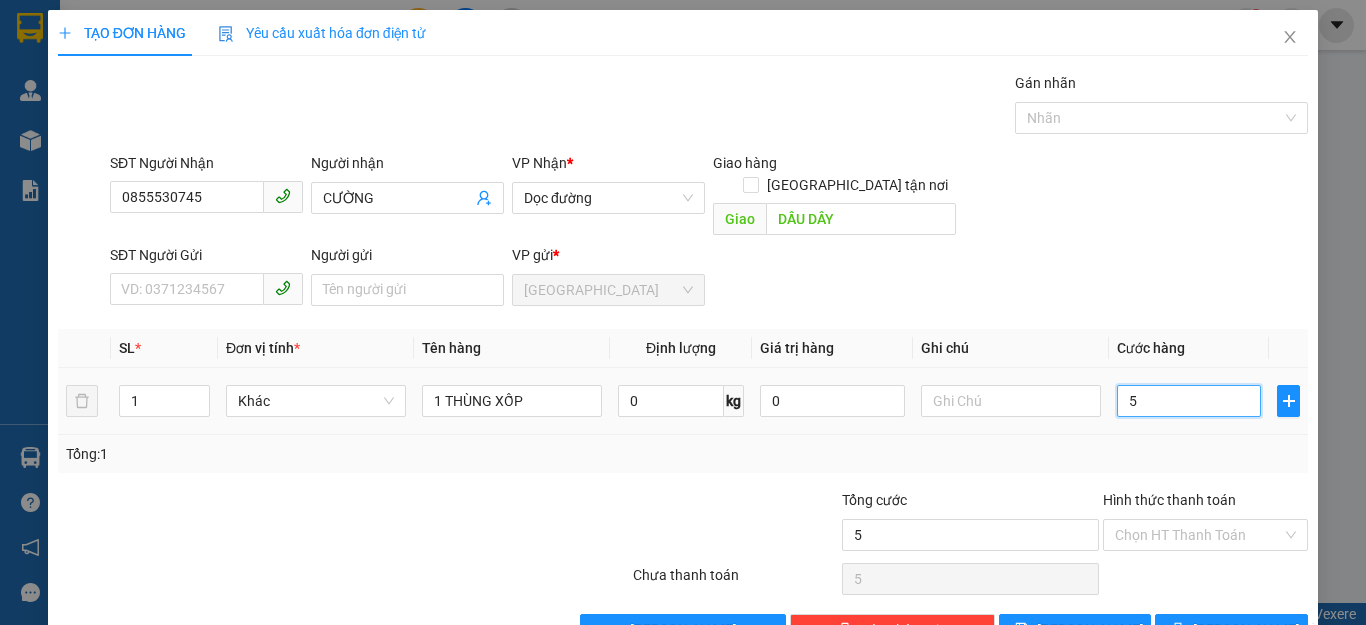 type on "50" 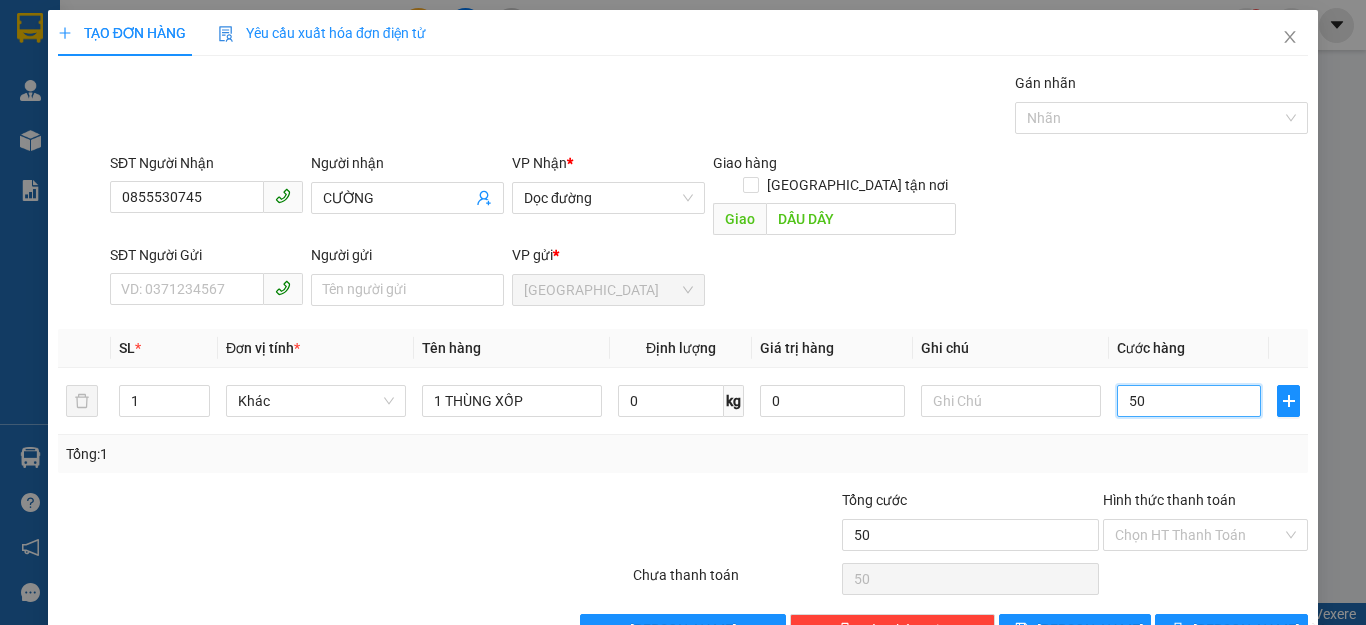 type on "50" 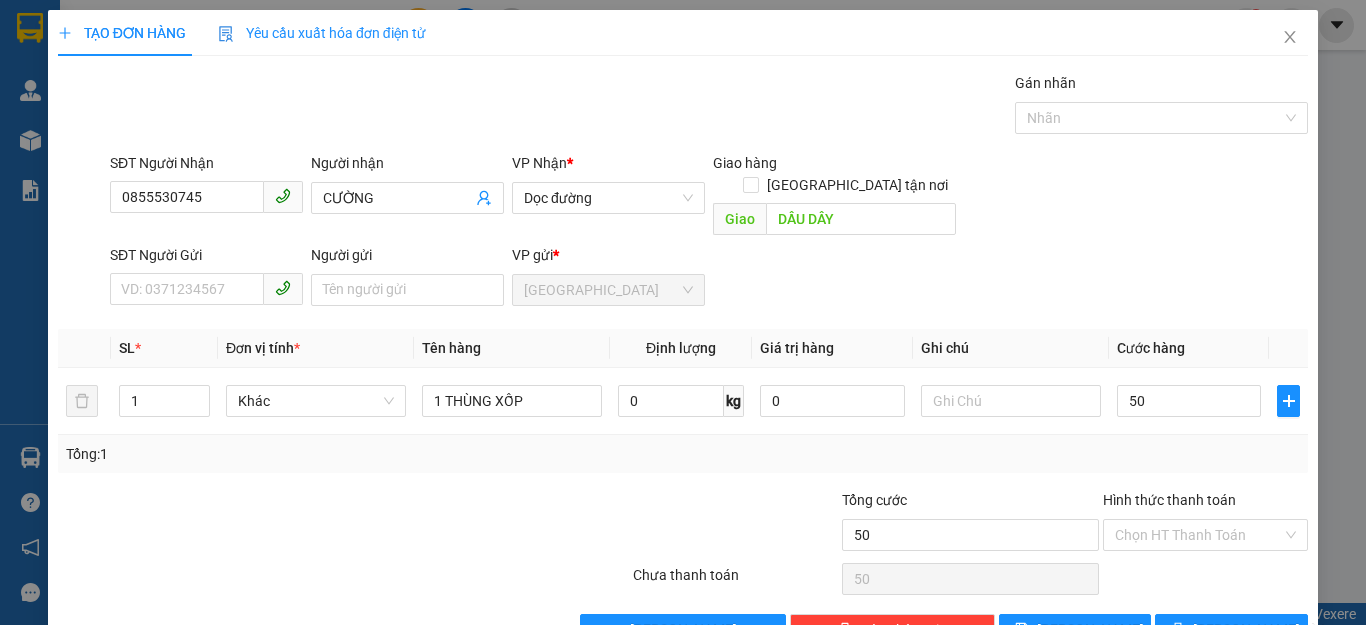 type on "50.000" 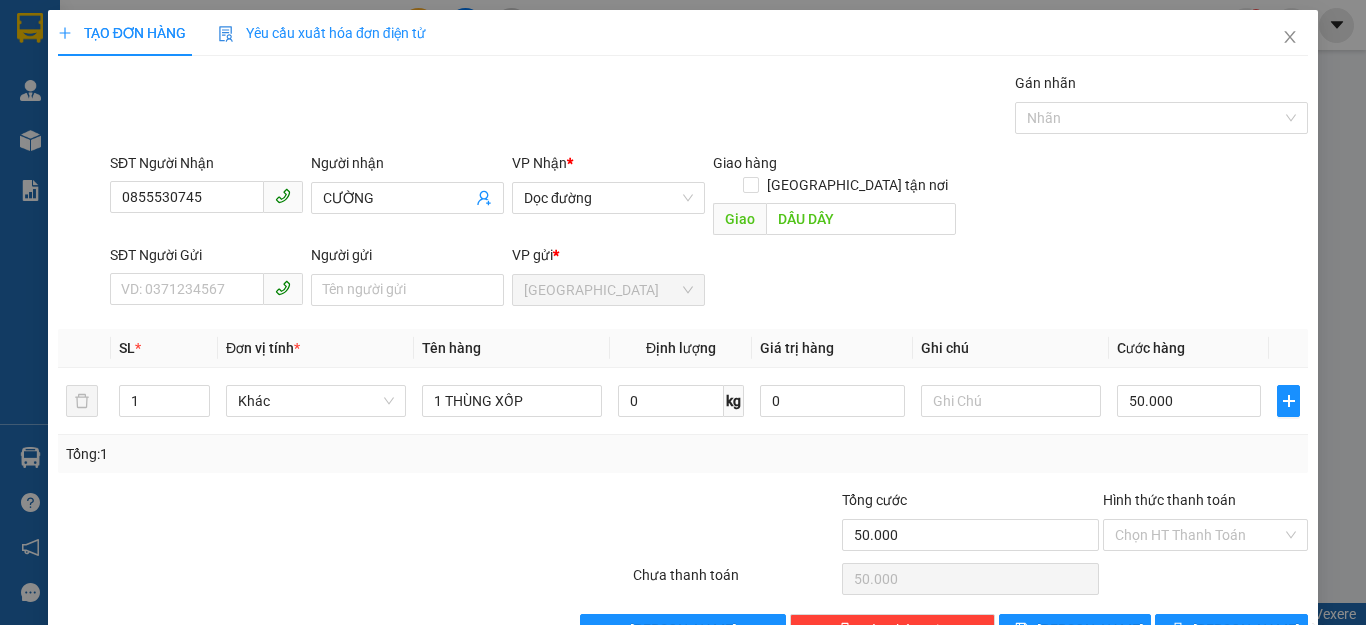 click on "SĐT Người Nhận 0855530745 Người nhận CƯỜNG VP Nhận  * Dọc đường Giao hàng Giao tận nơi Giao DẦU DÂY" at bounding box center [709, 198] 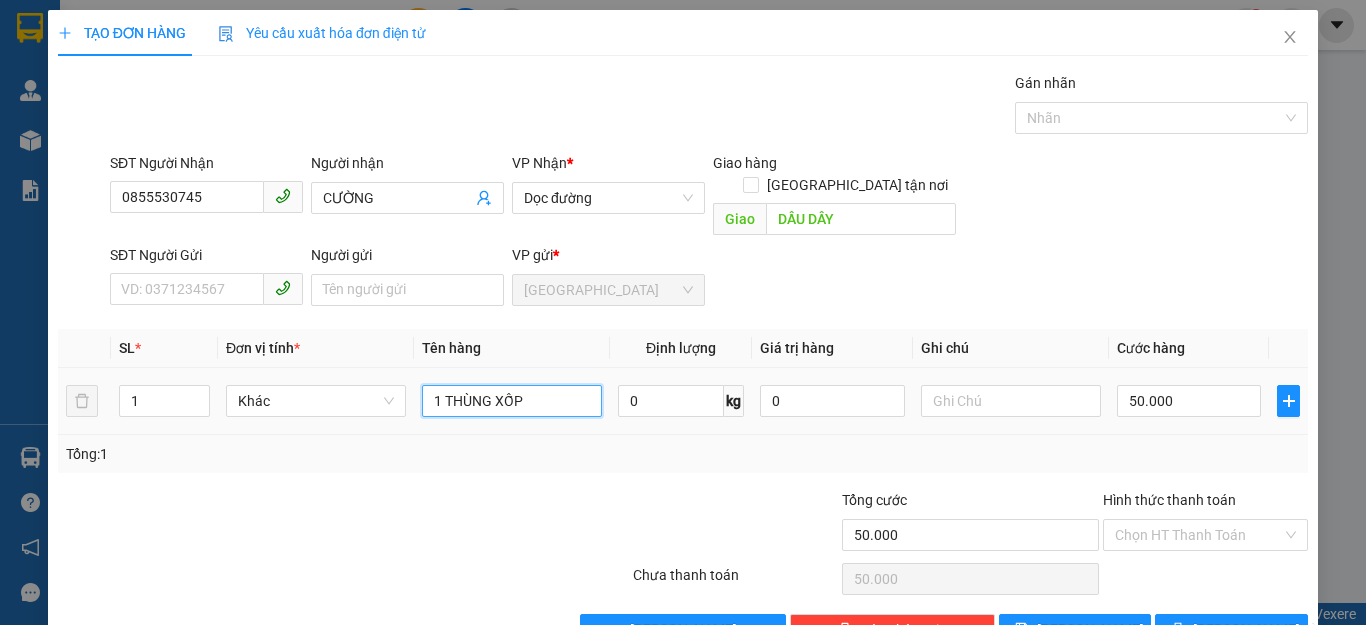 click on "1 THÙNG XỐP" at bounding box center [512, 401] 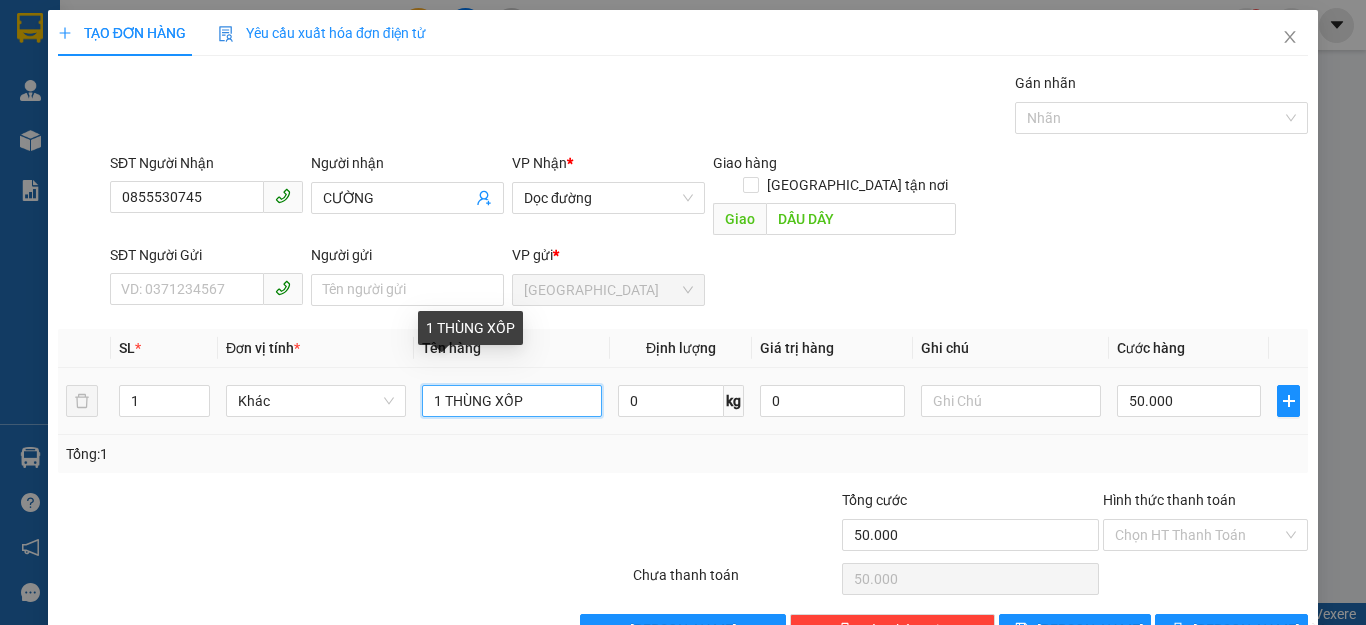 click on "1 THÙNG XỐP" at bounding box center (512, 401) 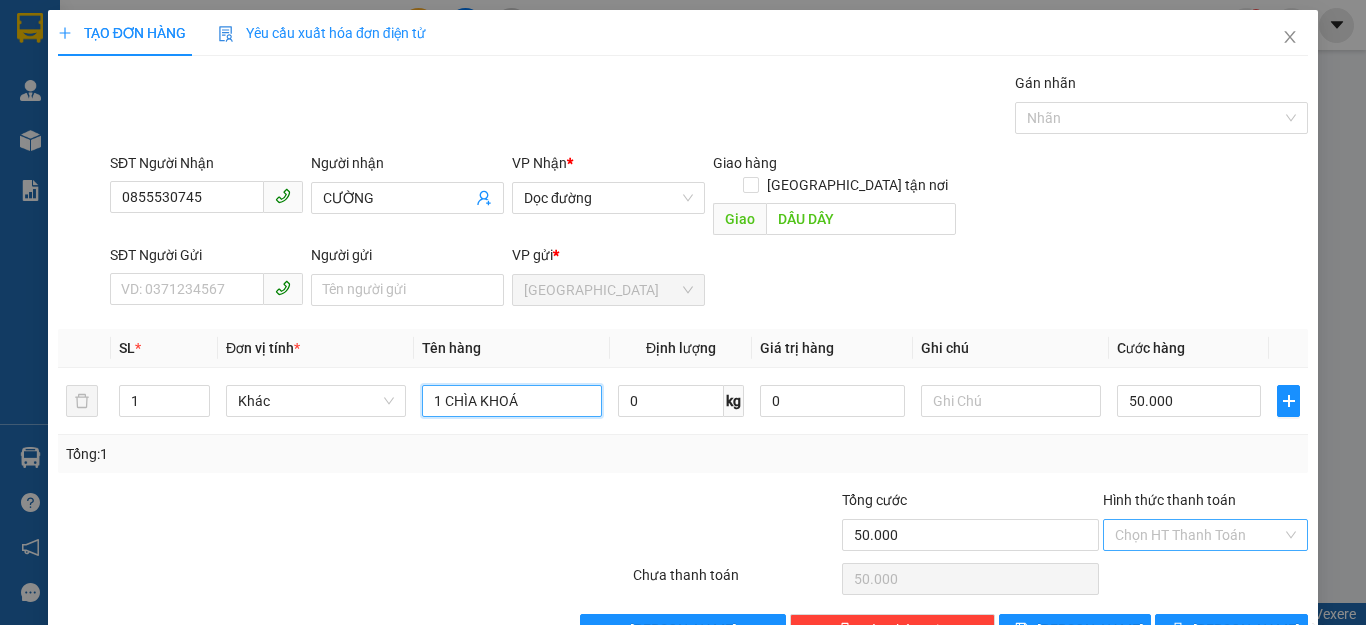 type on "1 CHÌA KHOÁ" 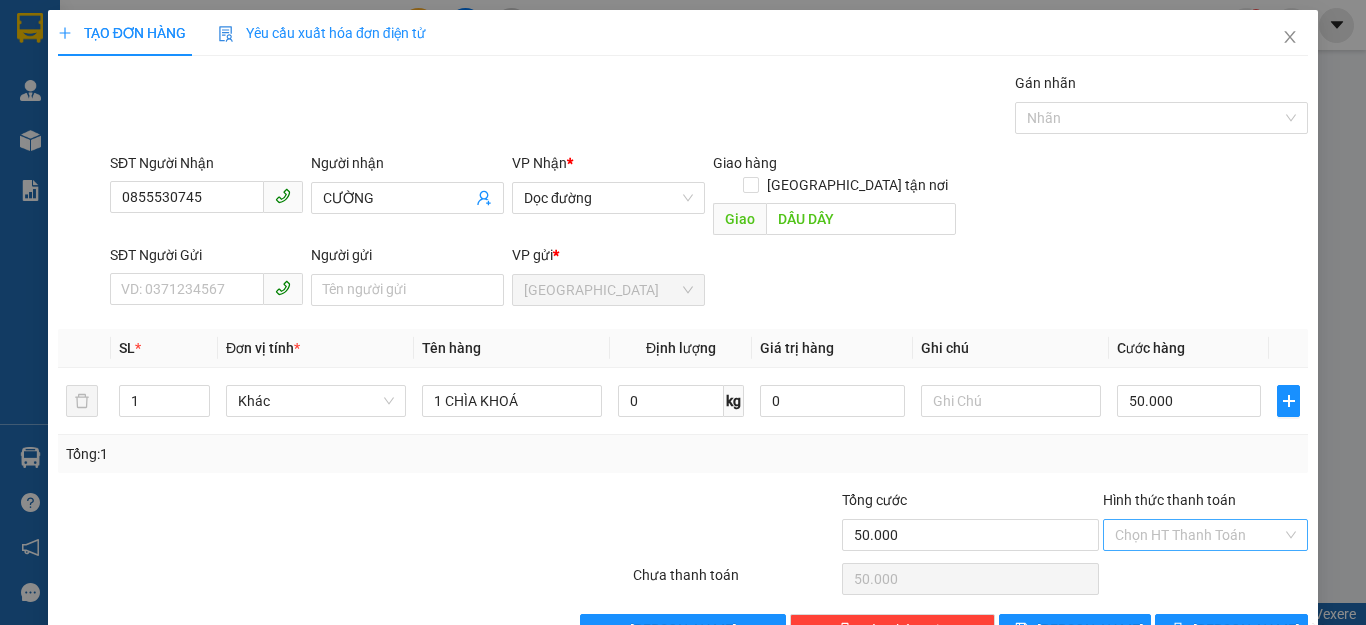 click on "Hình thức thanh toán" at bounding box center (1198, 535) 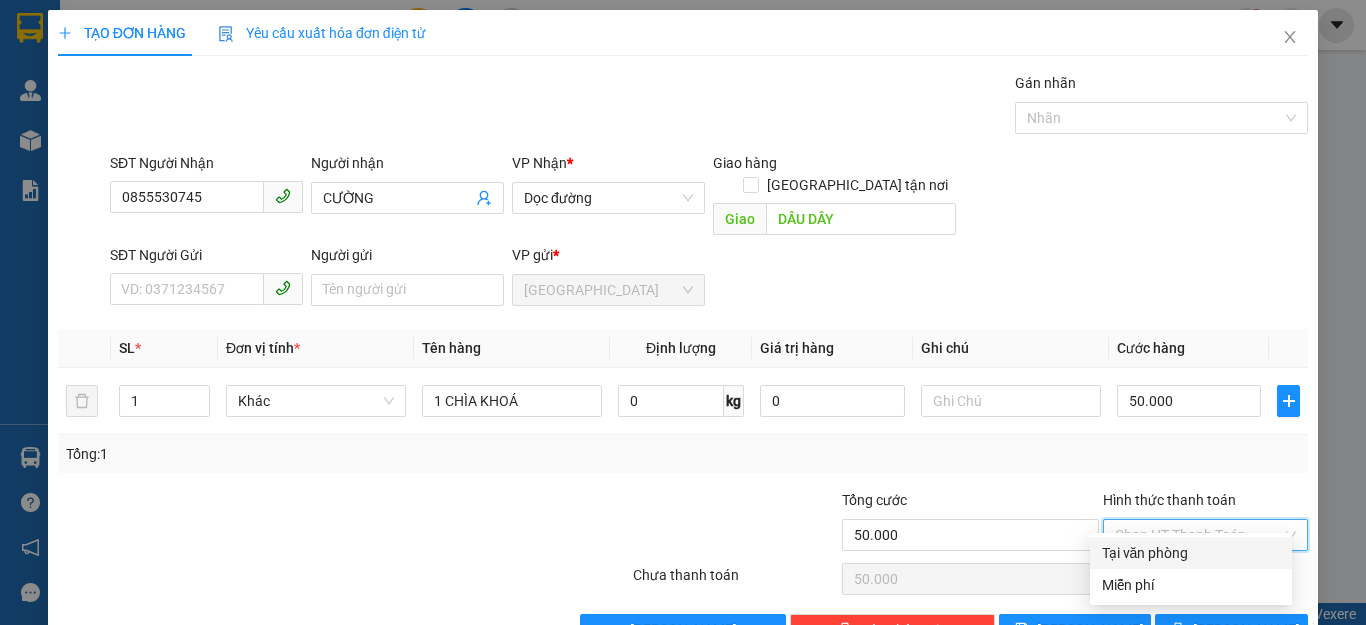 click on "Tại văn phòng" at bounding box center [1191, 553] 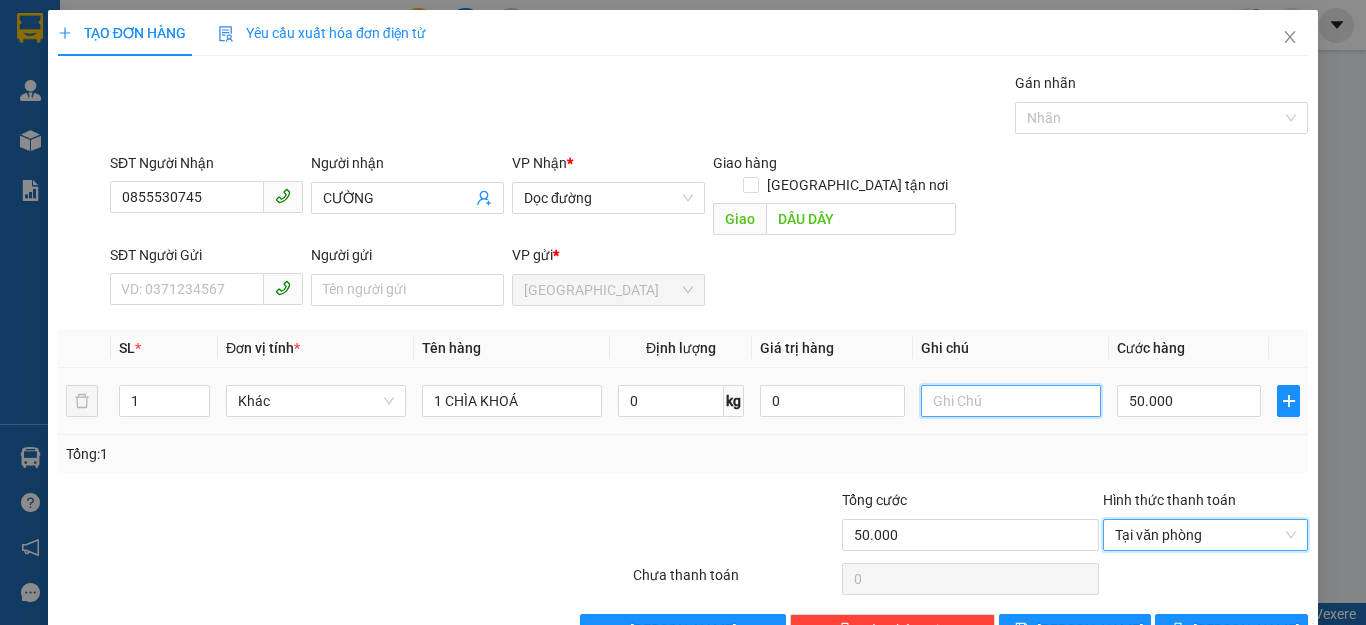 click at bounding box center (1011, 401) 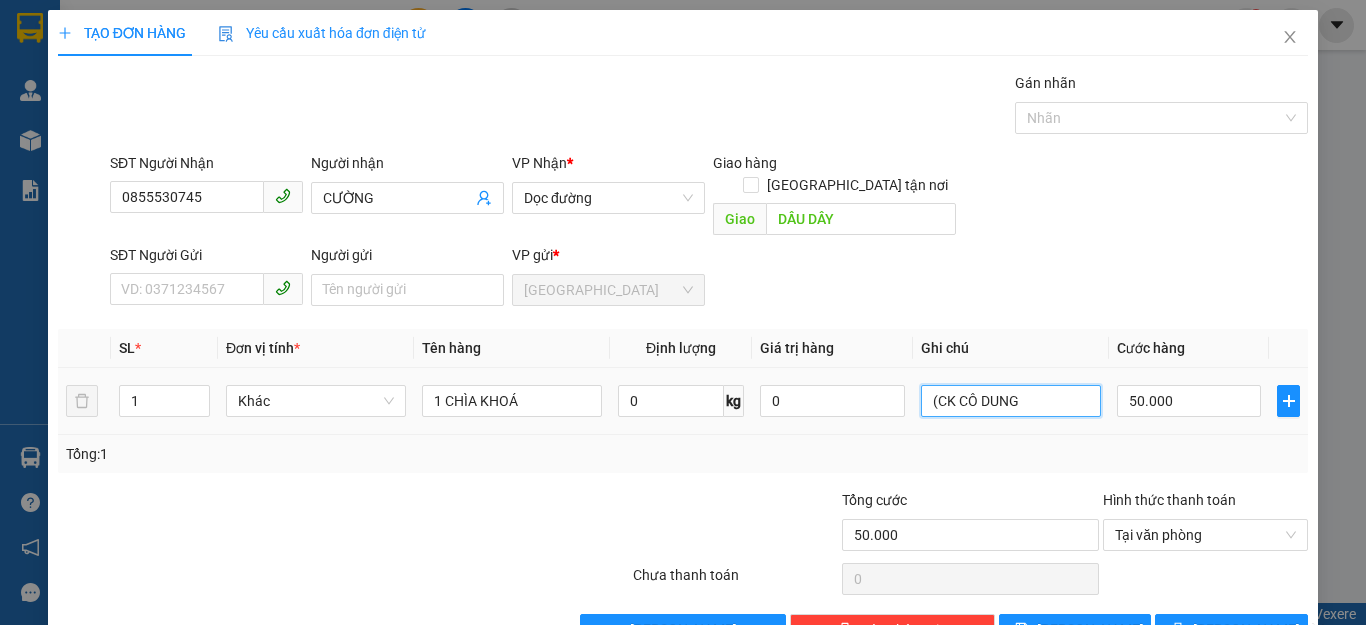 type on "(CK CÔ DUNG)" 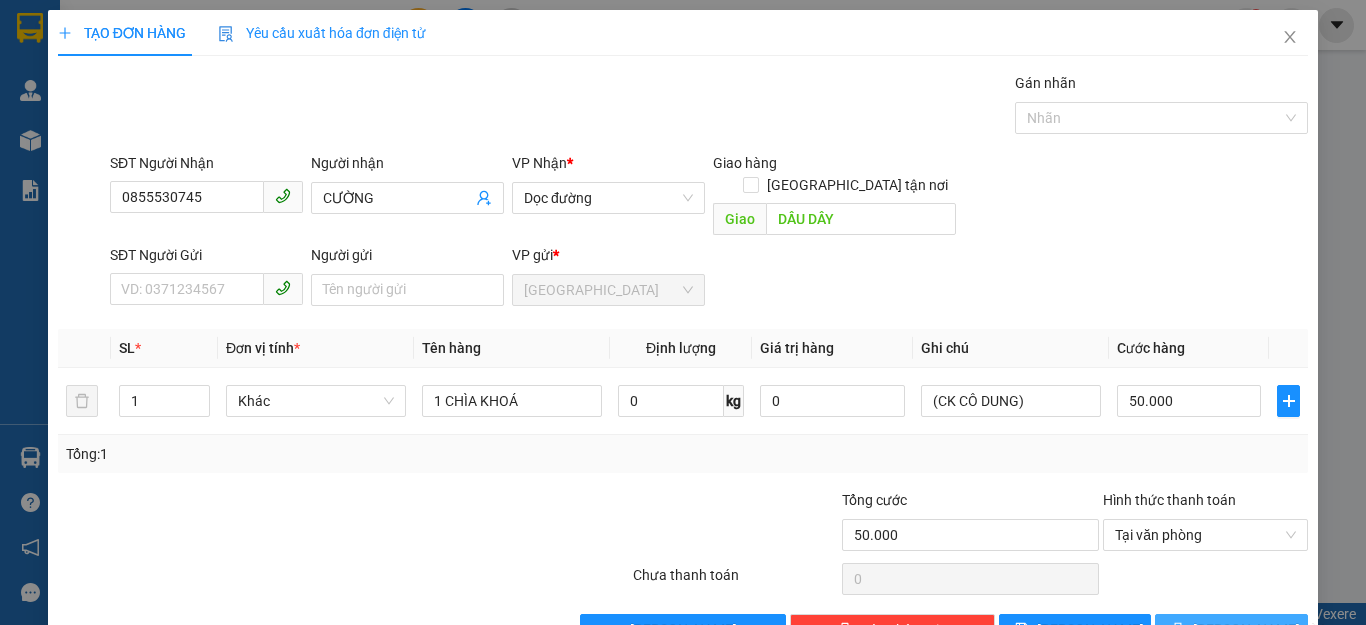 click on "[PERSON_NAME] và In" at bounding box center [1231, 630] 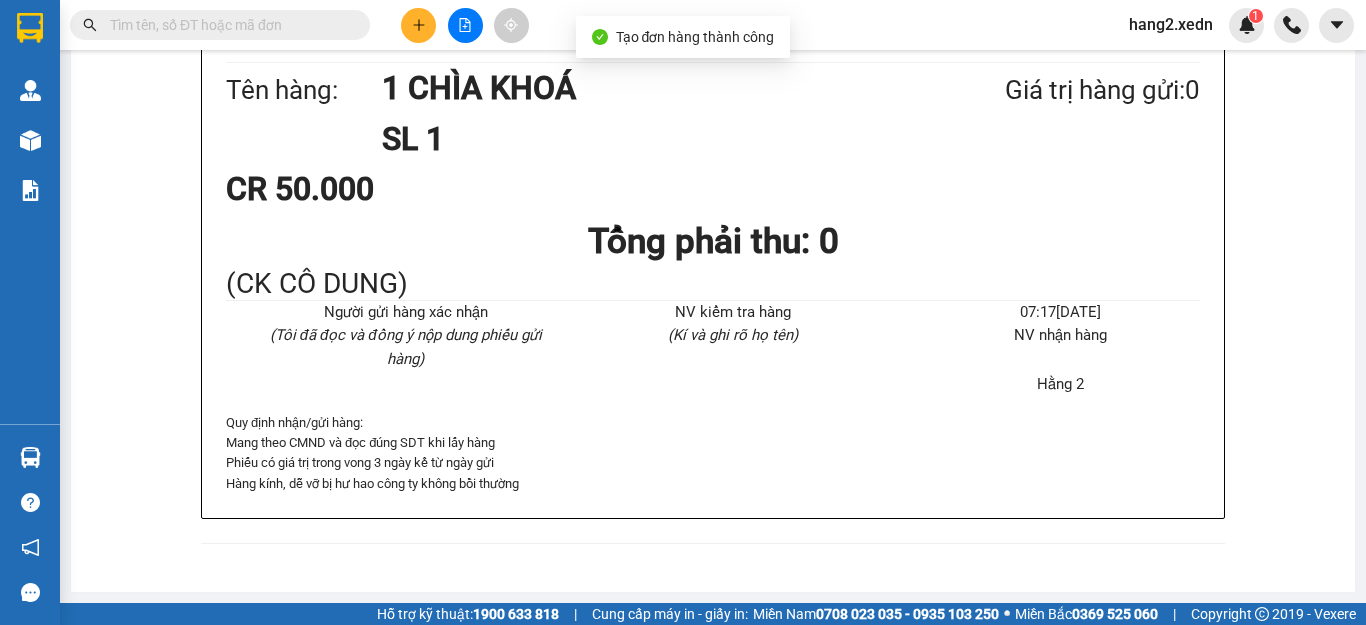 click 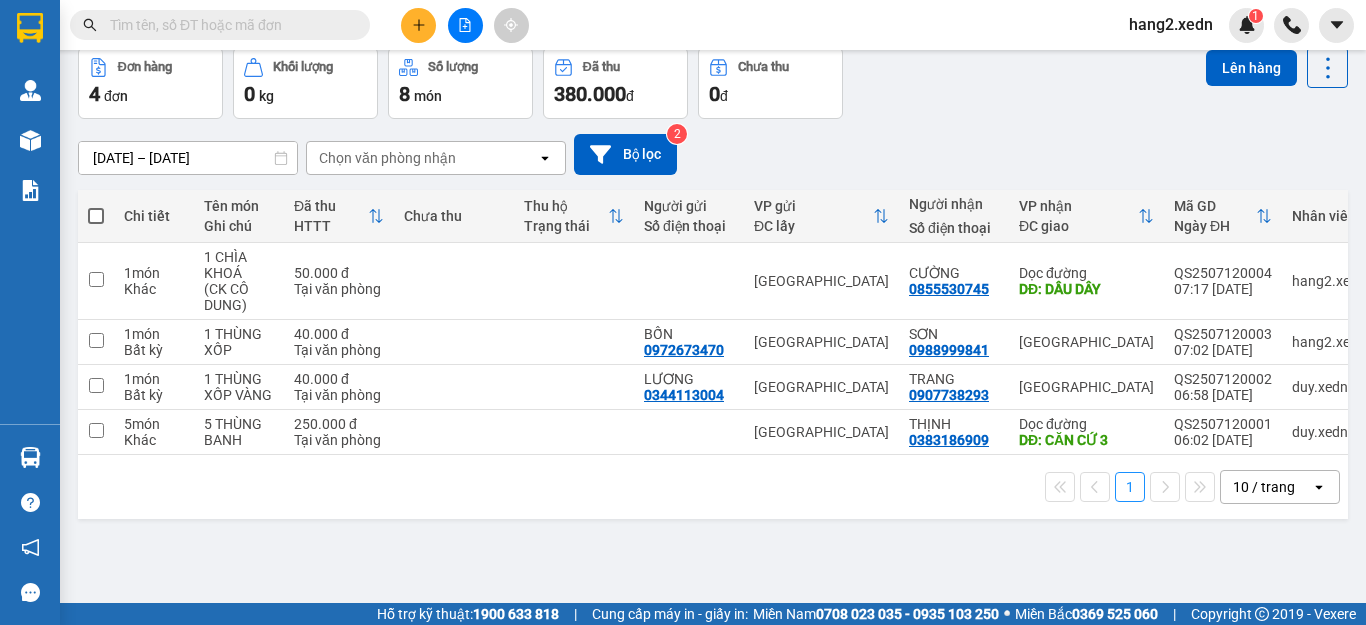 click at bounding box center (418, 25) 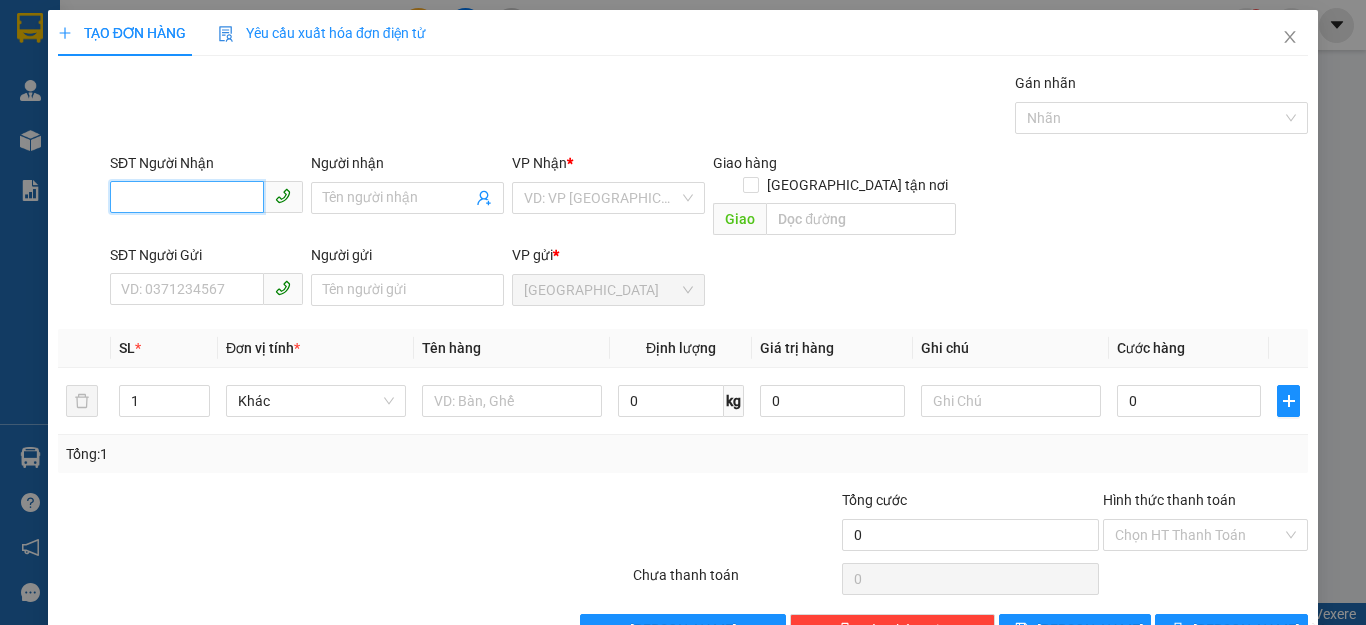 click on "SĐT Người Nhận" at bounding box center [187, 197] 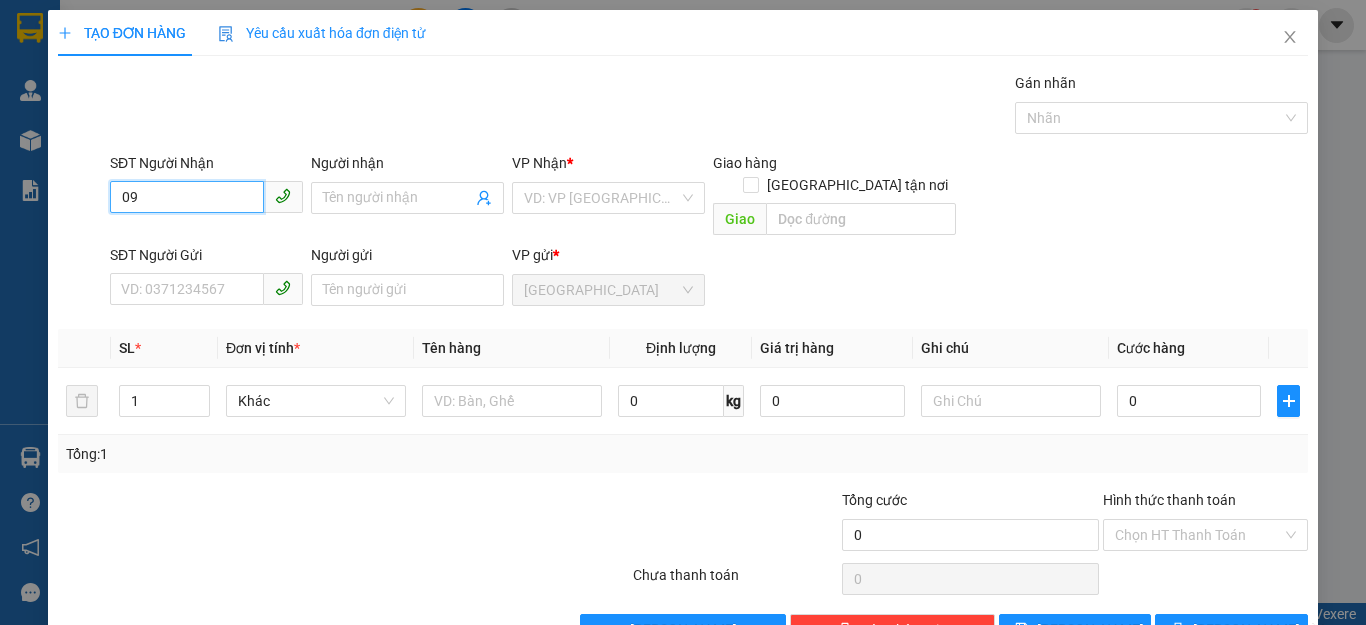 type on "0" 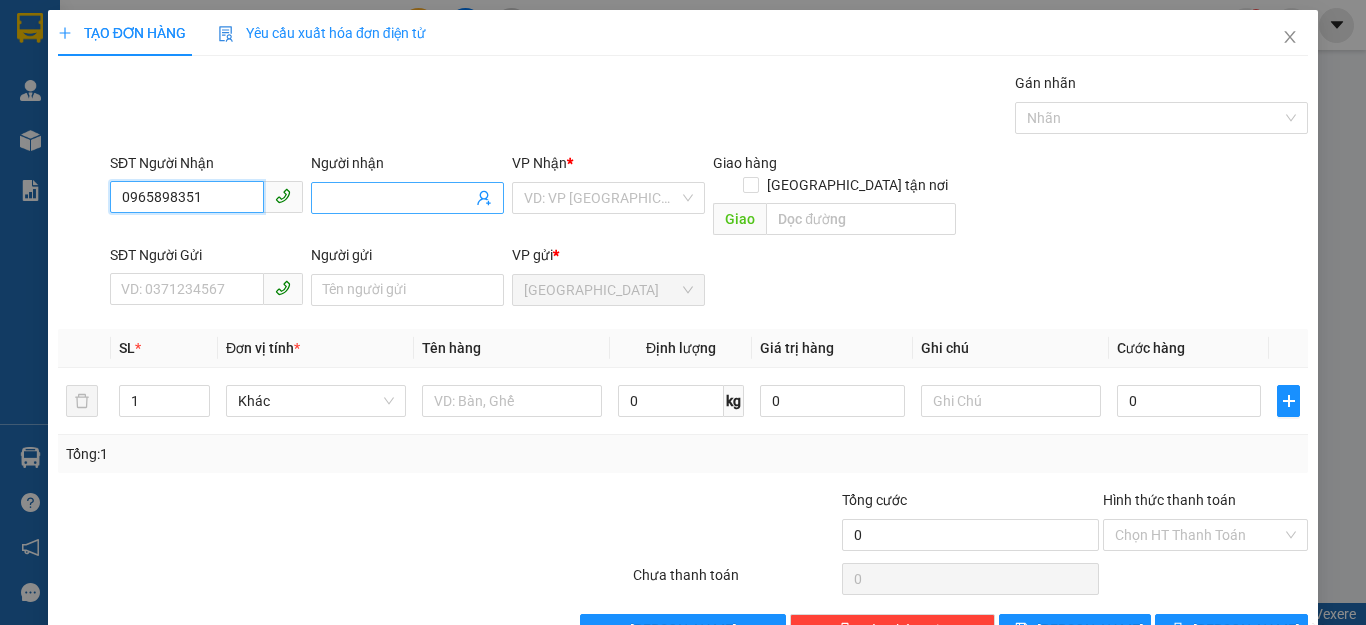 type on "0965898351" 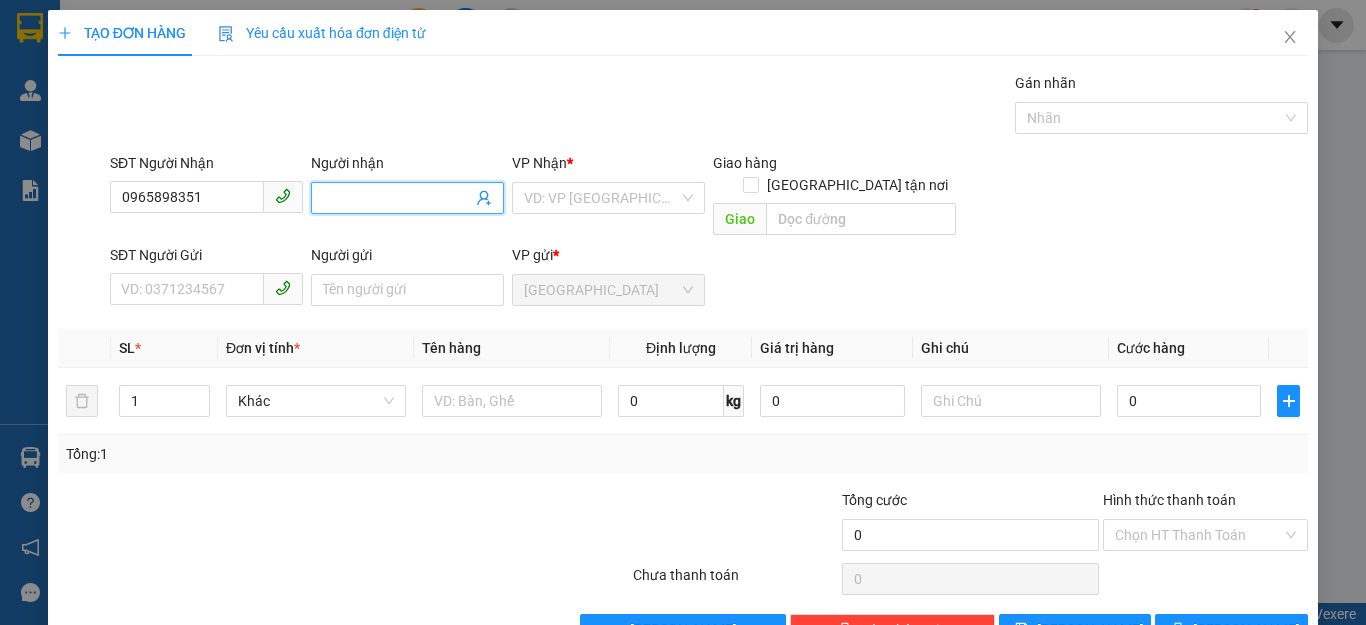 click on "Người nhận" at bounding box center (397, 198) 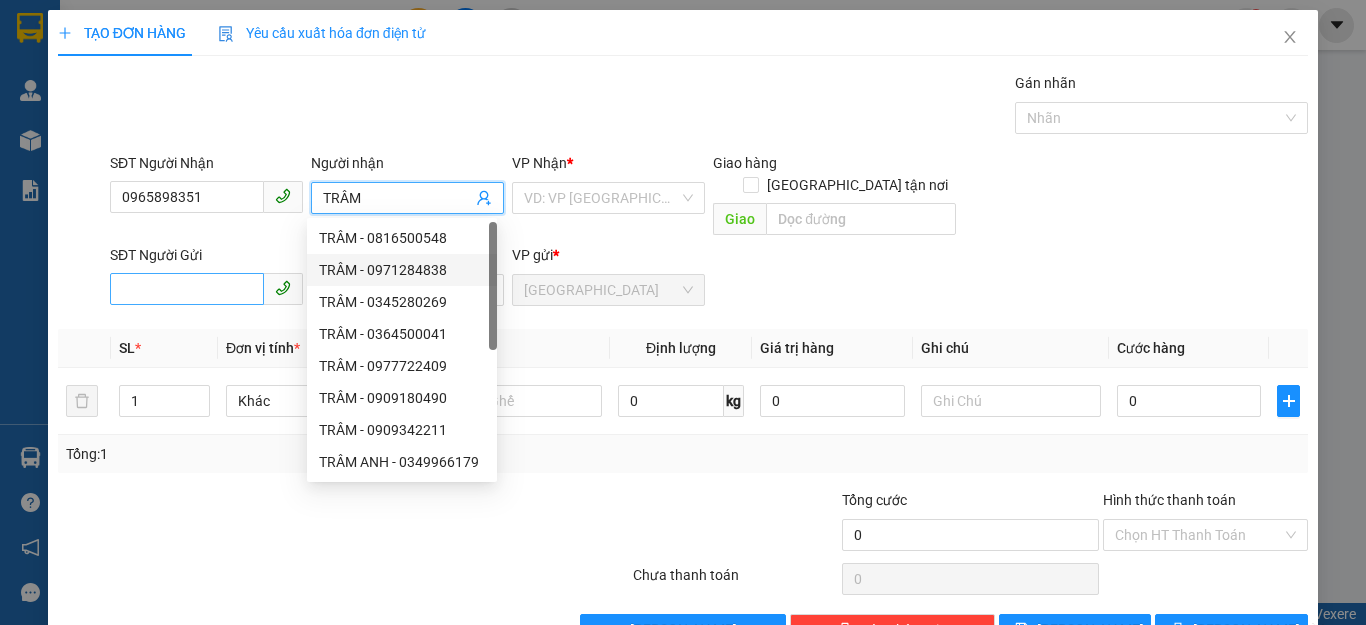 type on "TRÂM" 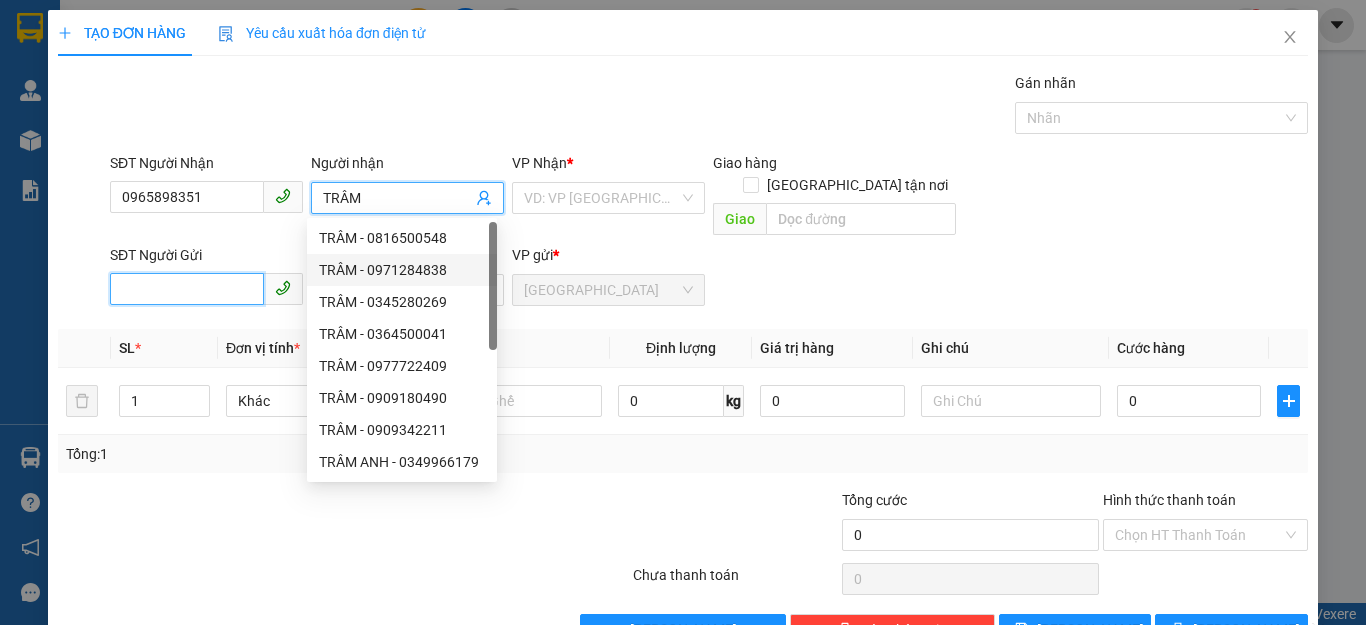 click on "SĐT Người Gửi" at bounding box center (187, 289) 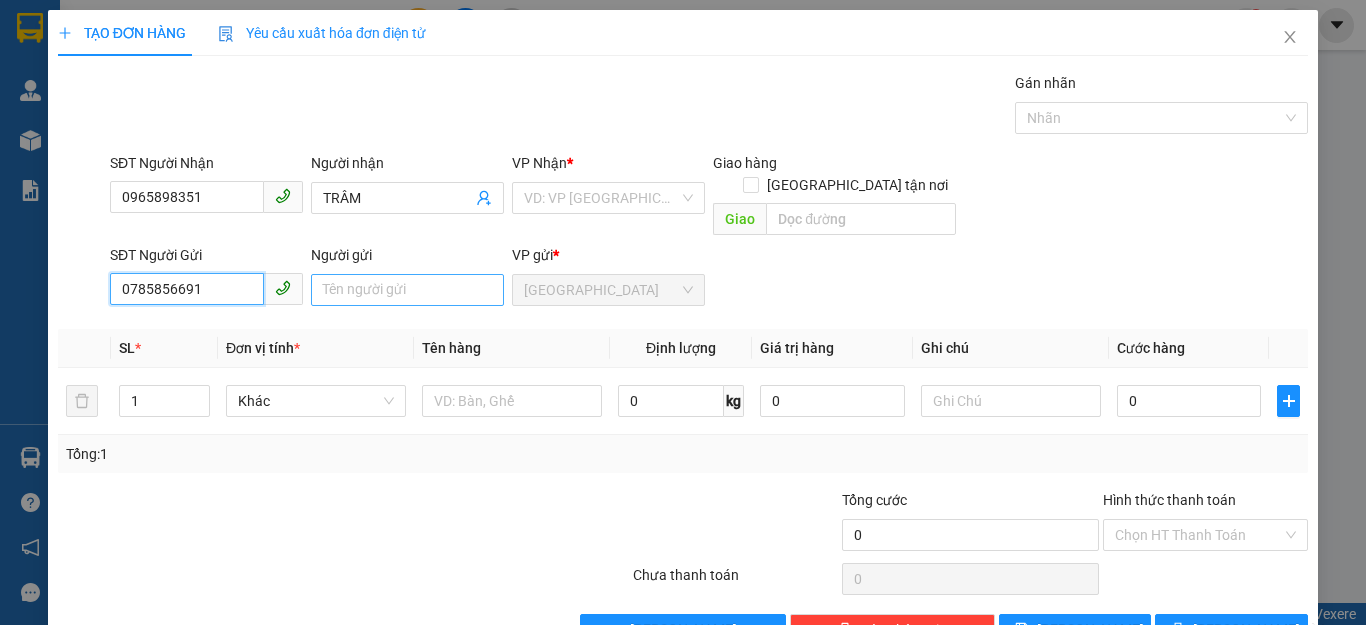 type on "0785856691" 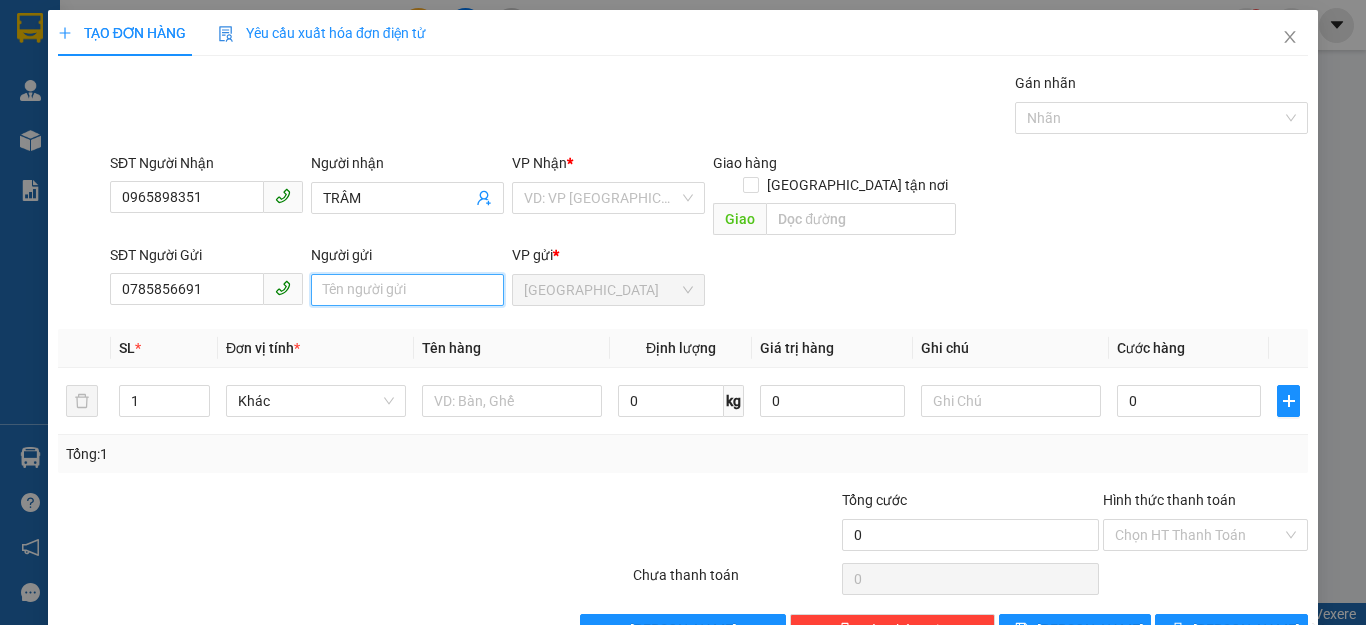 click on "Người gửi" at bounding box center [407, 290] 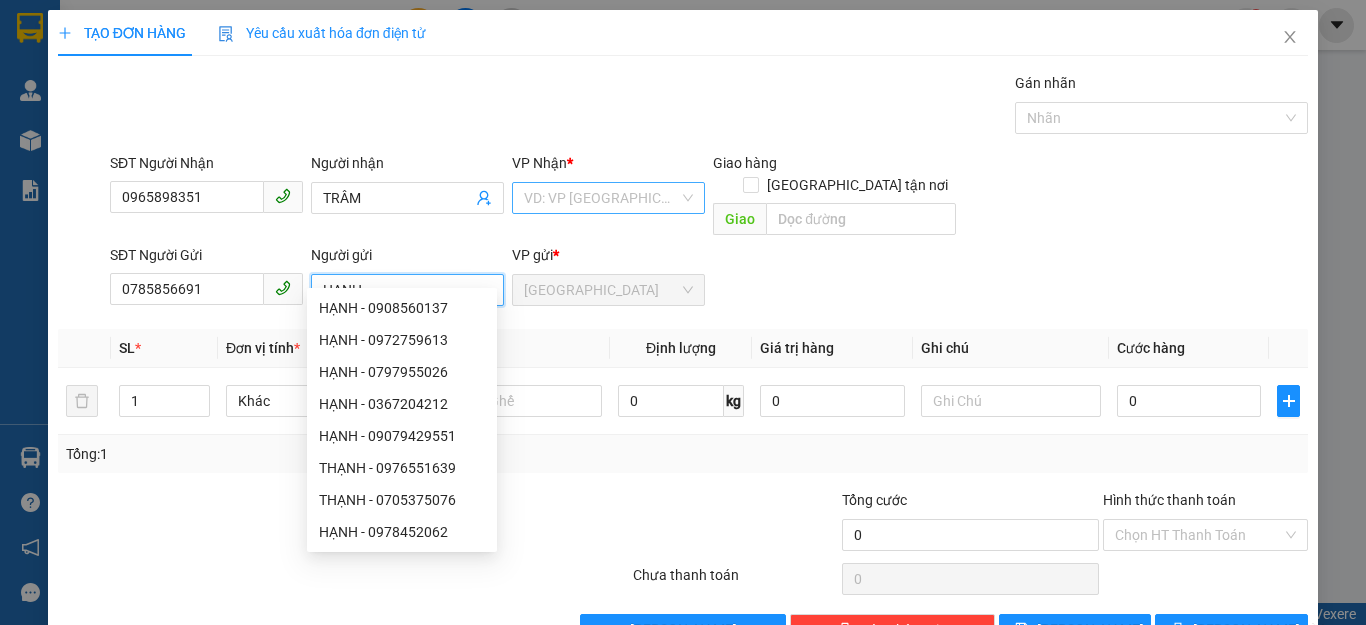 type on "HẠNH" 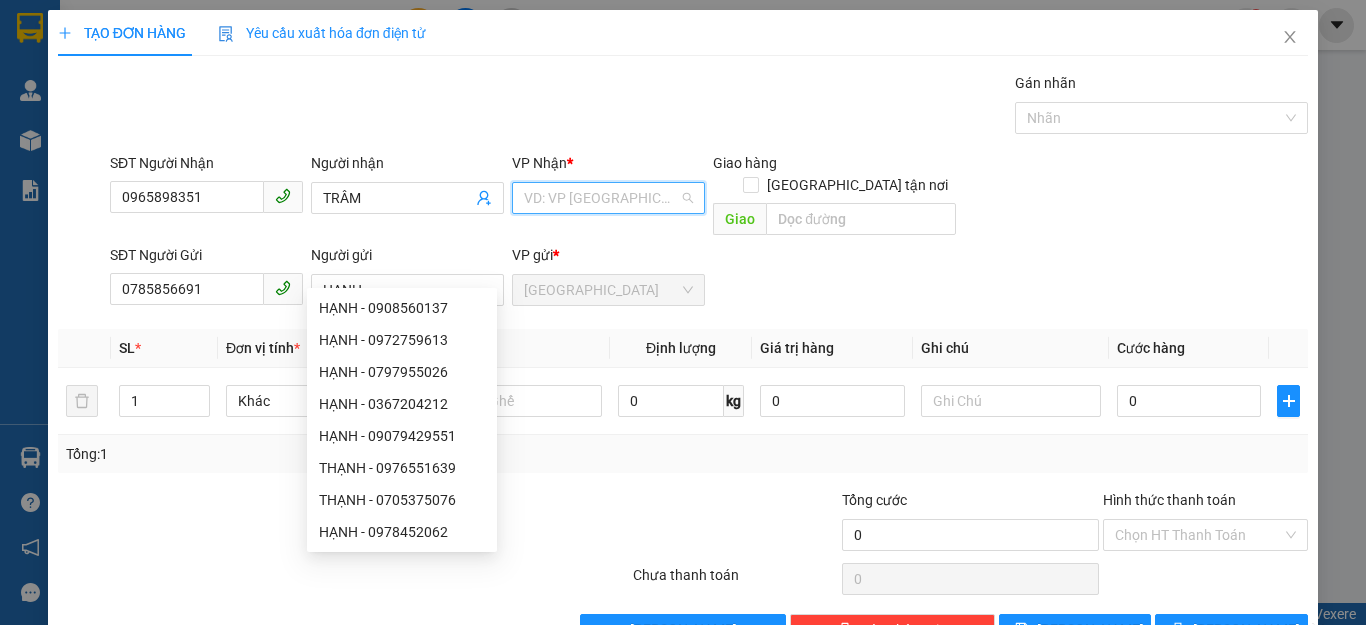 click at bounding box center (601, 198) 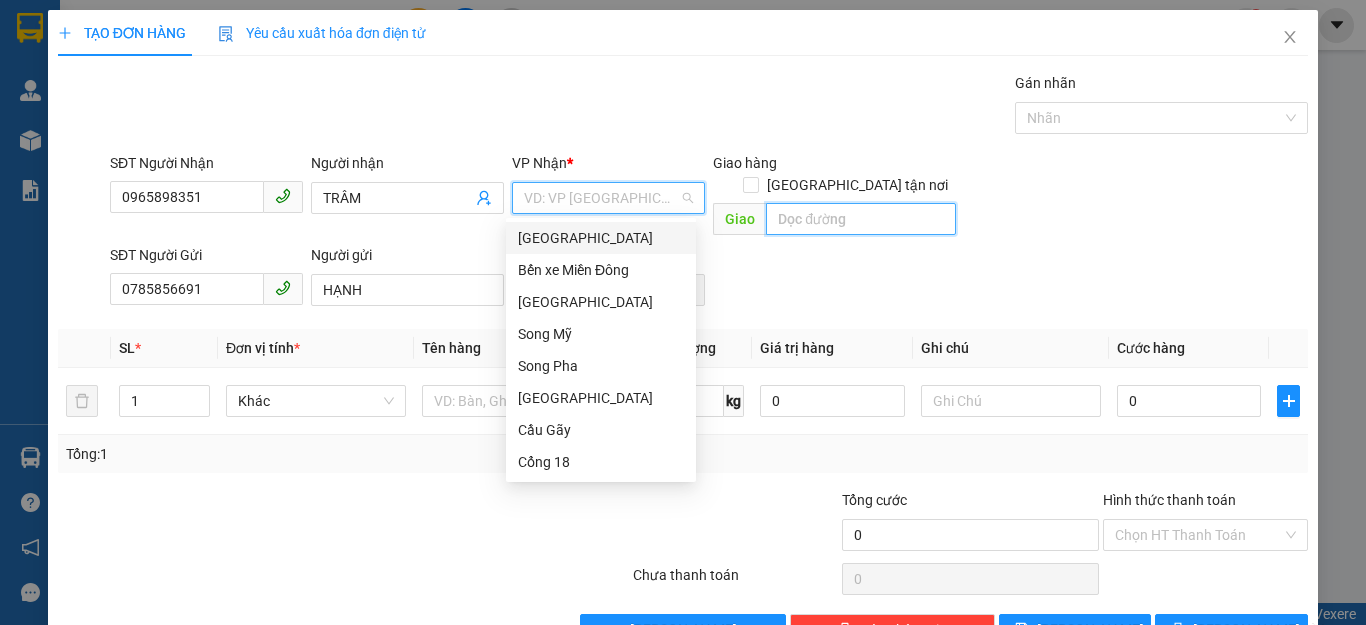 click at bounding box center [861, 219] 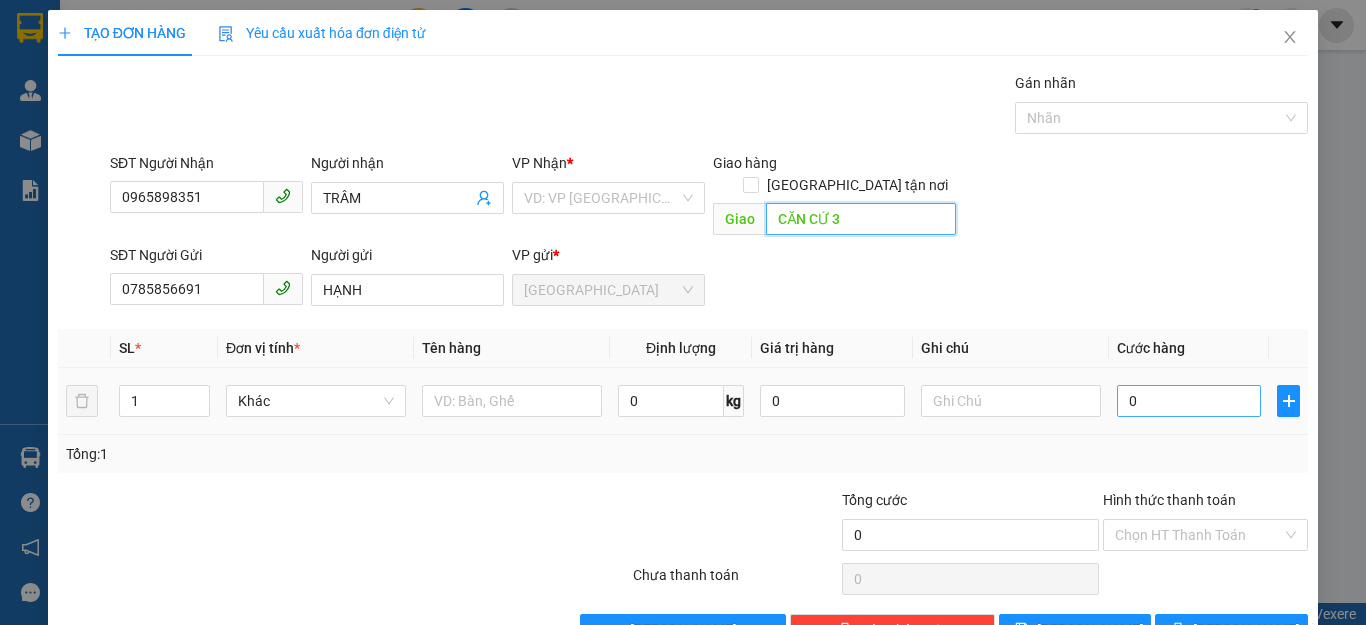 type on "CĂN CỨ 3" 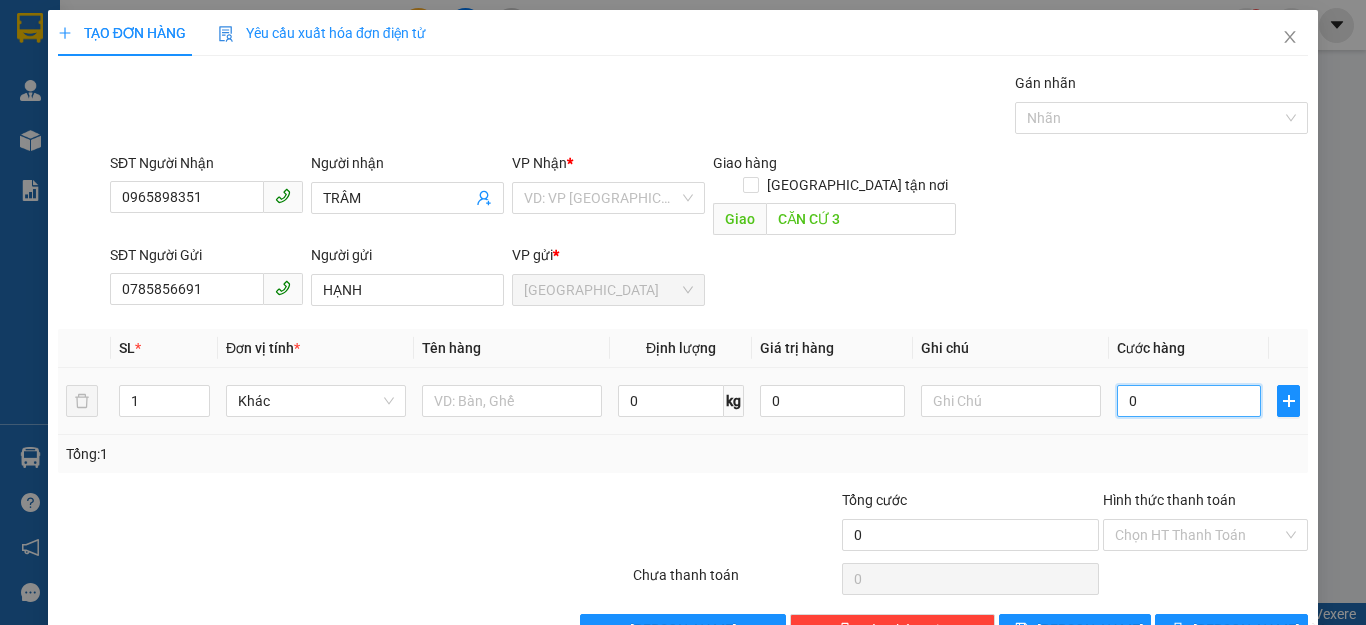 click on "0" at bounding box center [1189, 401] 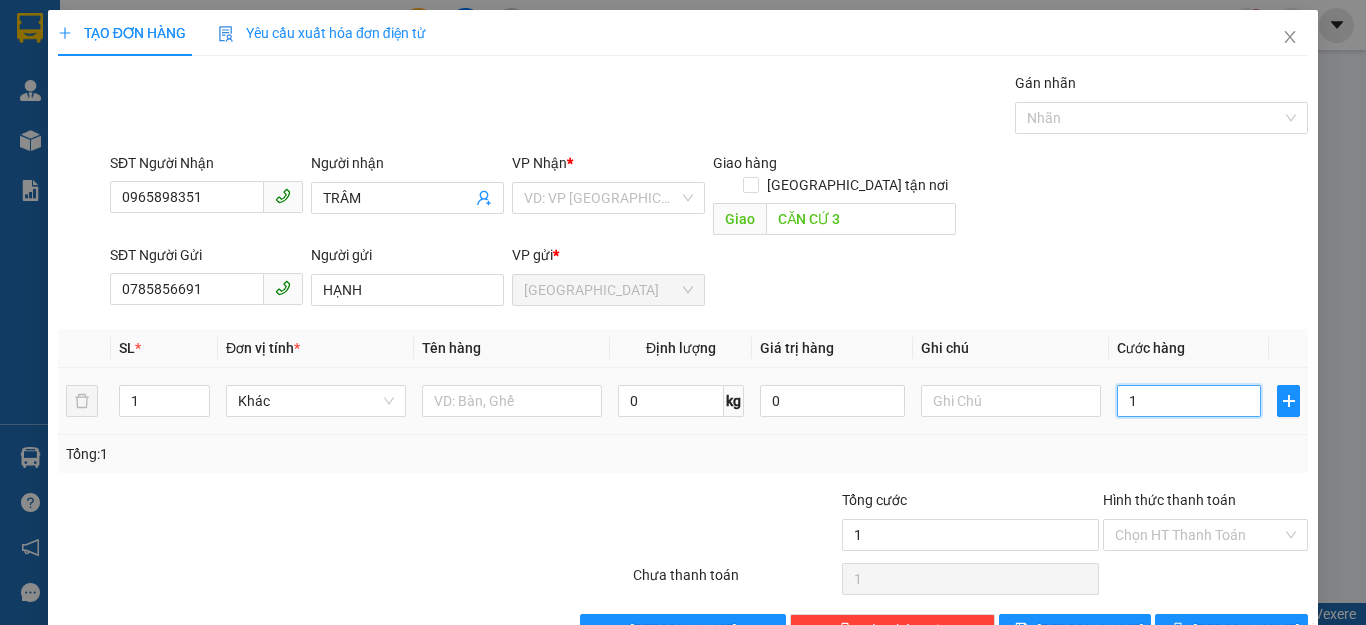 type on "18" 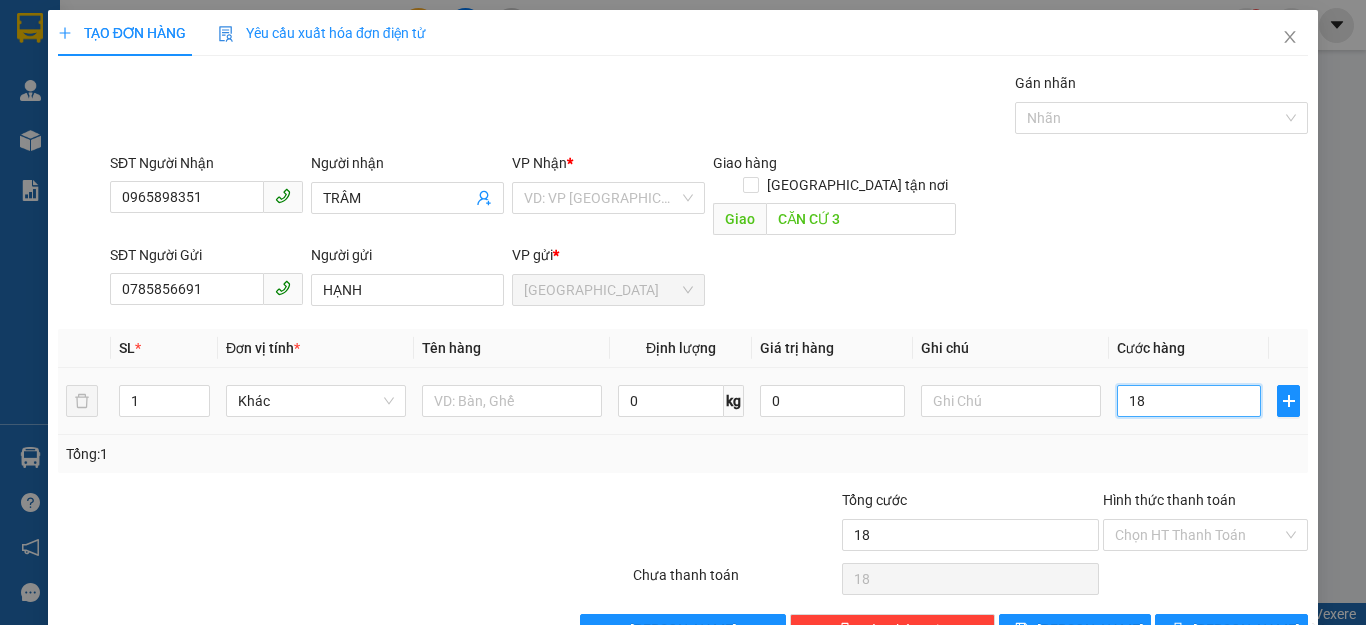 type on "1" 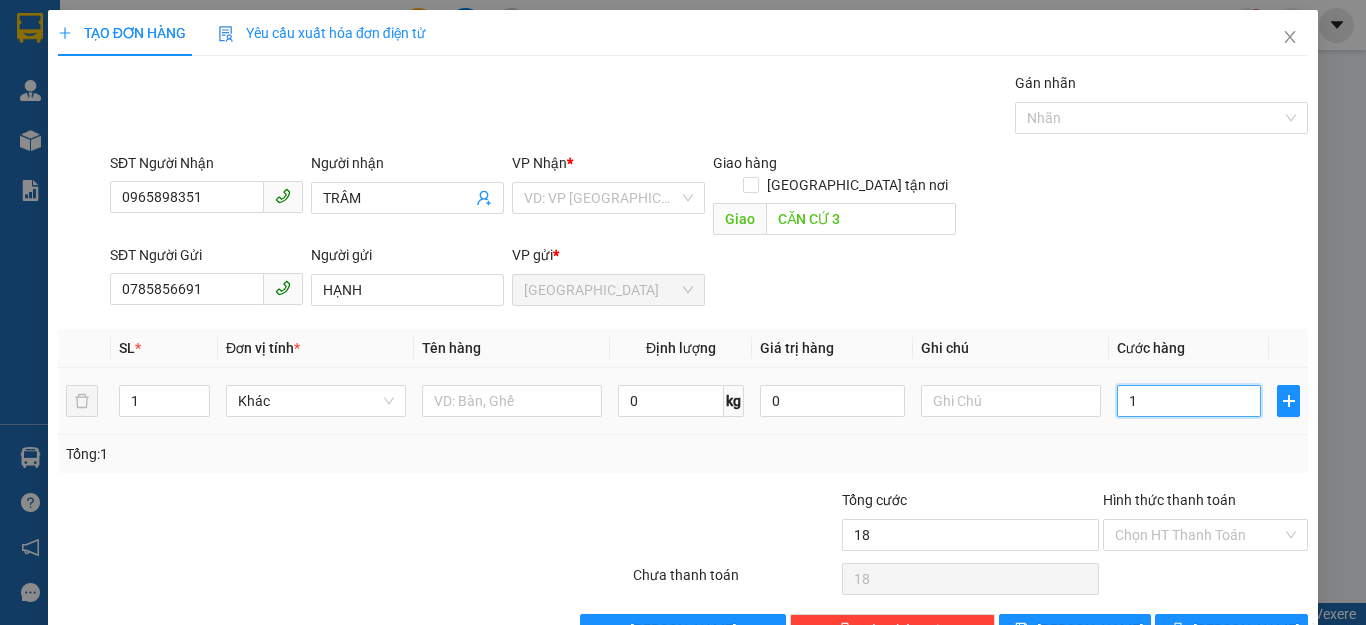 type on "1" 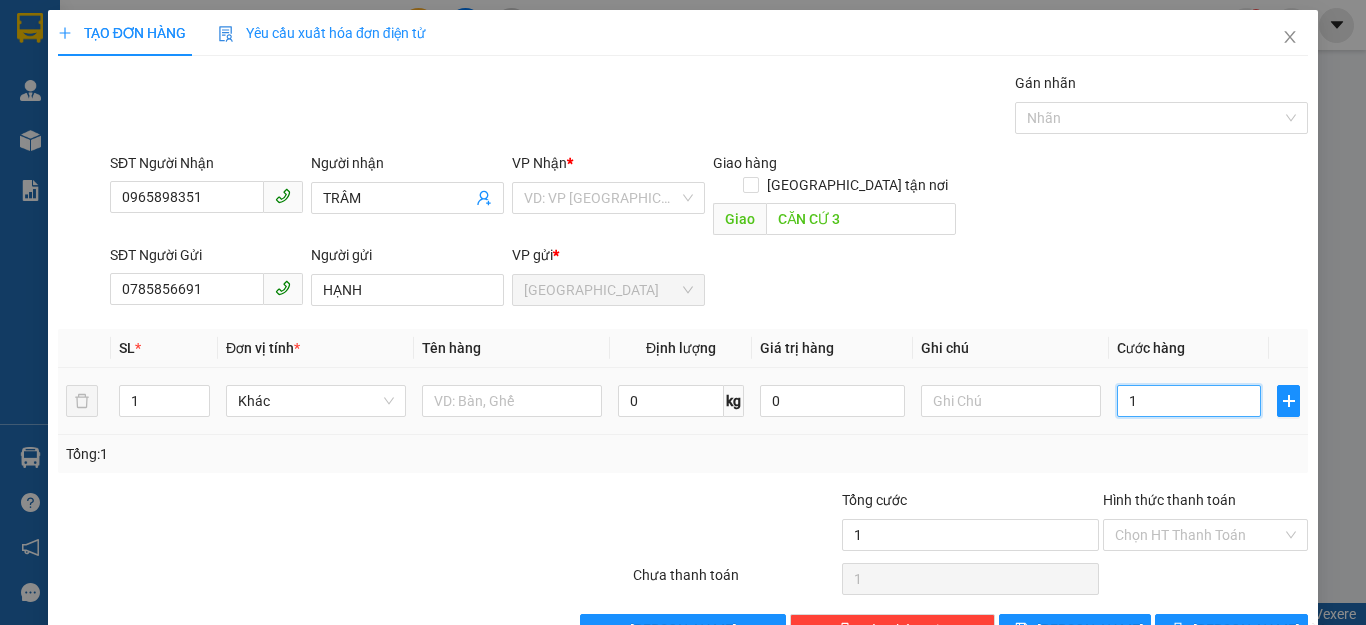type on "16" 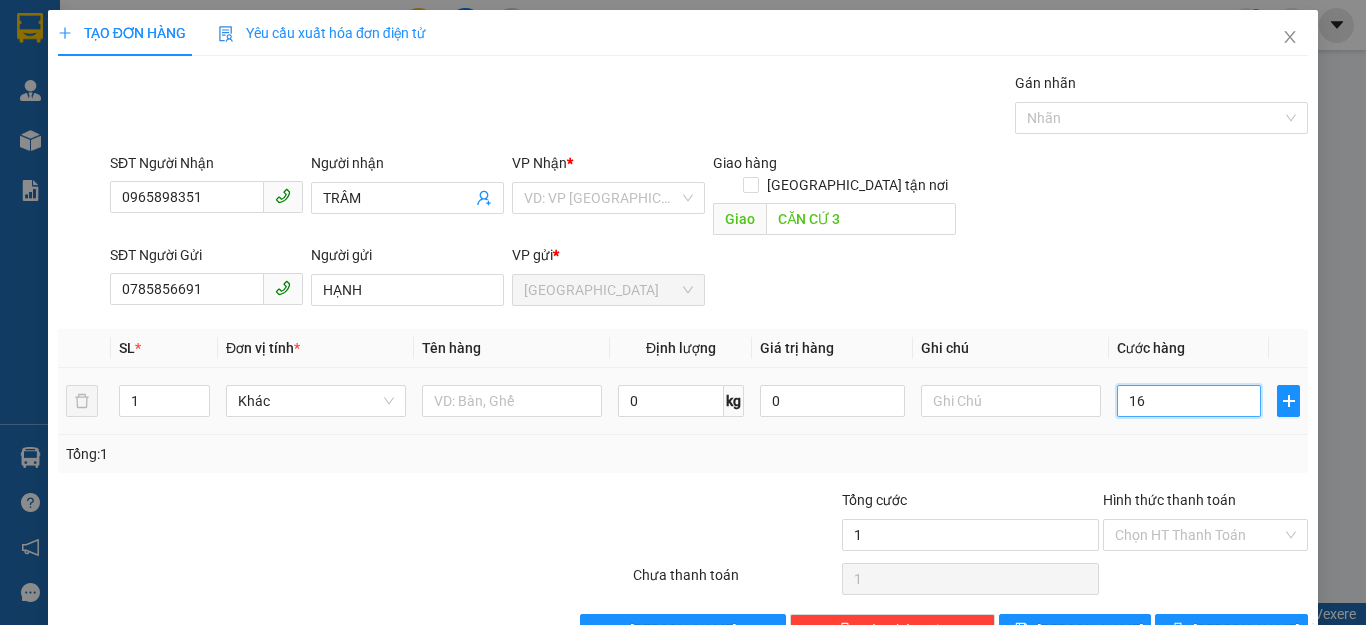 type on "16" 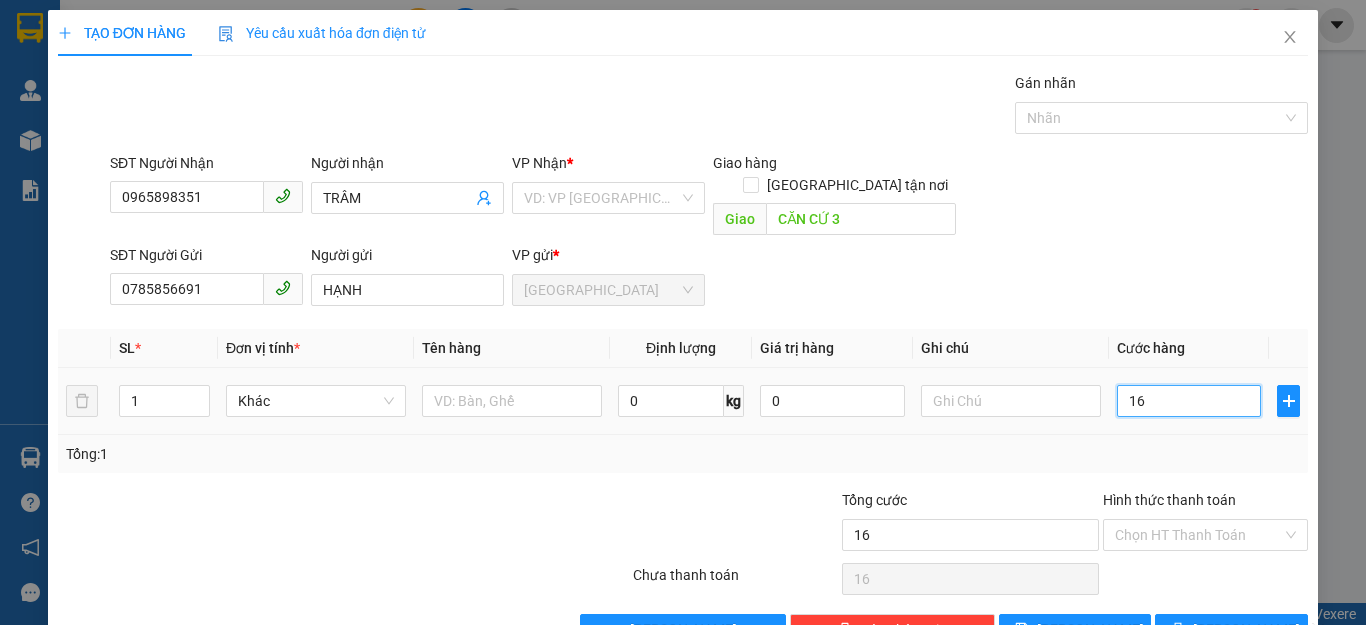 type on "160" 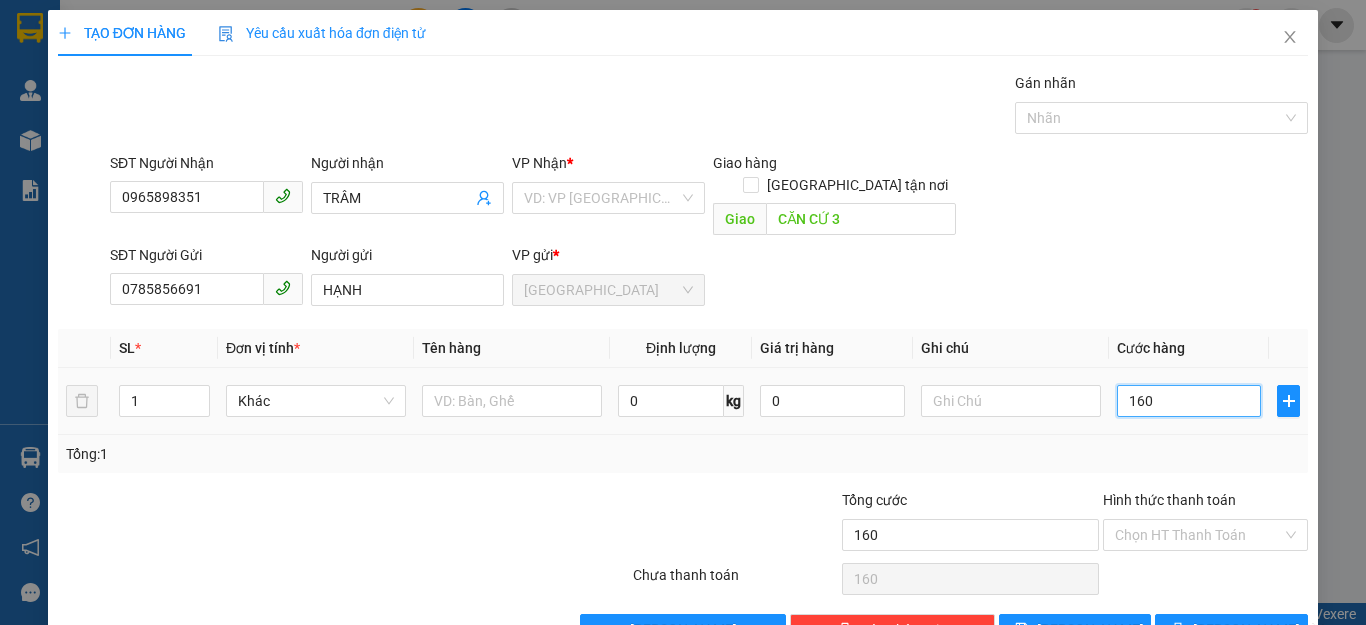 type on "1.600" 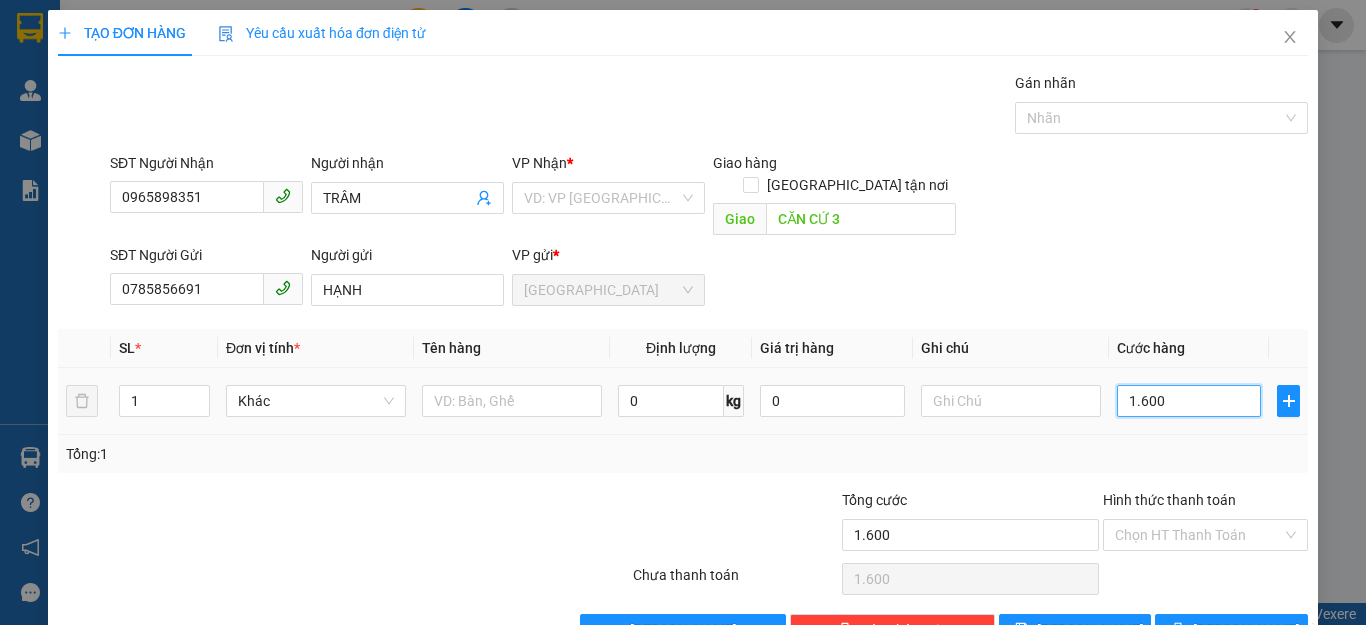 type on "16.000" 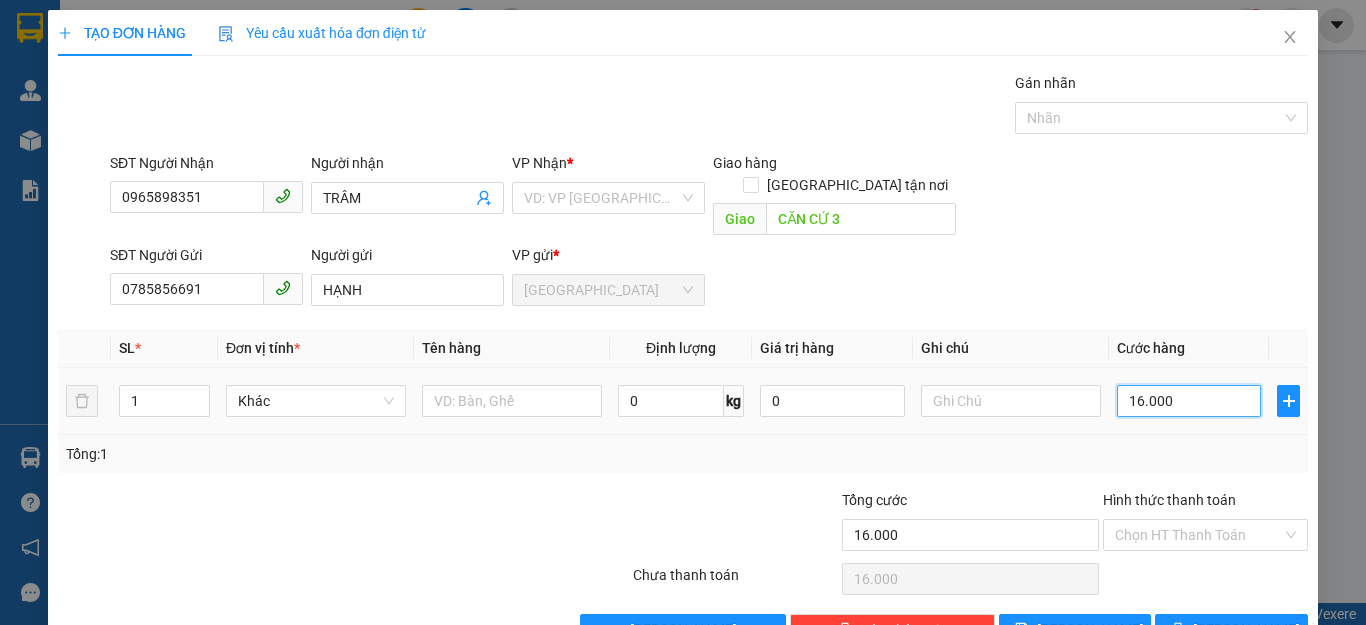 type on "160.000" 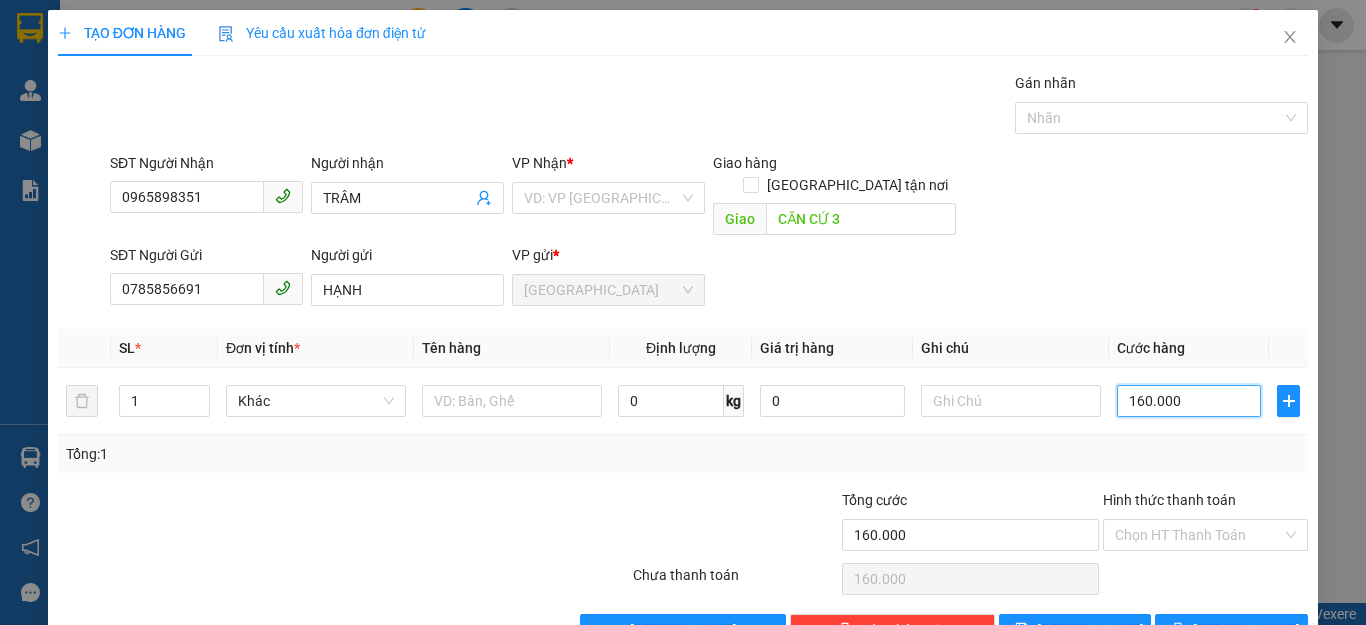 type on "160.000" 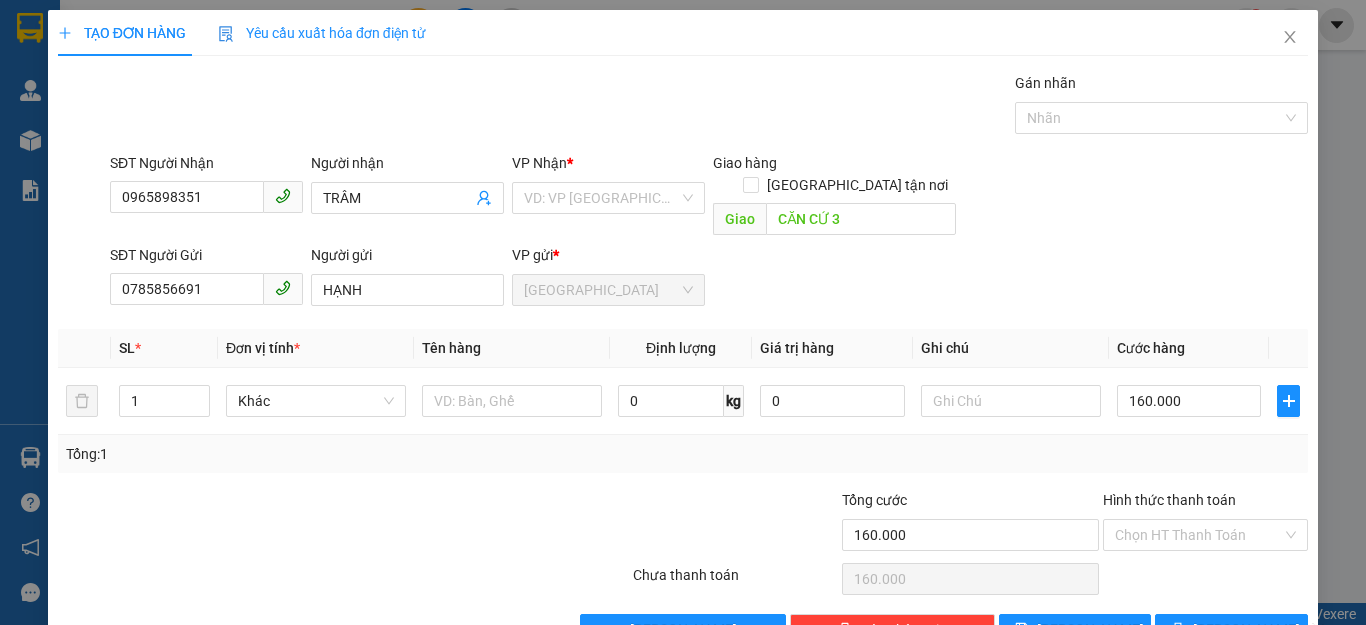 click on "SĐT Người Nhận 0965898351 Người nhận TRÂM VP Nhận  * VD: VP [GEOGRAPHIC_DATA] Giao hàng Giao tận nơi Giao CĂN CỨ 3" at bounding box center [709, 198] 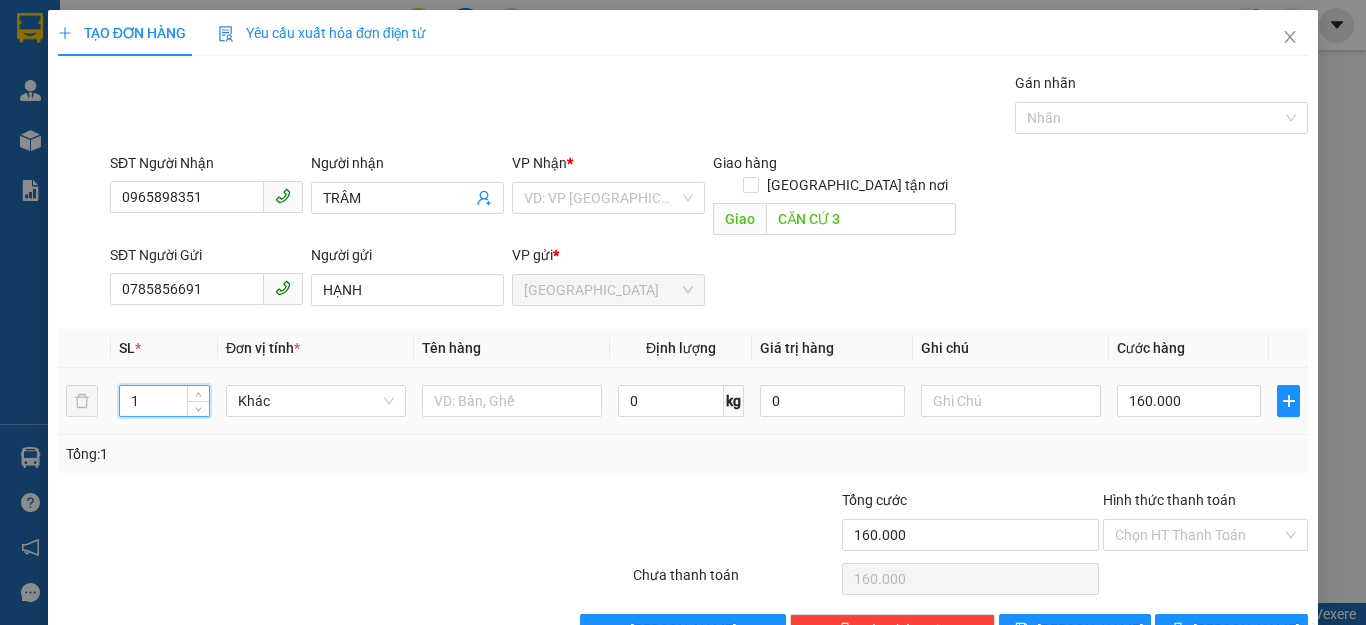 click on "1" at bounding box center (164, 401) 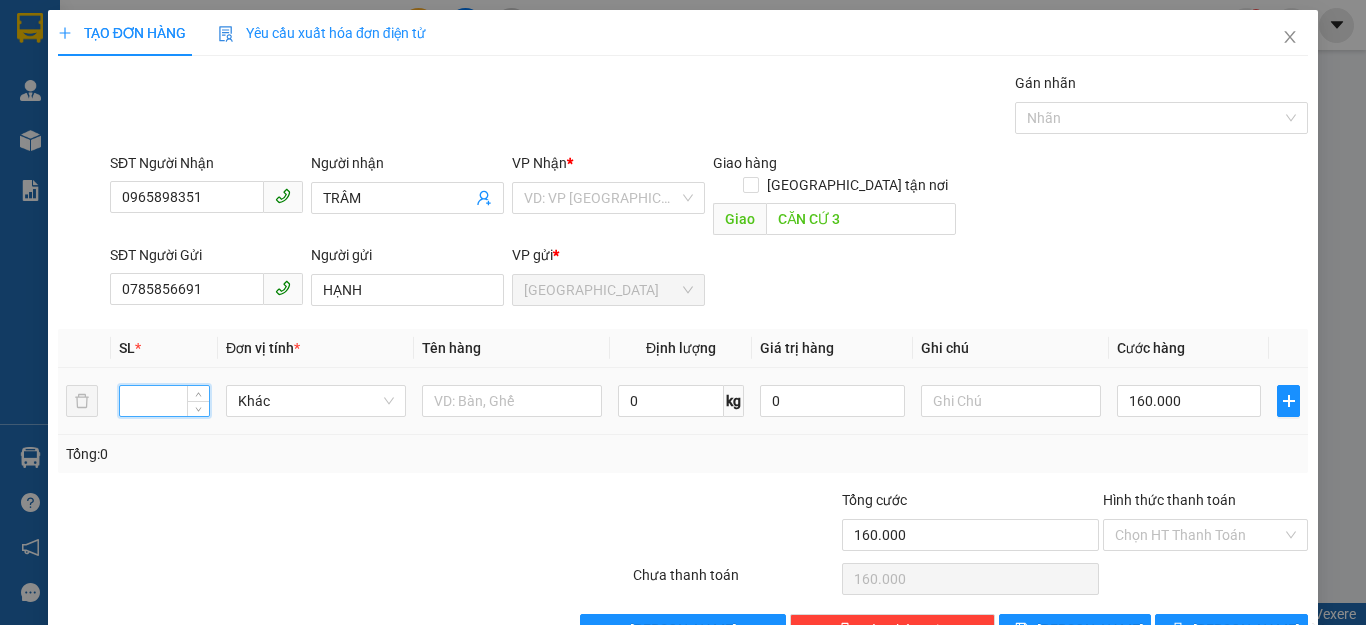 type on "2" 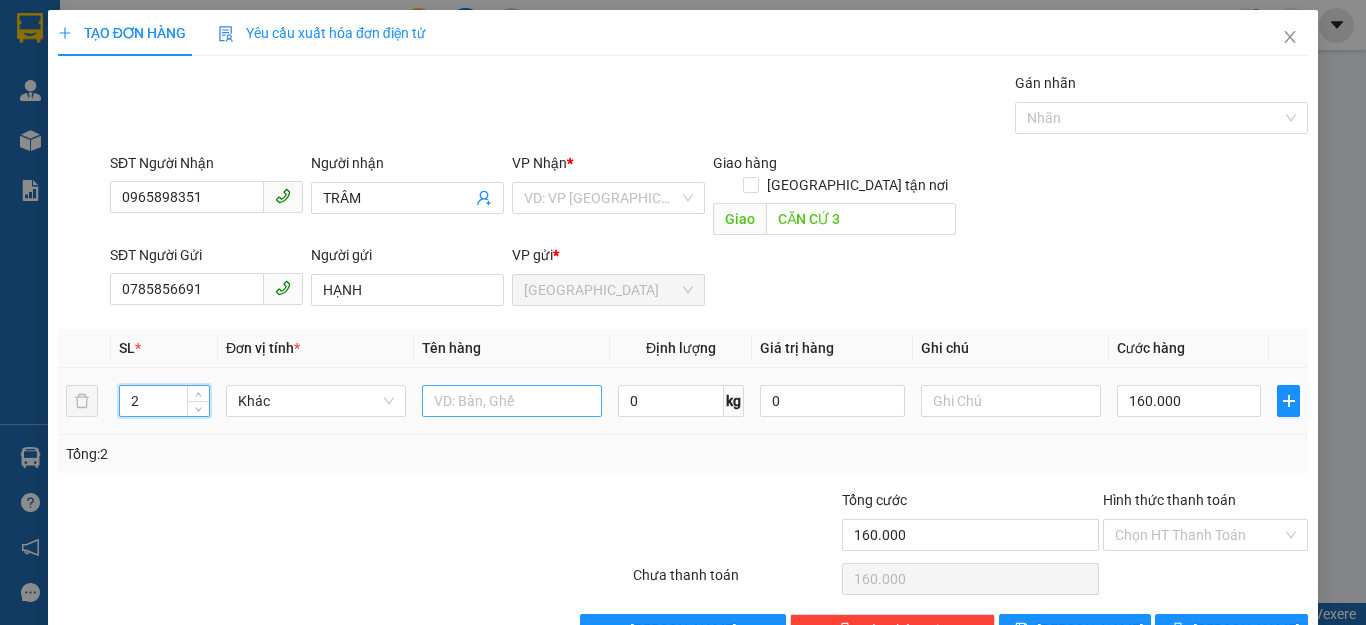 type on "2" 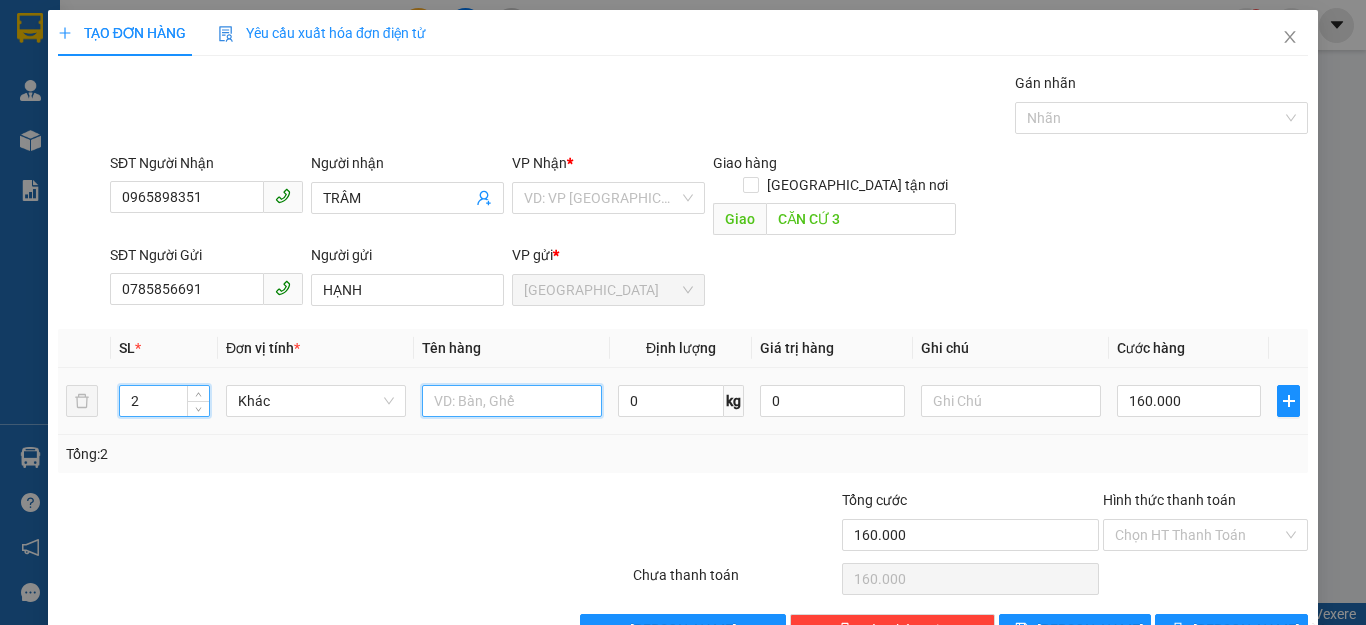 click at bounding box center [512, 401] 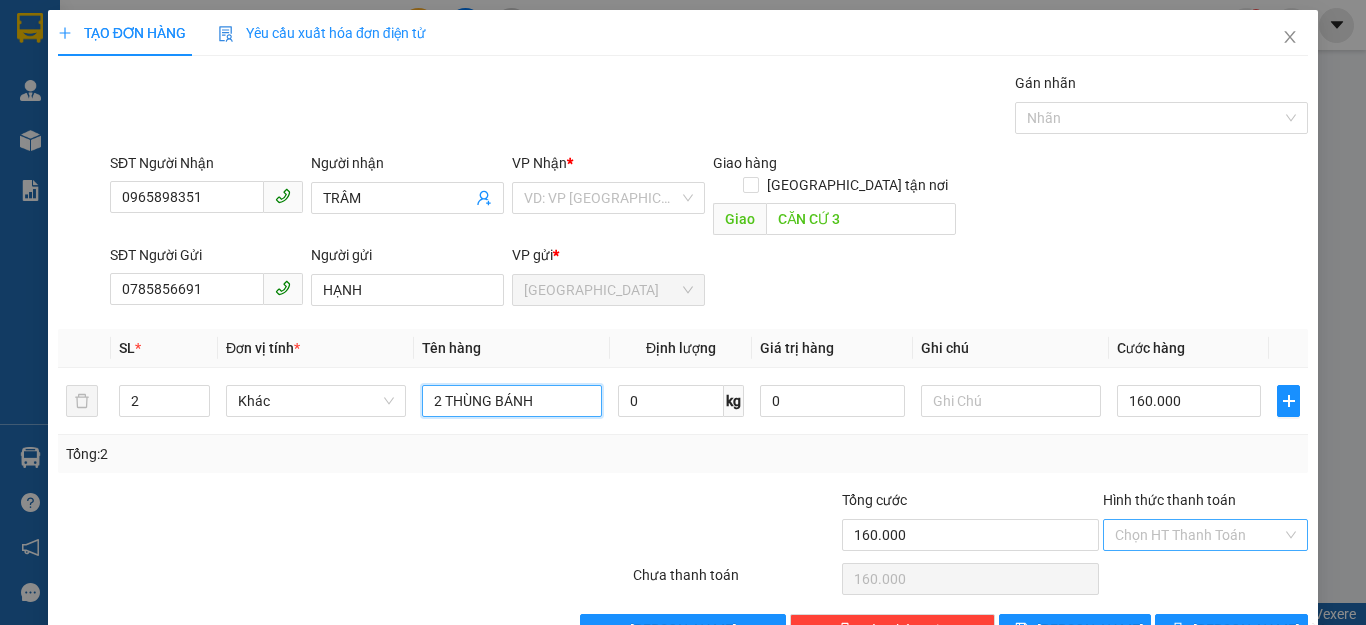 type on "2 THÙNG BÁNH" 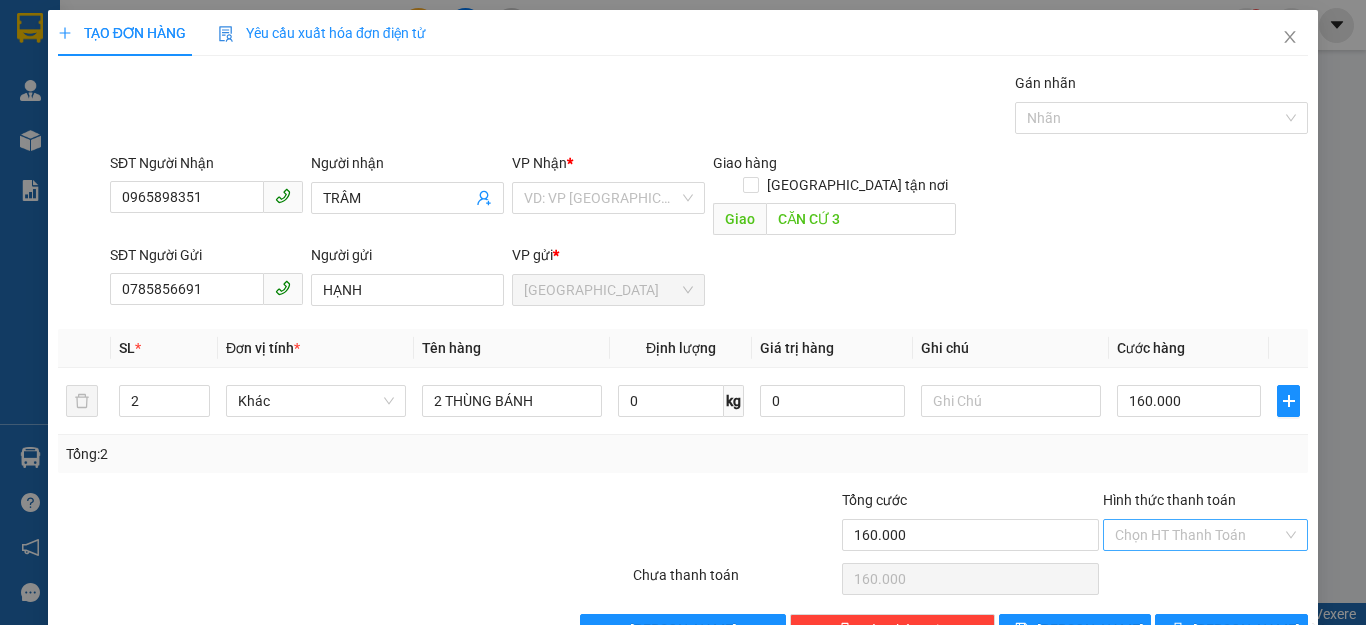 drag, startPoint x: 1141, startPoint y: 507, endPoint x: 1151, endPoint y: 515, distance: 12.806249 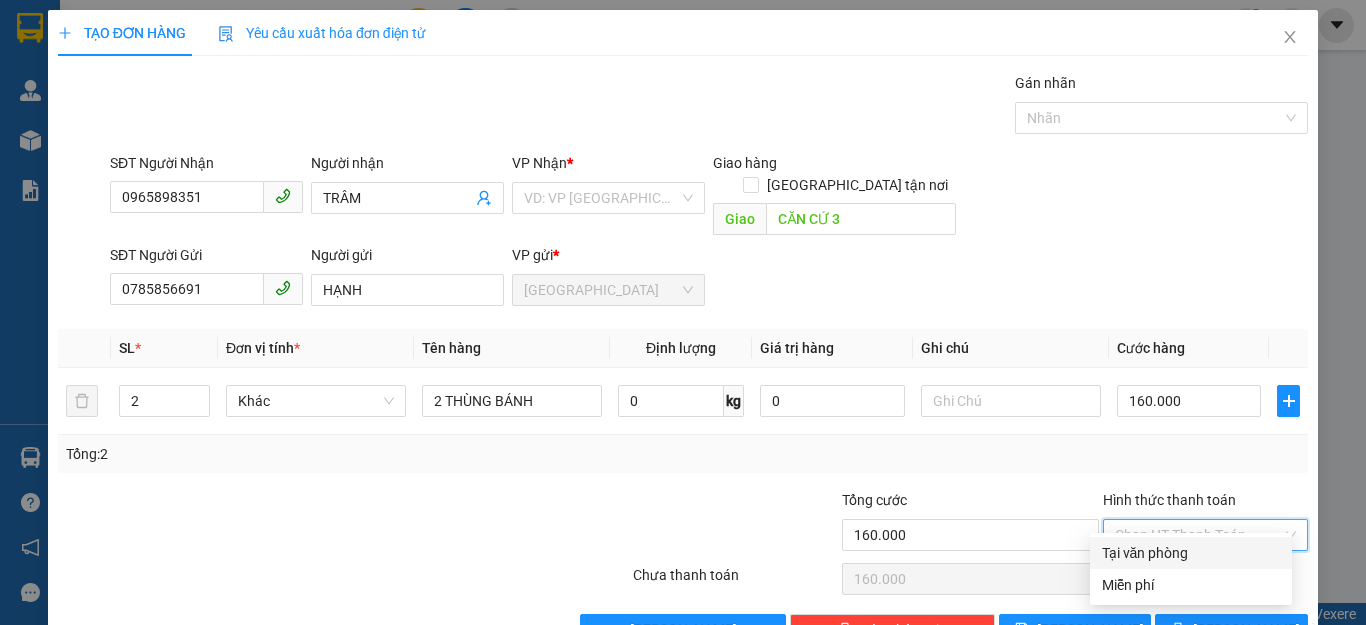 click on "Tại văn phòng" at bounding box center [1191, 553] 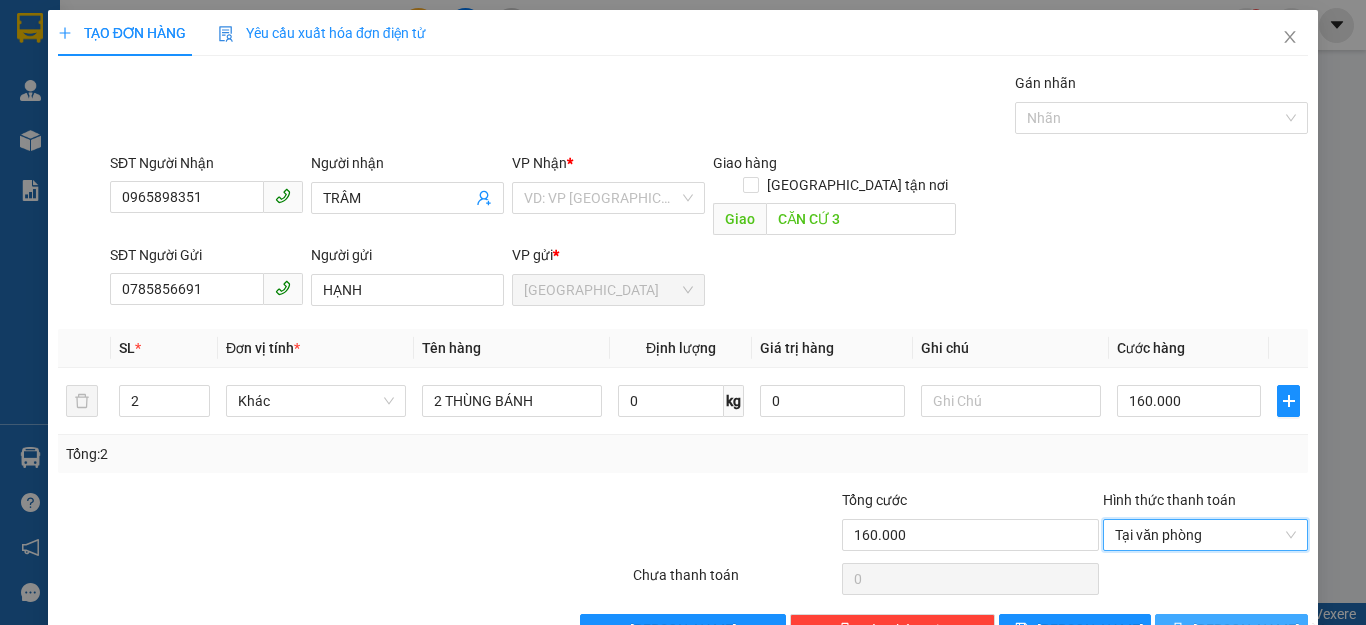 click on "[PERSON_NAME] và In" at bounding box center [1231, 630] 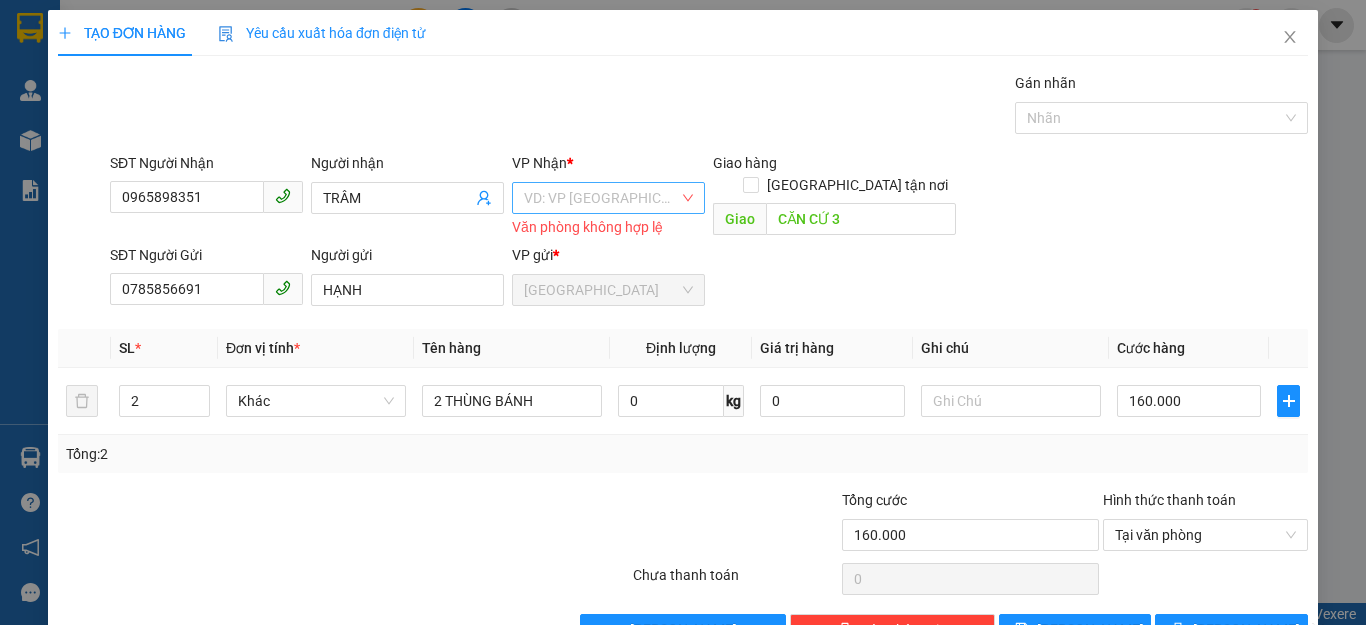 click at bounding box center (601, 198) 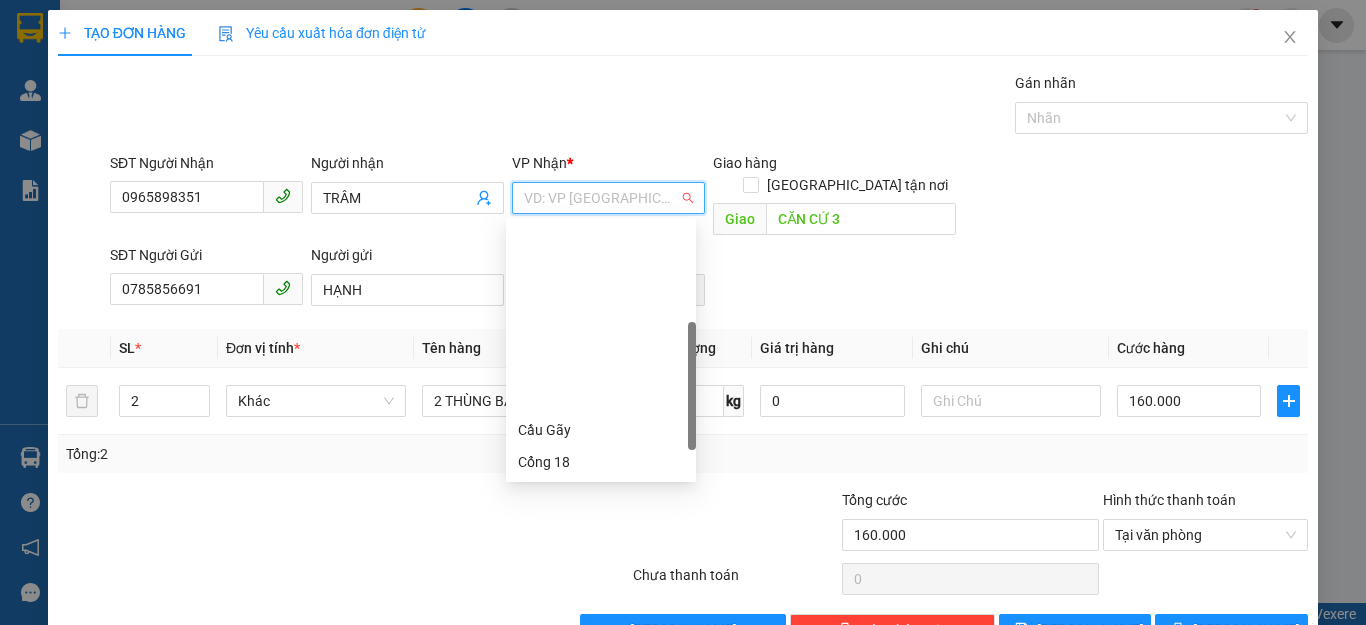 type on "D" 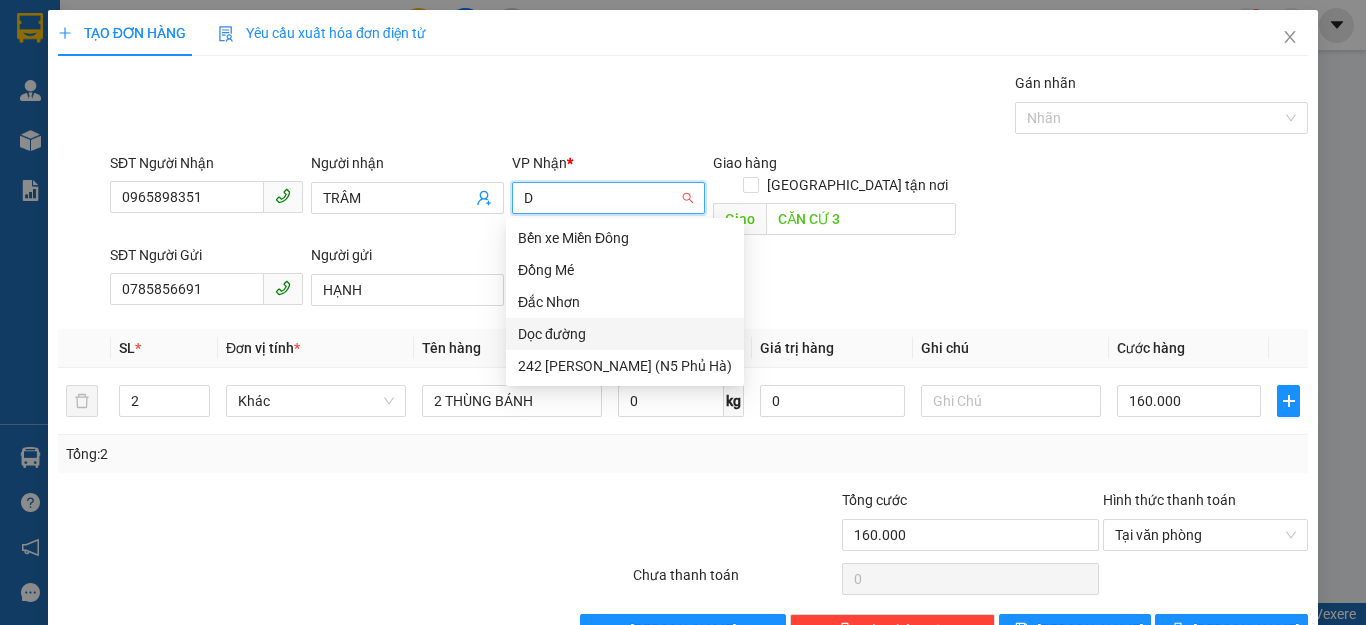 drag, startPoint x: 555, startPoint y: 331, endPoint x: 561, endPoint y: 312, distance: 19.924858 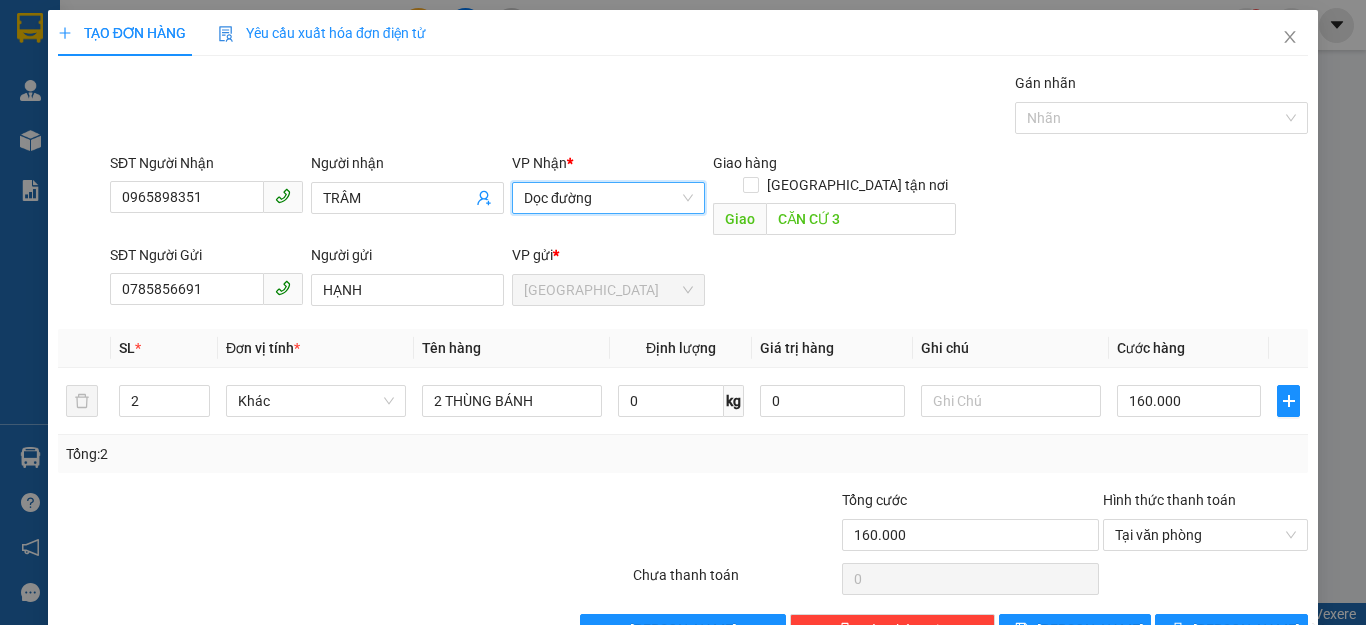 click on "SĐT Người Gửi 0785856691 Người gửi HẠNH VP gửi  * [GEOGRAPHIC_DATA]" at bounding box center [709, 279] 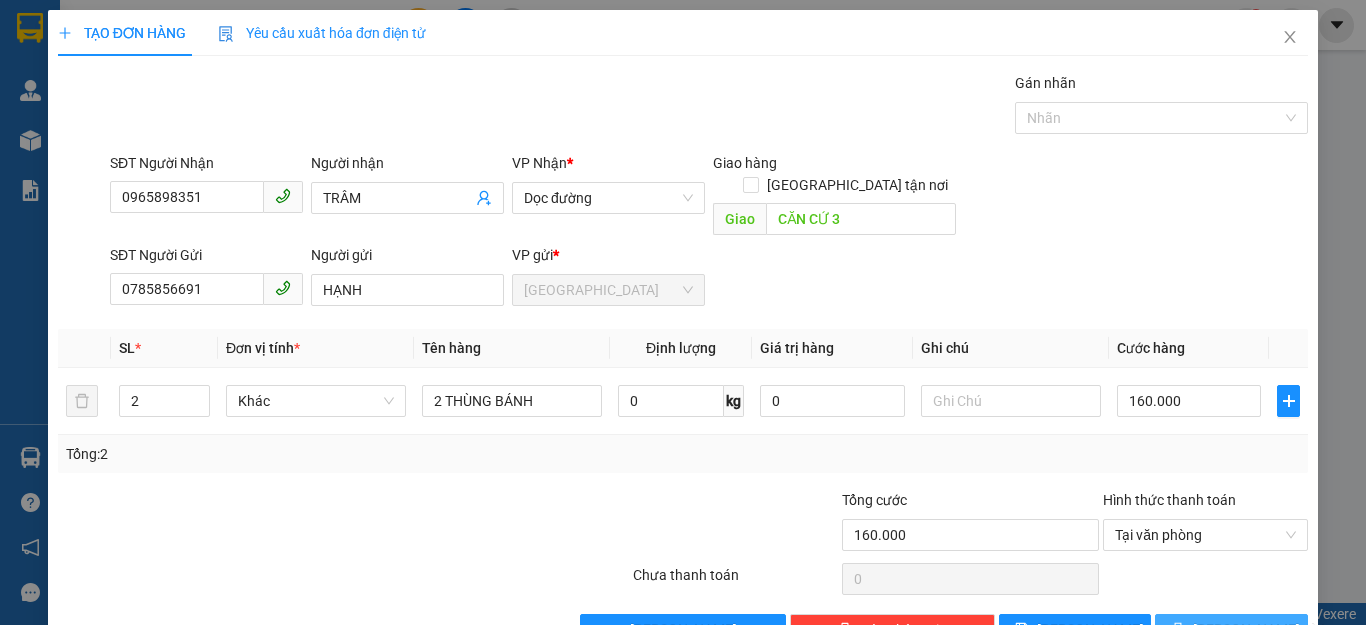 click on "[PERSON_NAME] và In" at bounding box center (1231, 630) 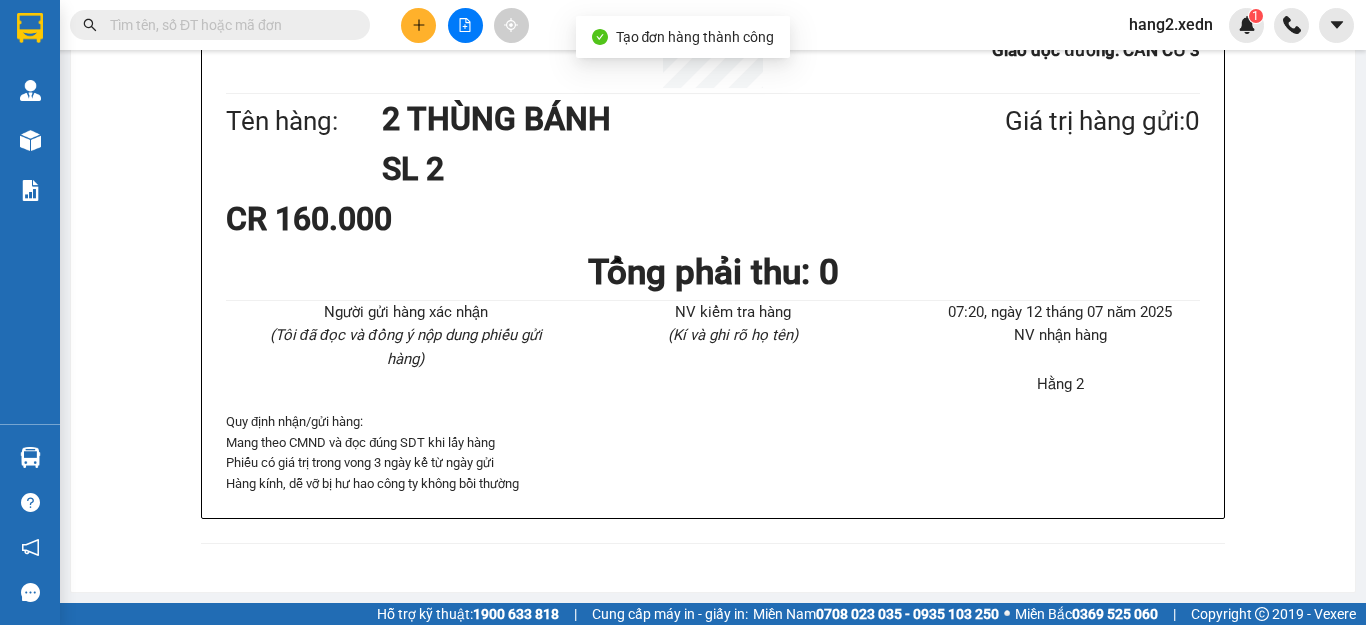 click on "In mẫu A5" at bounding box center (725, -248) 